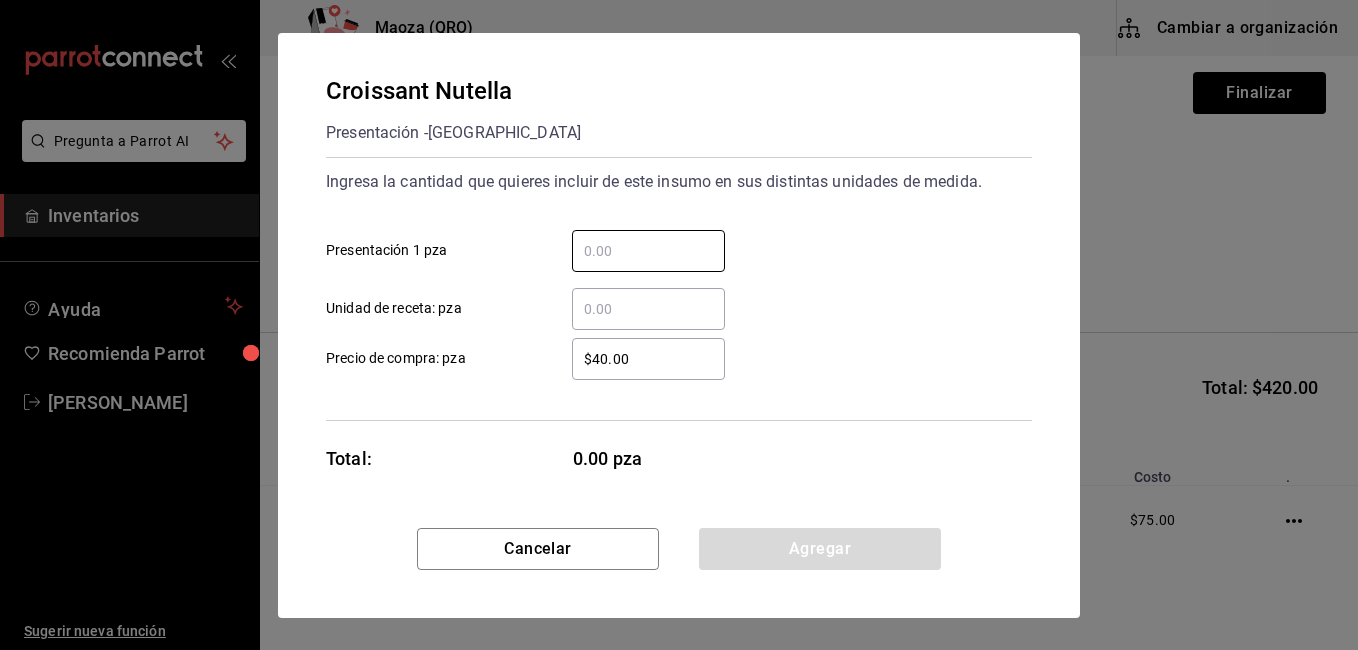 scroll, scrollTop: 0, scrollLeft: 0, axis: both 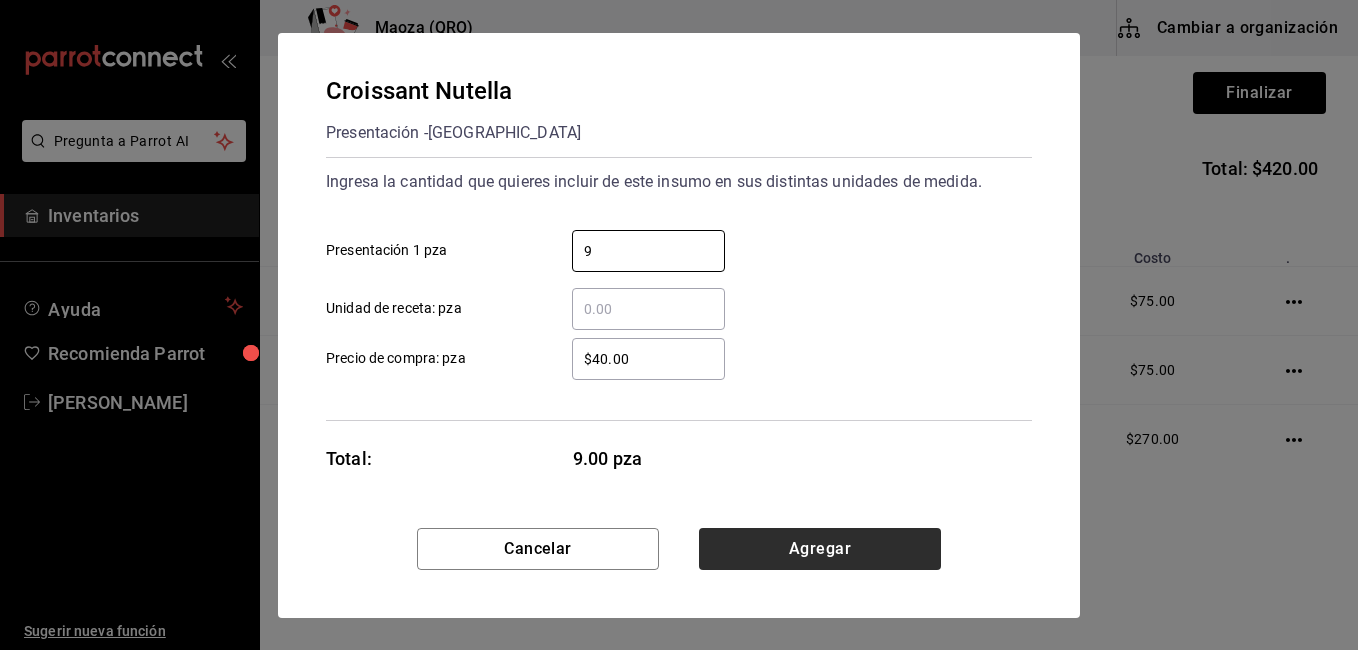 type on "9" 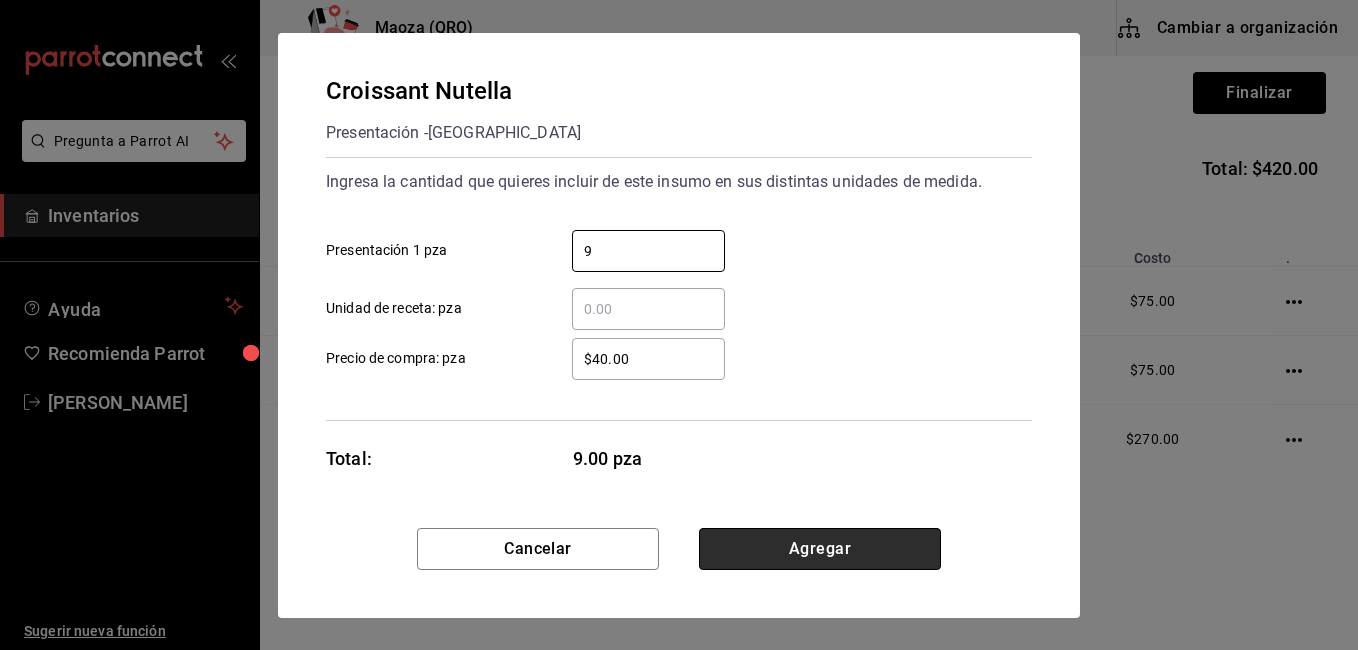 click on "Agregar" at bounding box center (820, 549) 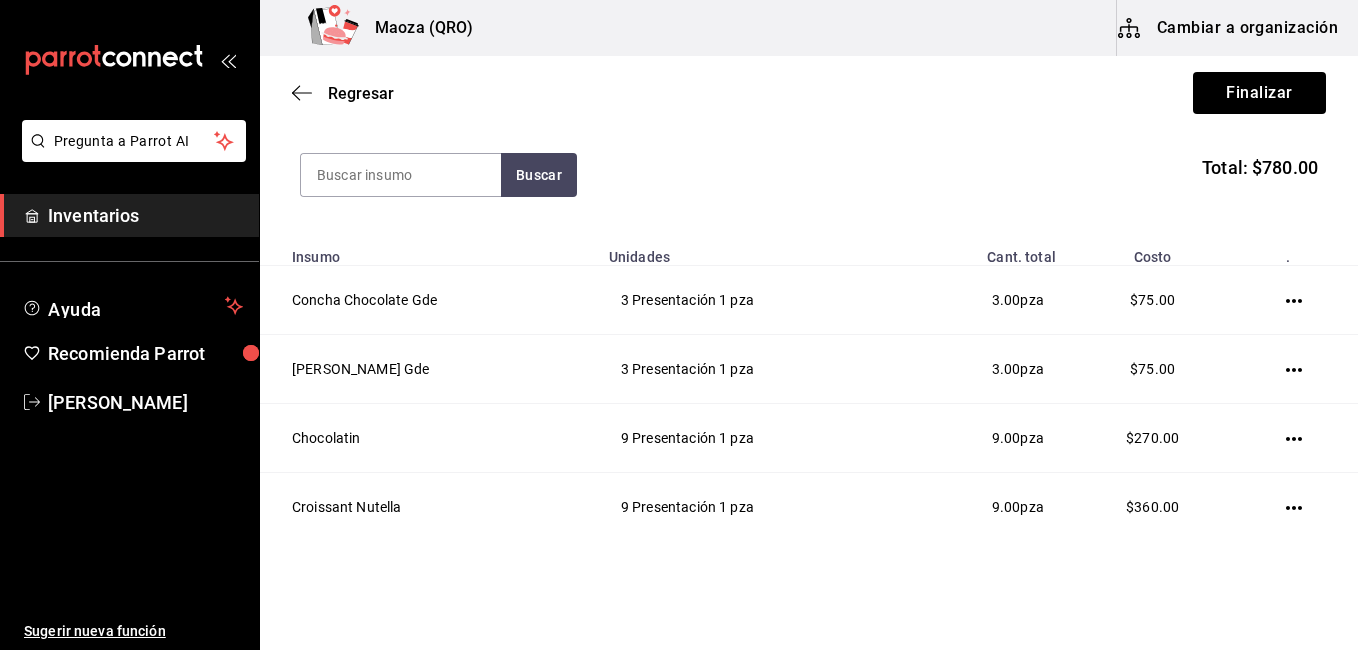 click on "Pregunta a Parrot AI Inventarios   Ayuda Recomienda Parrot   [PERSON_NAME] nueva función   Maoza (QRO) Cambiar a organización Regresar Finalizar Compra Proveedor ZURICH c49d269c-978e-424e-b604-6197c6803b72 Buscar Total: $780.00 Insumo Unidades Cant. total Costo  .  Concha Chocolate Gde 3 Presentación 1 pza 3.00  pza $75.00 Concha Vainilla Gde 3 Presentación 1 pza 3.00  pza $75.00 Chocolatin 9 Presentación 1 pza 9.00  pza $270.00 Croissant Nutella 9 Presentación 1 pza 9.00  pza $360.00 GANA 1 MES GRATIS EN TU SUSCRIPCIÓN AQUÍ ¿Recuerdas cómo empezó tu restaurante?
[PERSON_NAME] puedes ayudar a un colega a tener el mismo cambio que tú viviste.
Recomienda Parrot directamente desde tu Portal Administrador.
Es fácil y rápido.
🎁 Por cada restaurante que se una, ganas 1 mes gratis. Ver video tutorial Ir a video Pregunta a Parrot AI Inventarios   Ayuda Recomienda Parrot   [PERSON_NAME]   Sugerir nueva función   Editar Eliminar Visitar centro de ayuda [PHONE_NUMBER] [PHONE_NUMBER]" at bounding box center [679, 268] 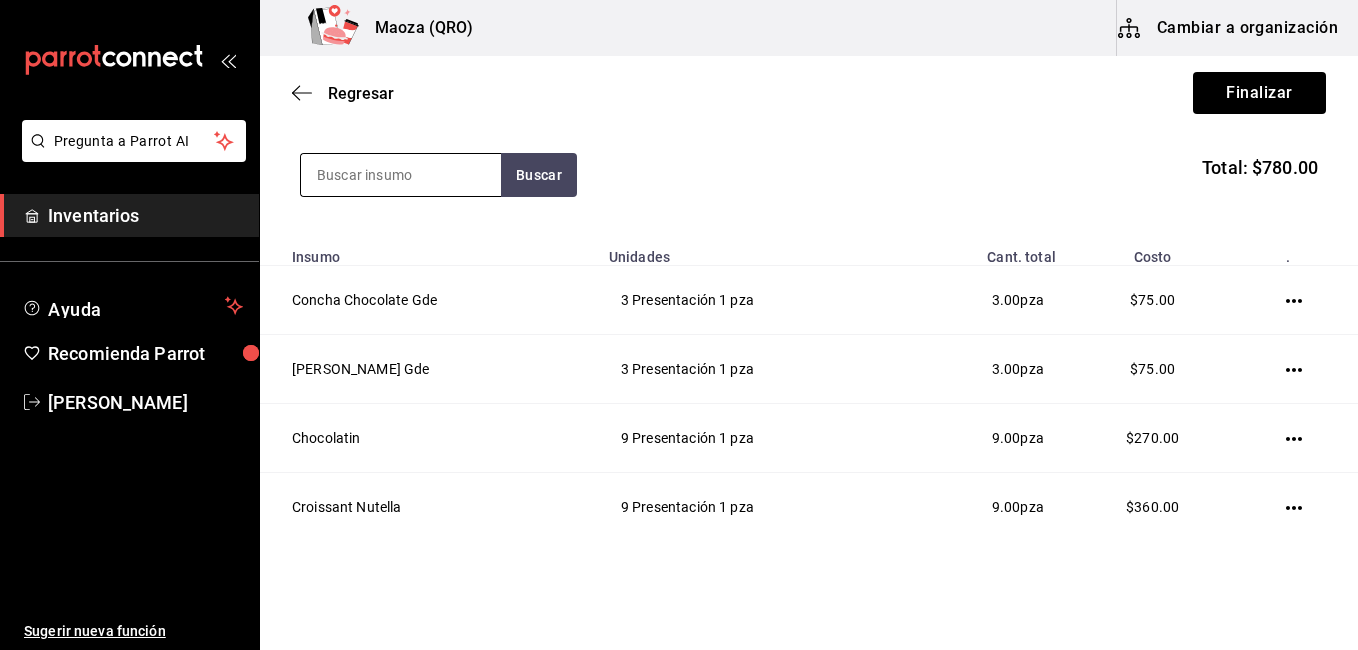 click at bounding box center (401, 175) 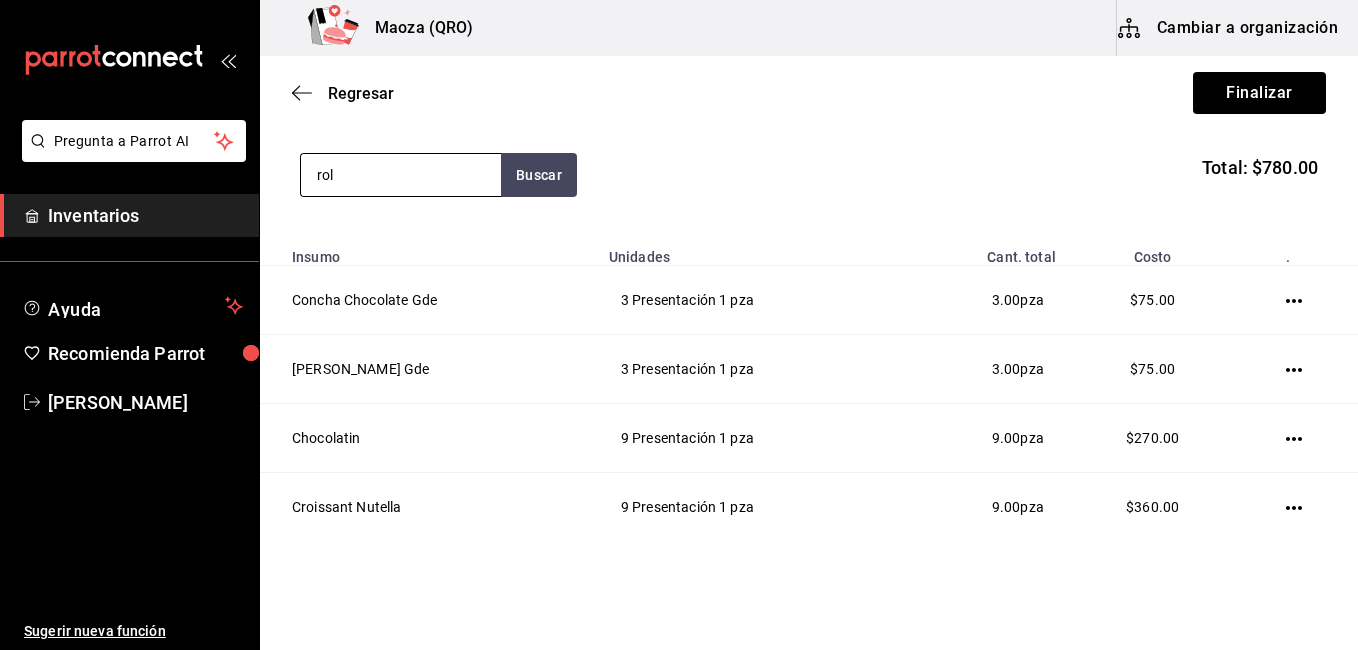type on "rol" 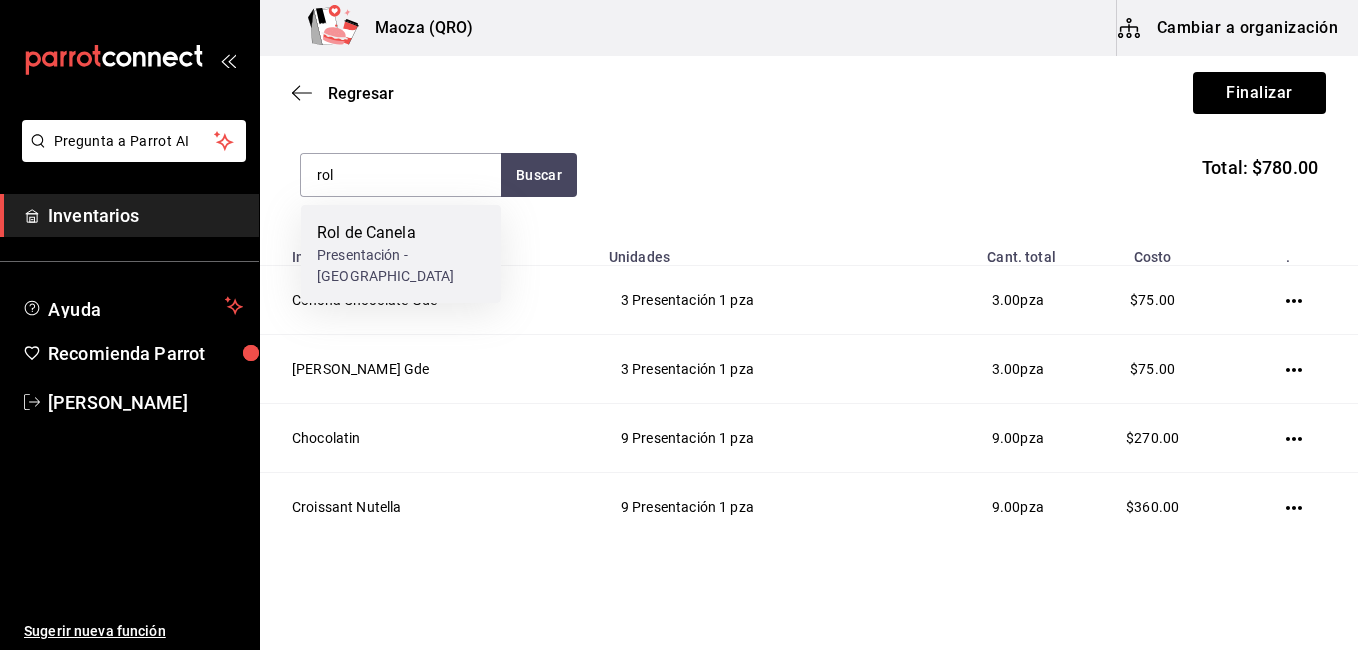 click on "Presentación - [GEOGRAPHIC_DATA]" at bounding box center (401, 266) 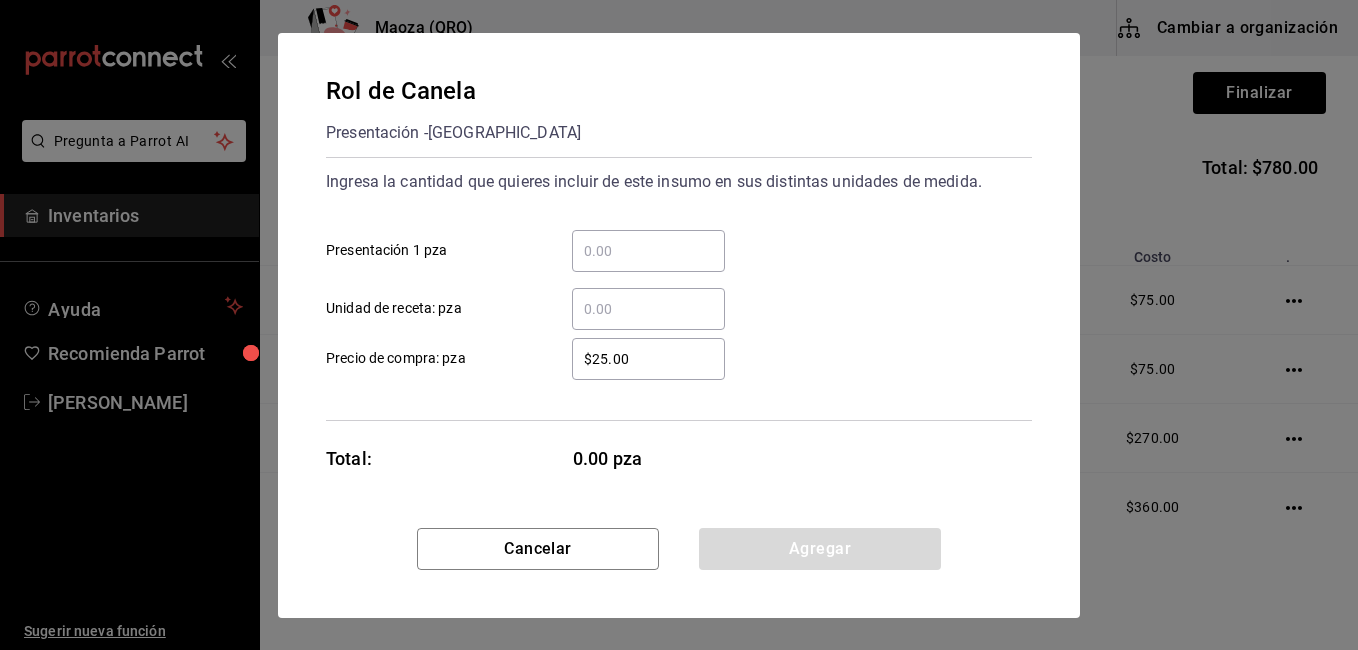 click on "​ Presentación 1 pza" at bounding box center [648, 251] 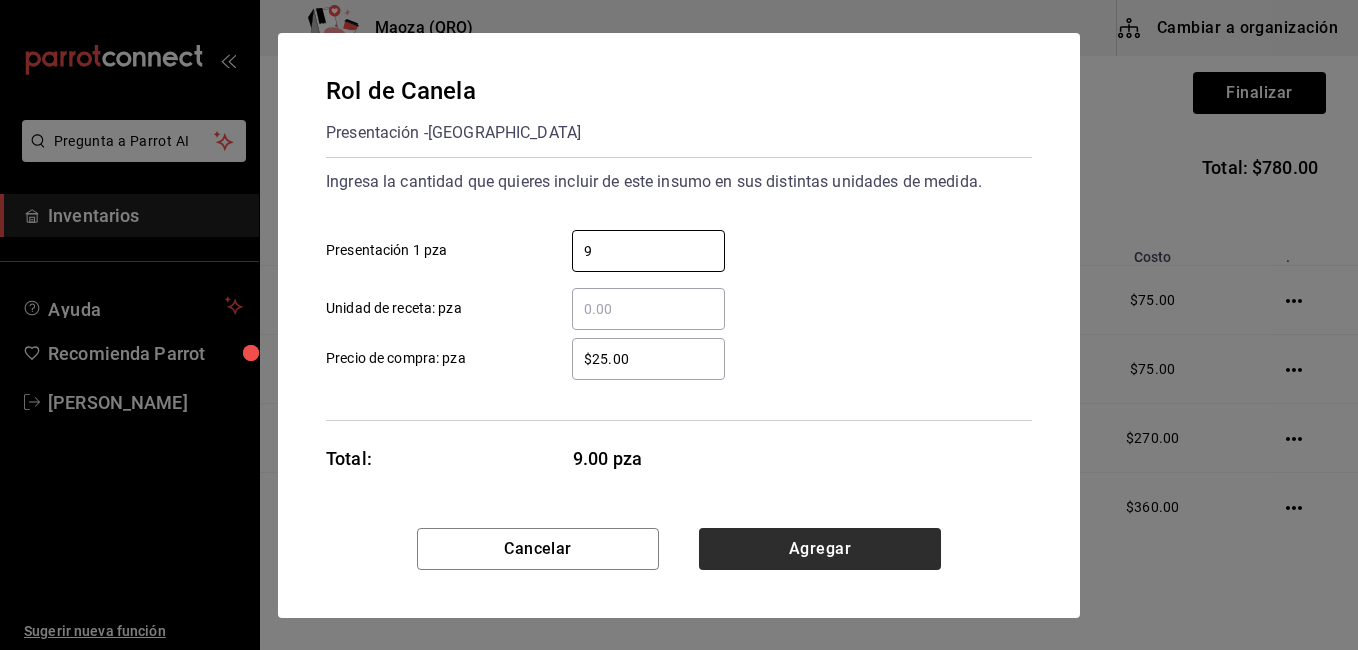 type on "9" 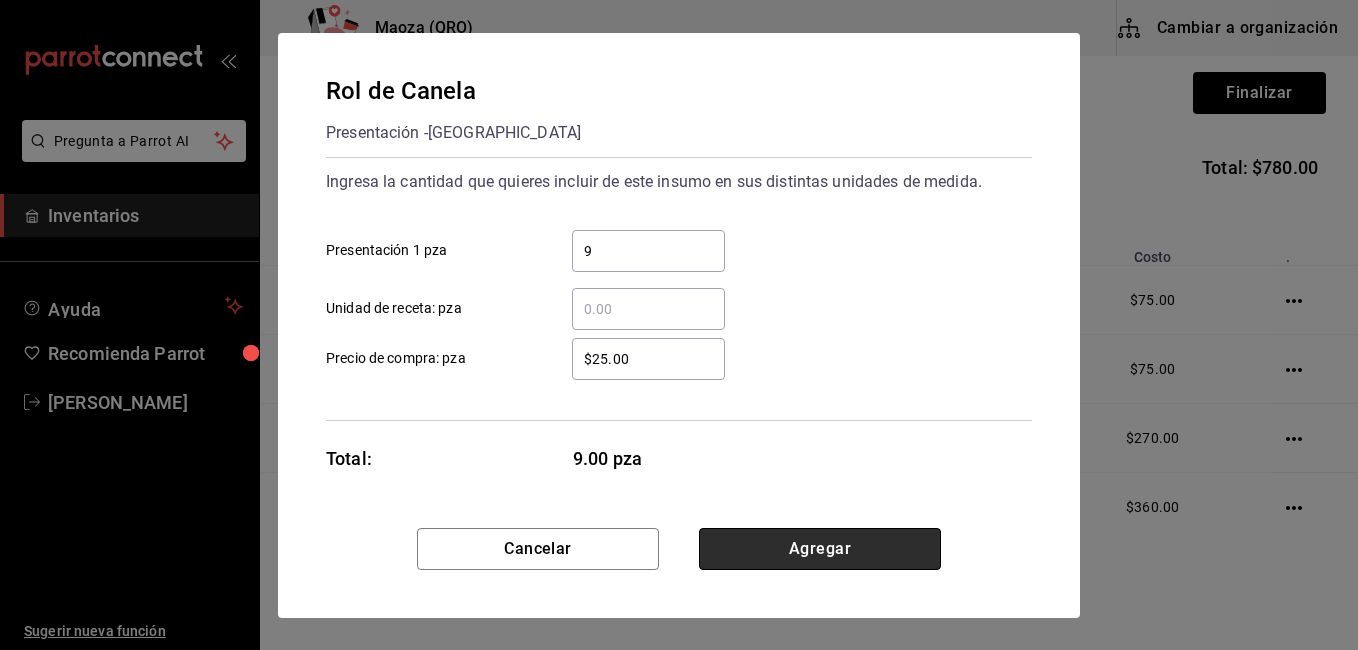 click on "Agregar" at bounding box center [820, 549] 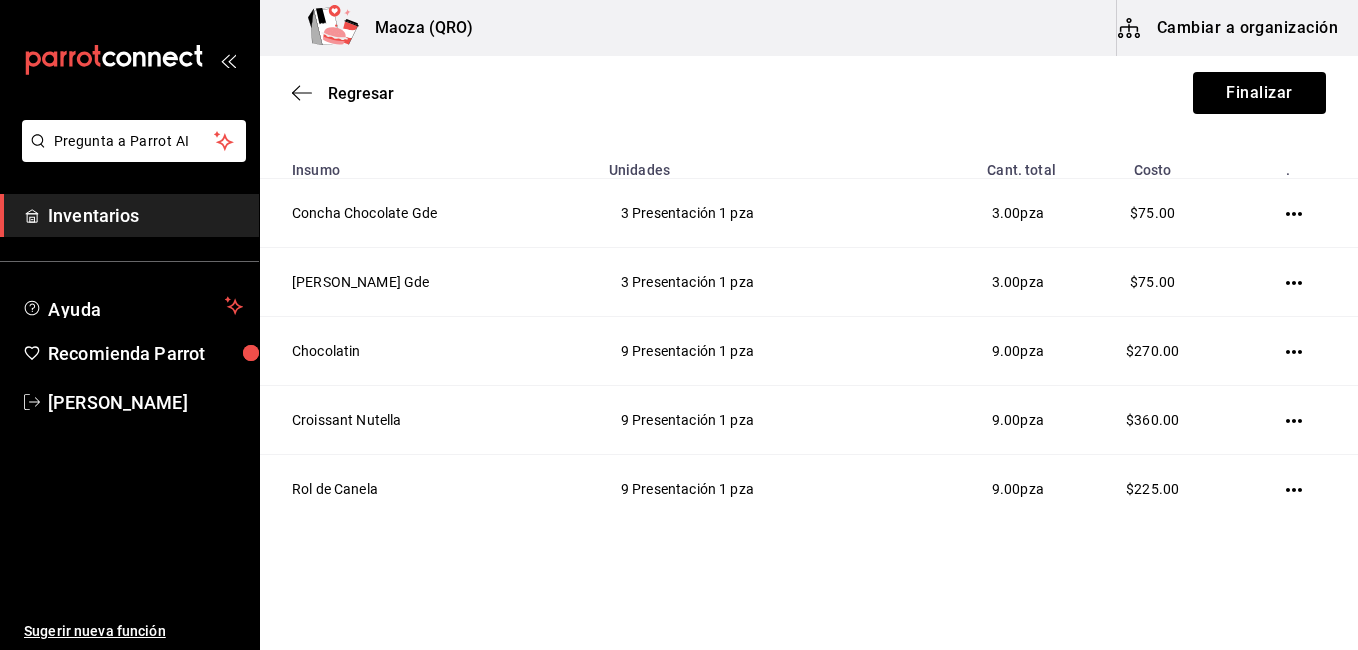 scroll, scrollTop: 258, scrollLeft: 0, axis: vertical 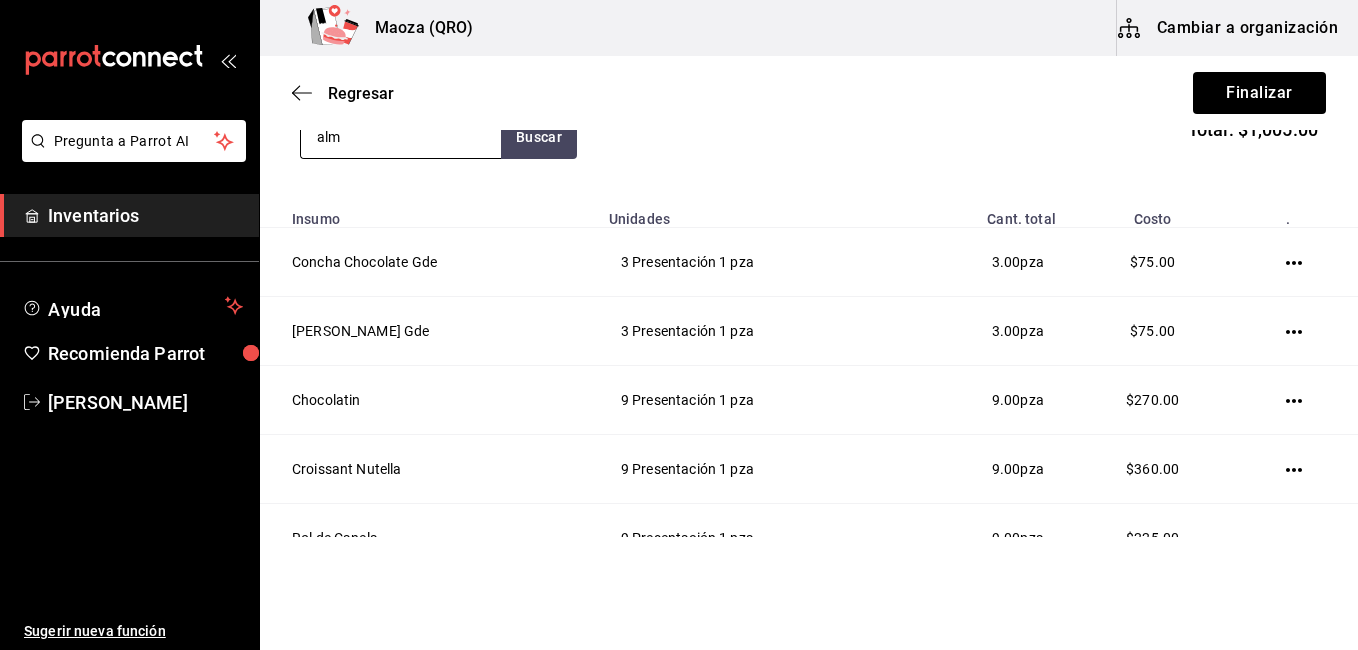 type on "alm" 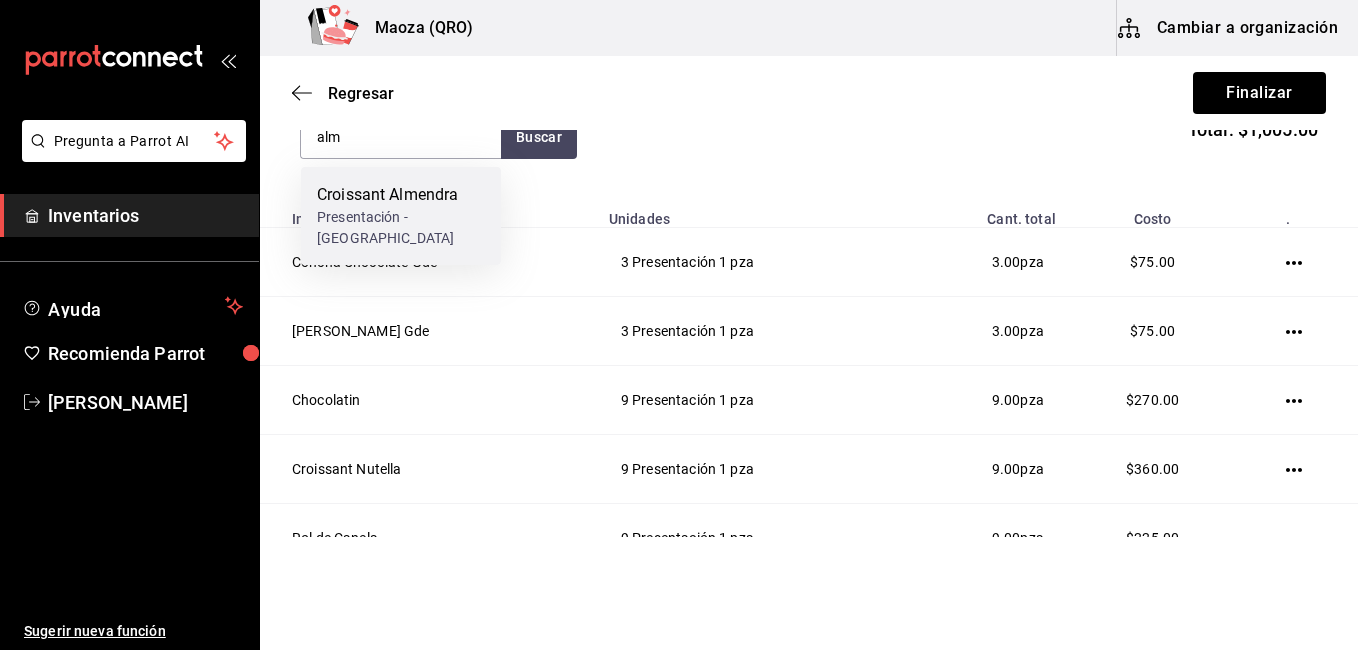 click on "Croissant Almendra" at bounding box center [401, 195] 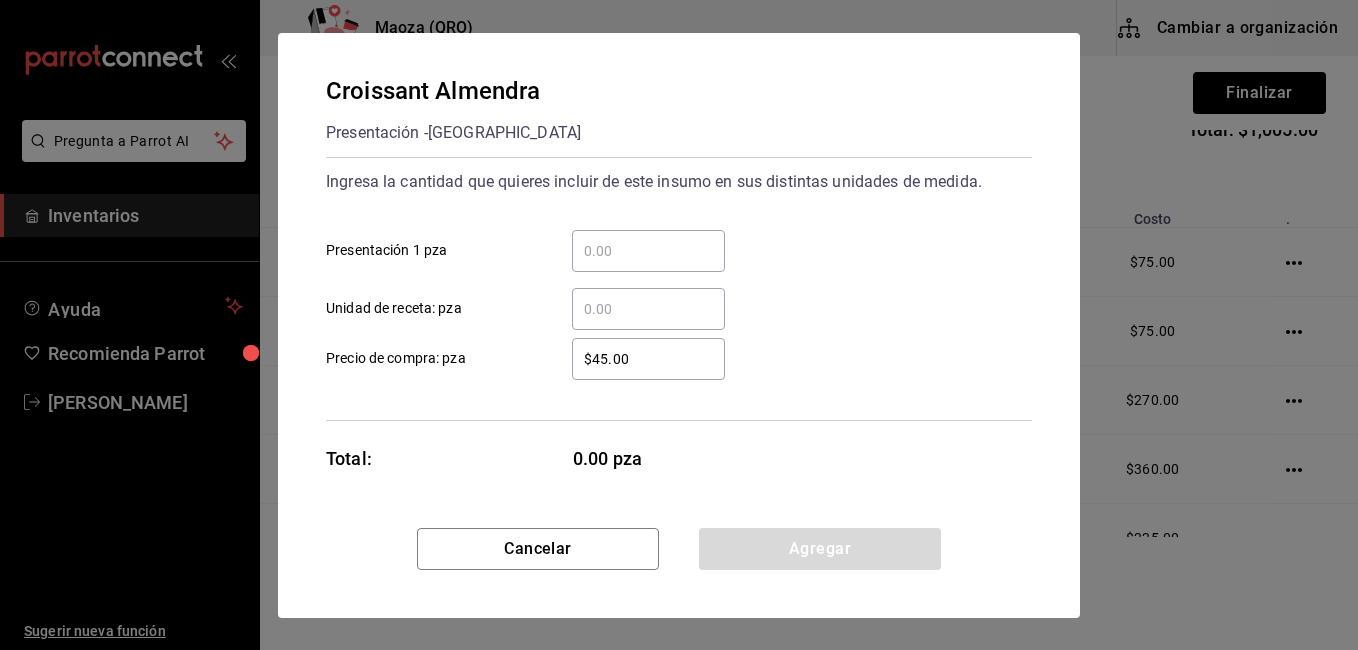 click on "​ Presentación 1 pza" at bounding box center (648, 251) 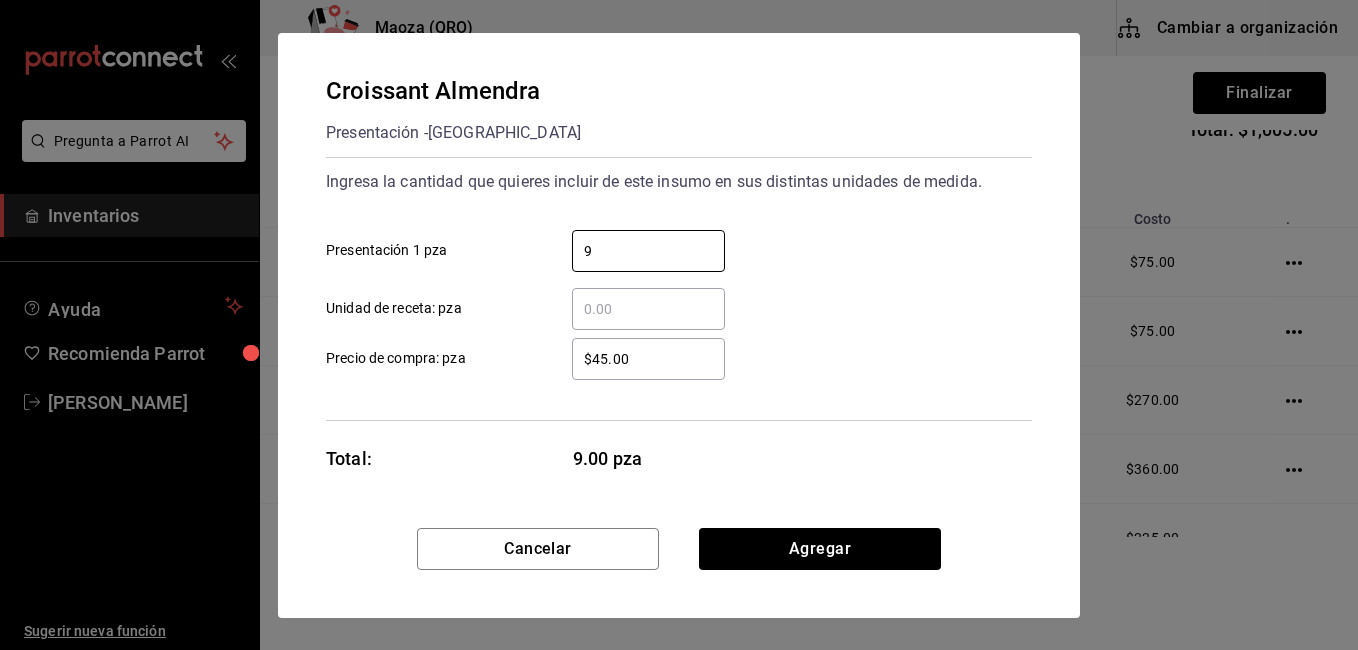 type on "9" 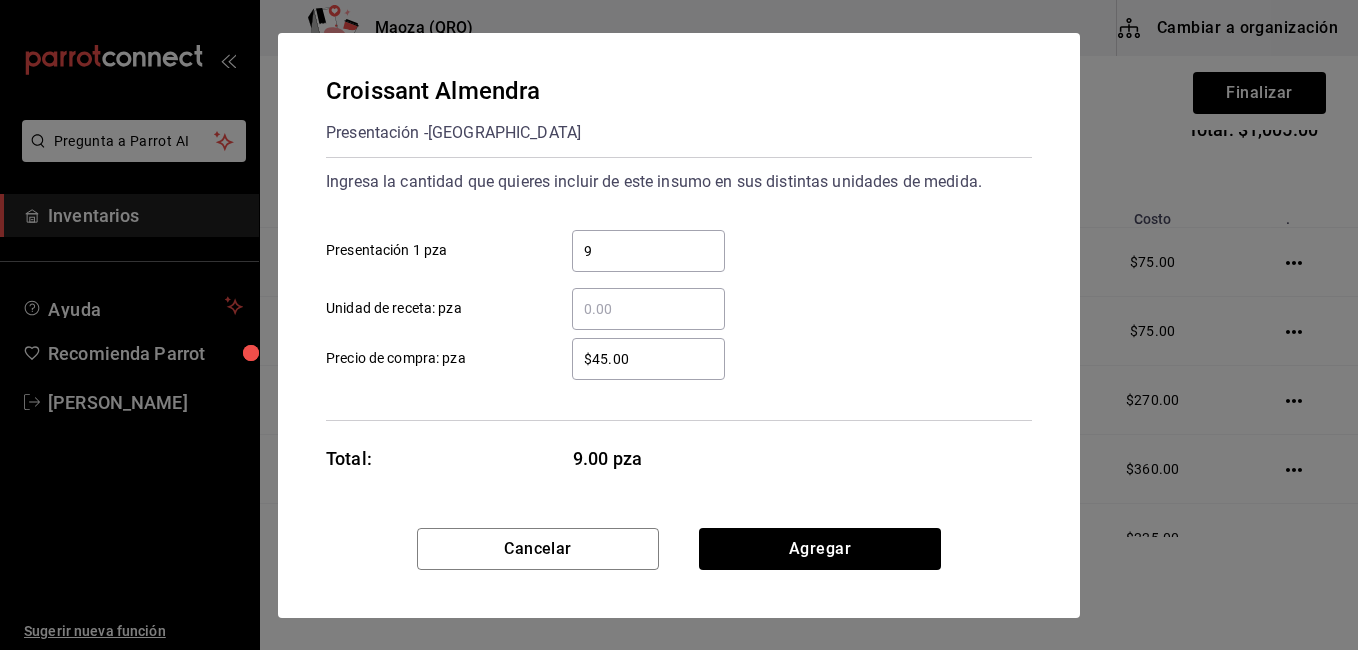 click on "$45.00" at bounding box center [648, 359] 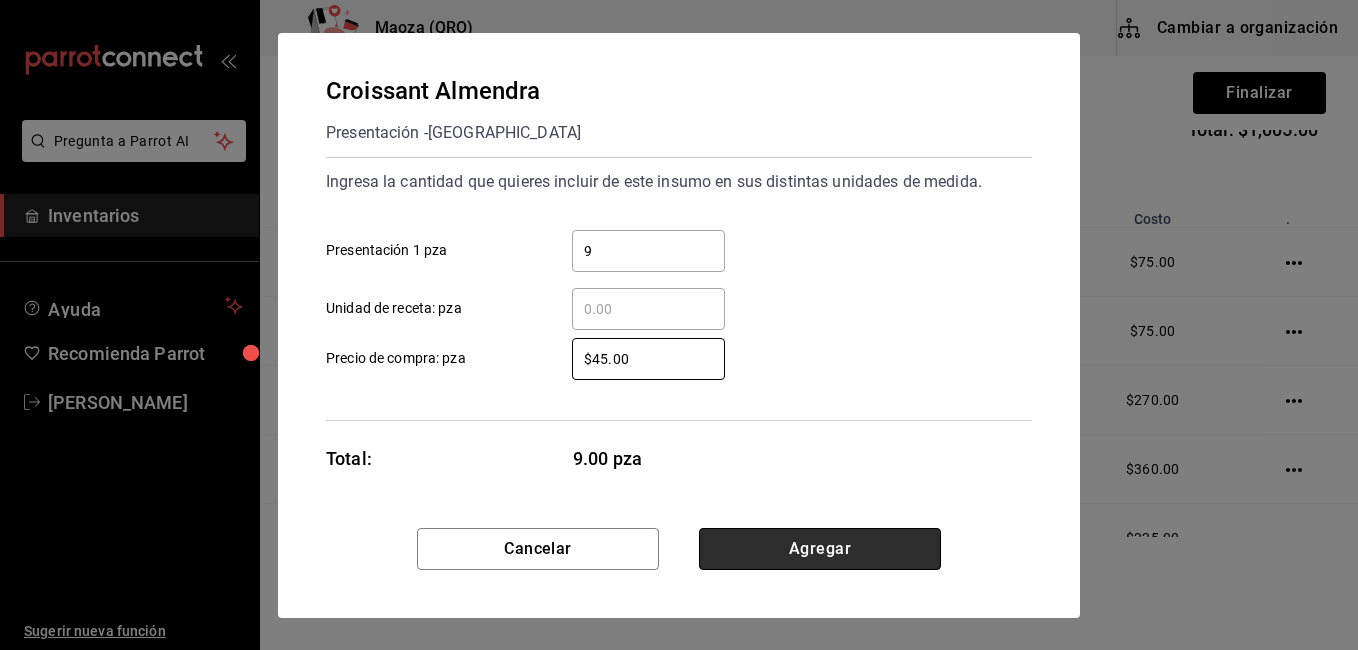 click on "Agregar" at bounding box center [820, 549] 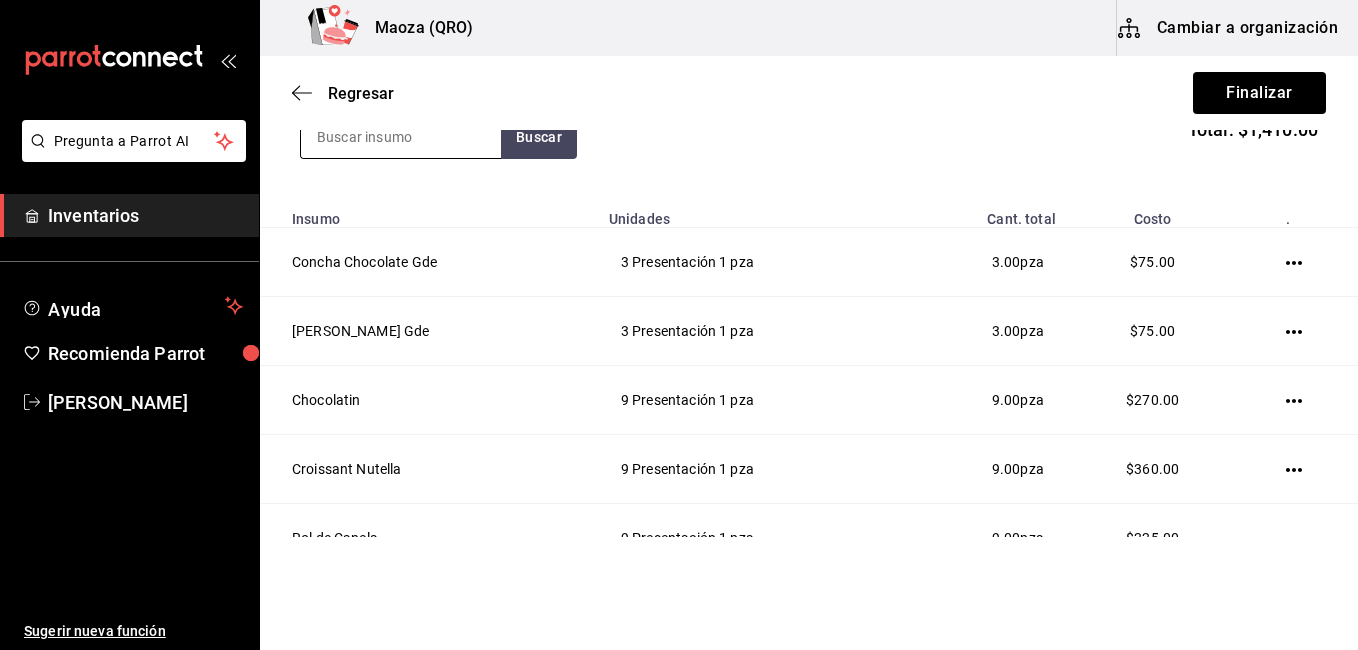 click at bounding box center [401, 137] 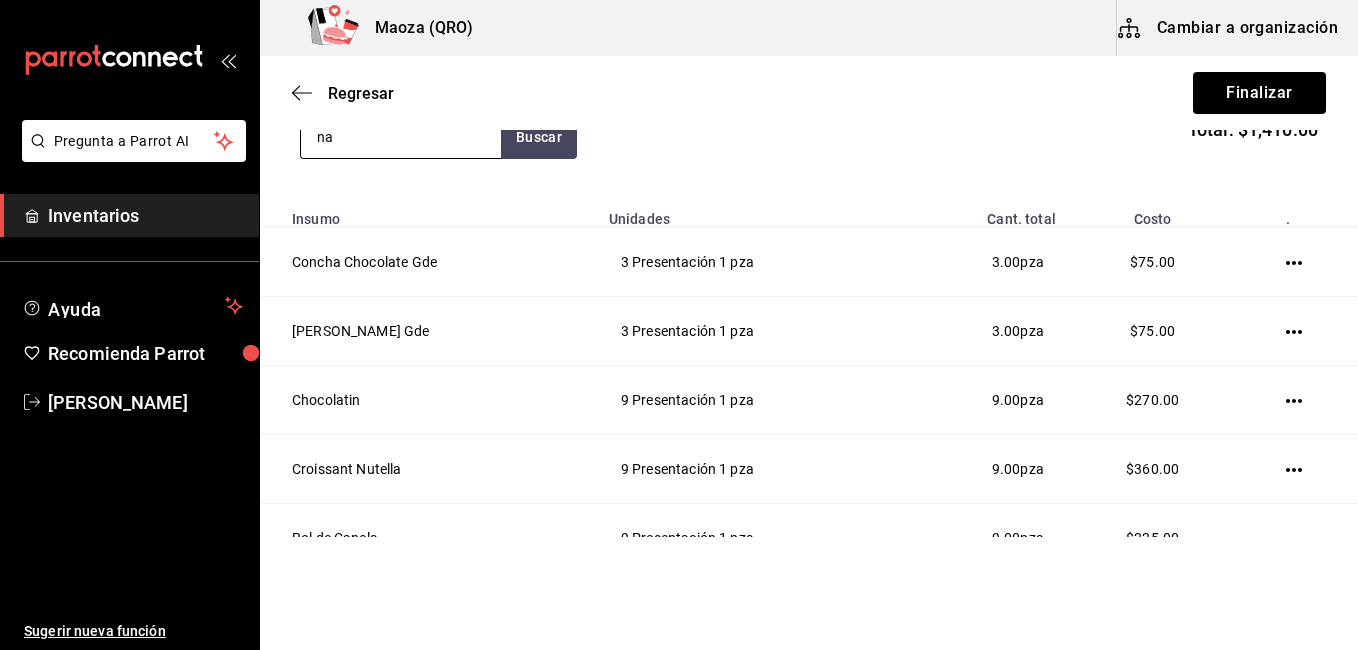 type on "n" 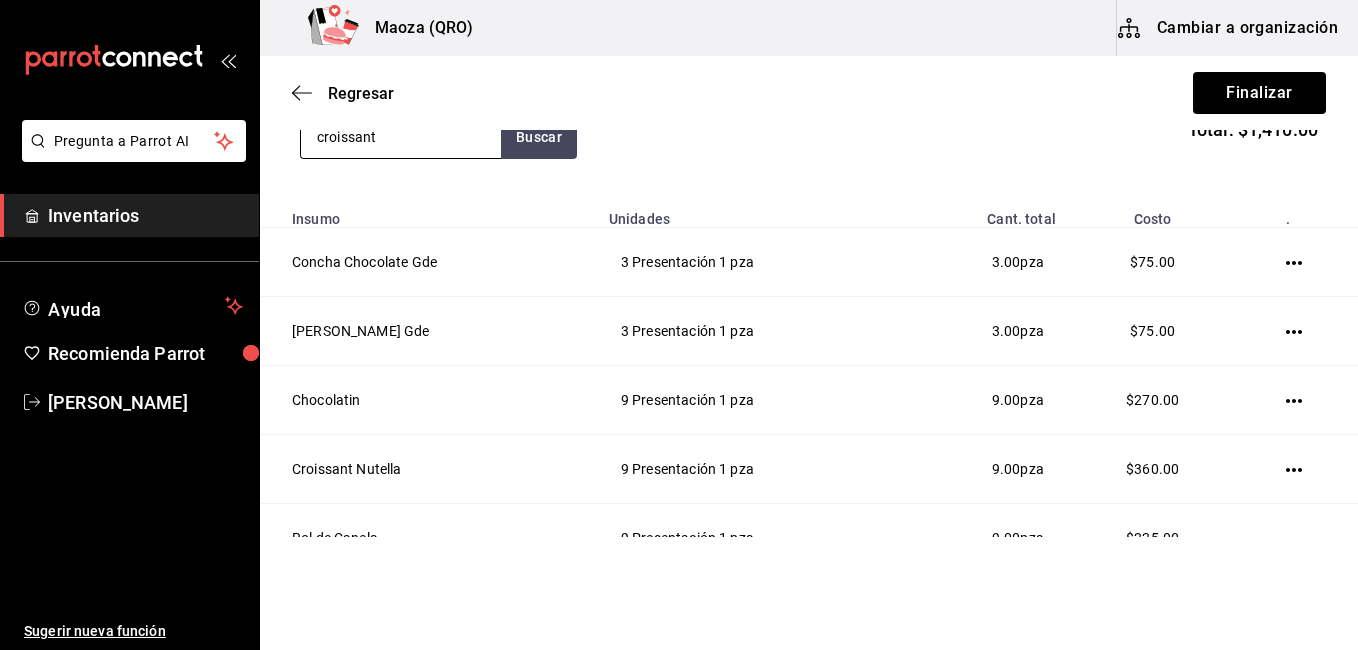 type on "croissant" 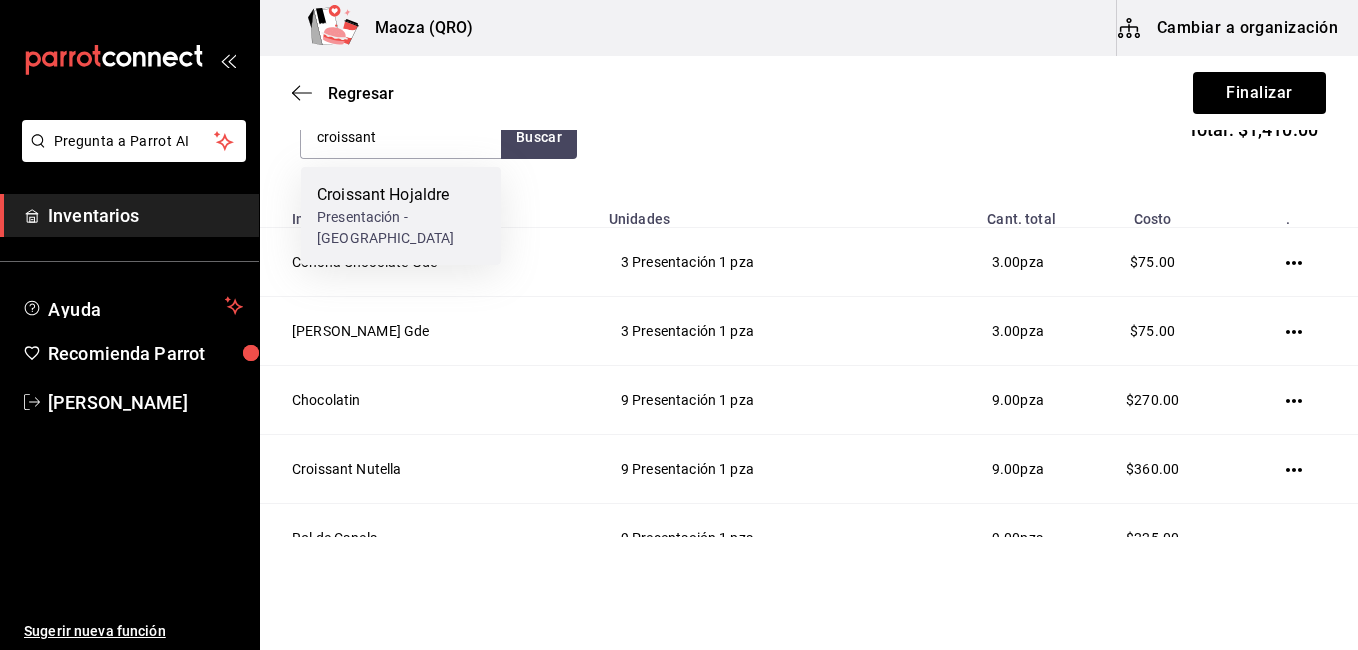 click on "Croissant Hojaldre" at bounding box center (401, 195) 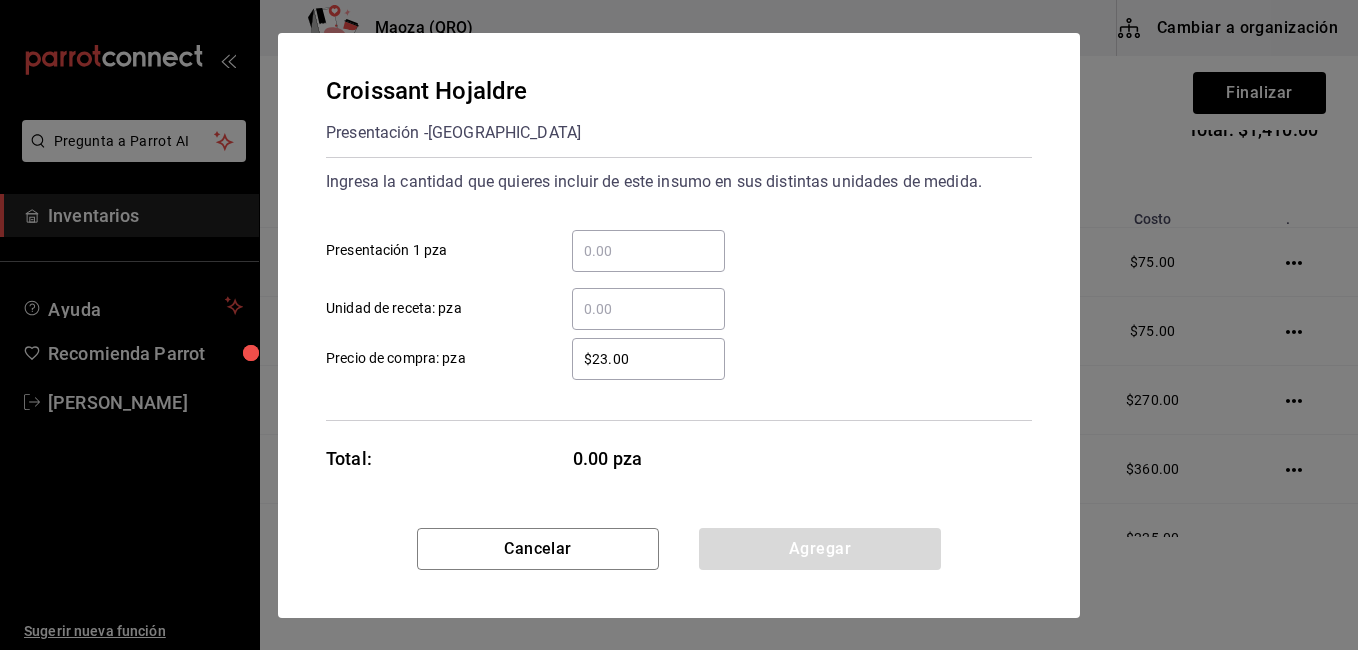 click on "​ Presentación 1 pza" at bounding box center (648, 251) 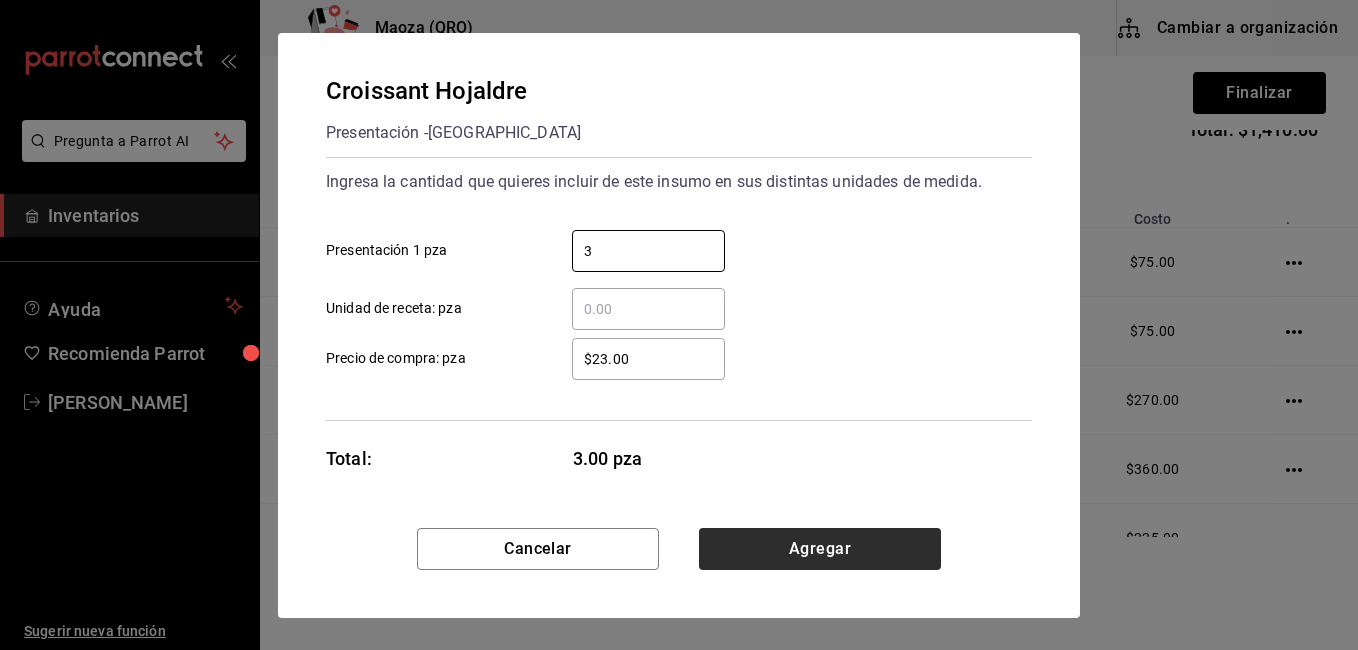 type on "3" 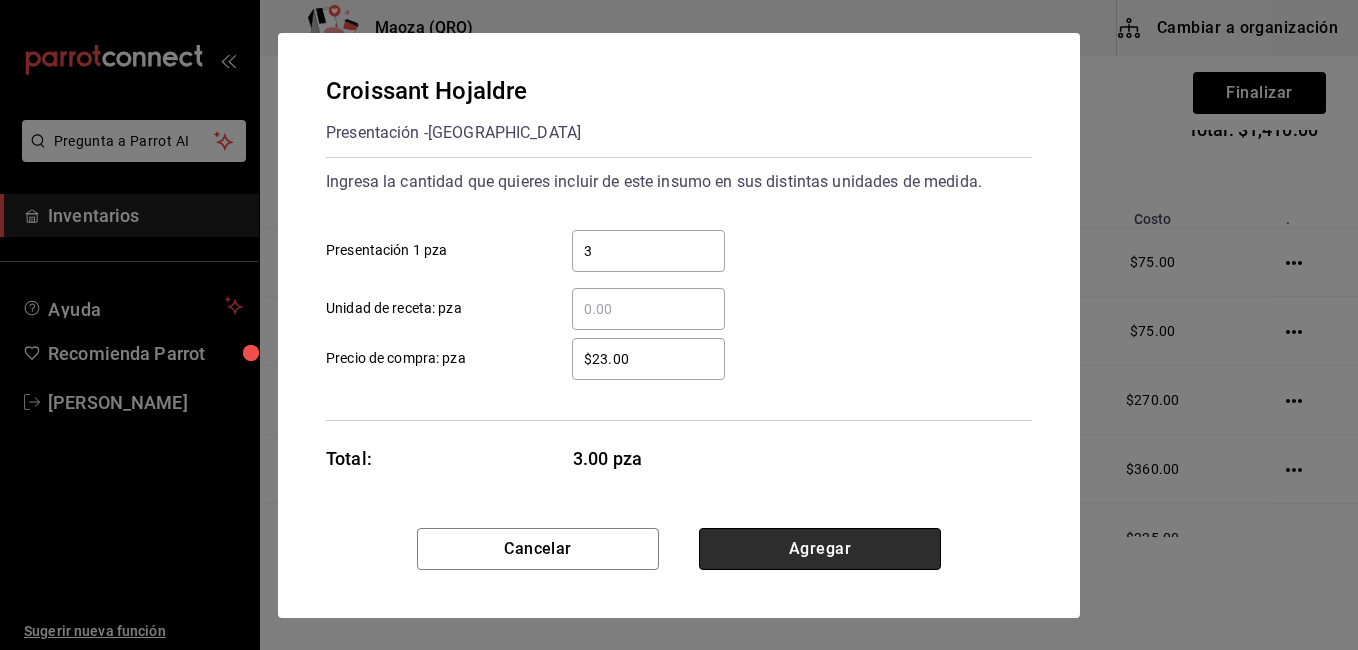 click on "Agregar" at bounding box center (820, 549) 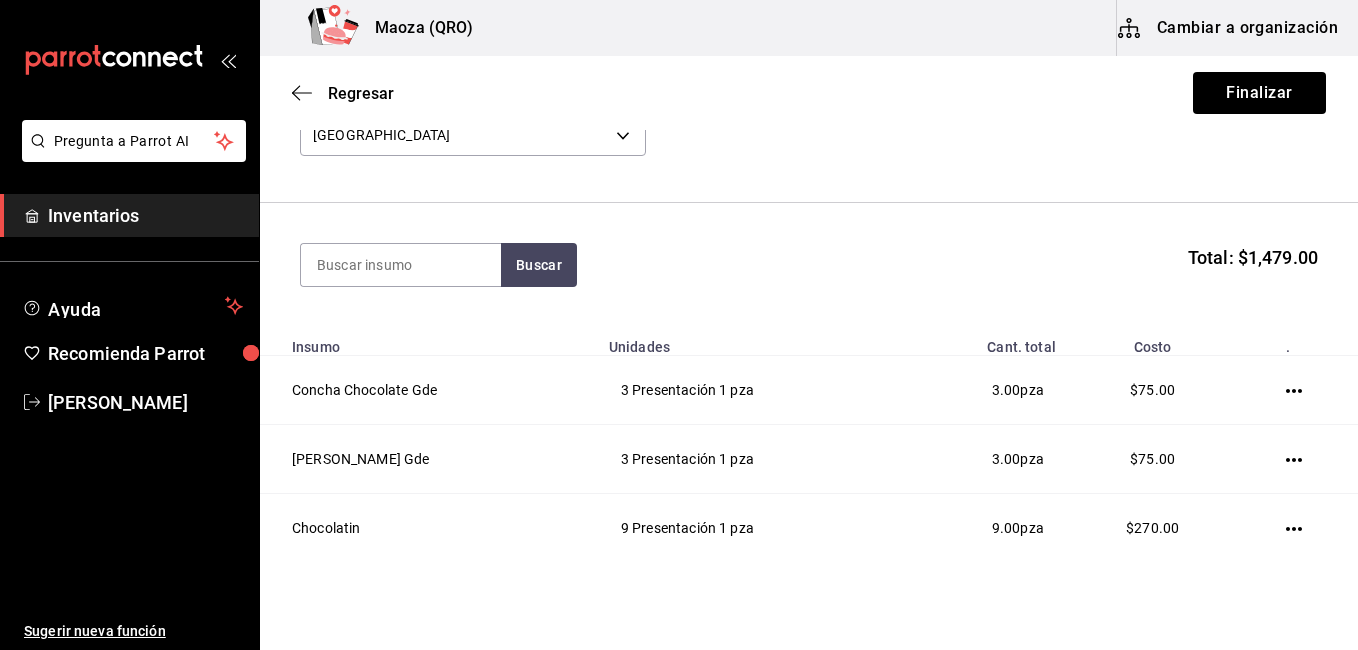 scroll, scrollTop: 96, scrollLeft: 0, axis: vertical 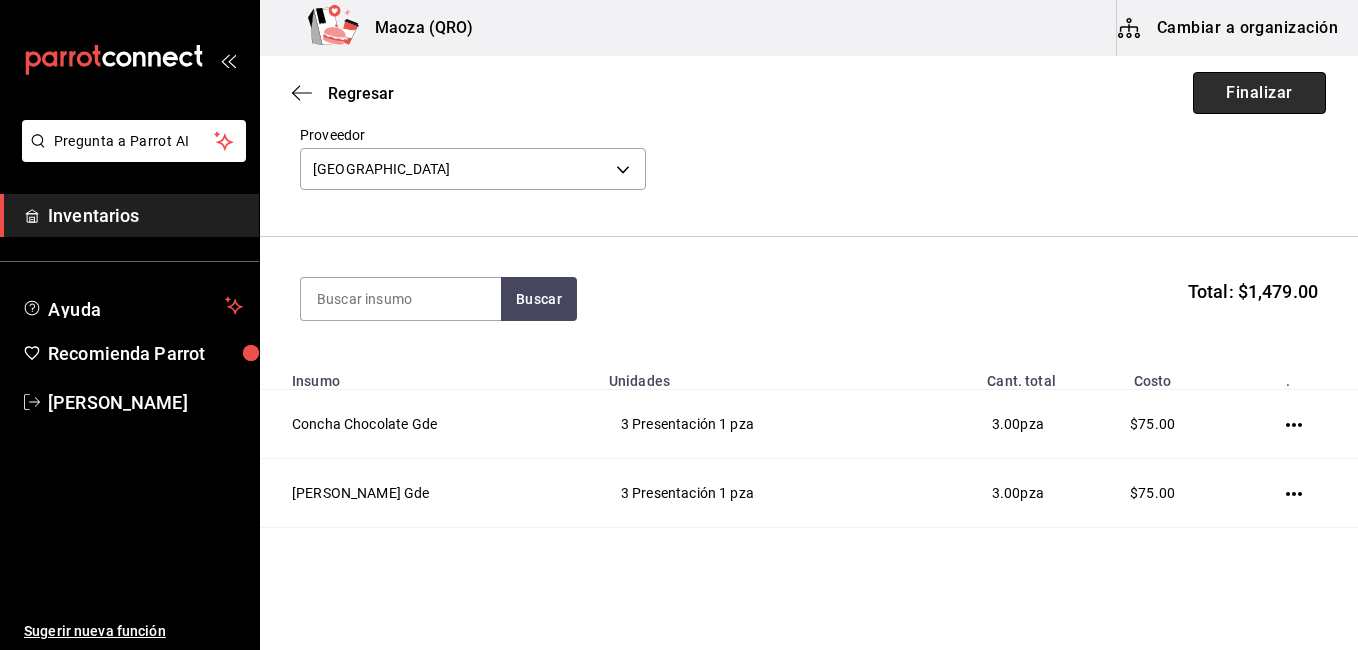 click on "Finalizar" at bounding box center (1259, 93) 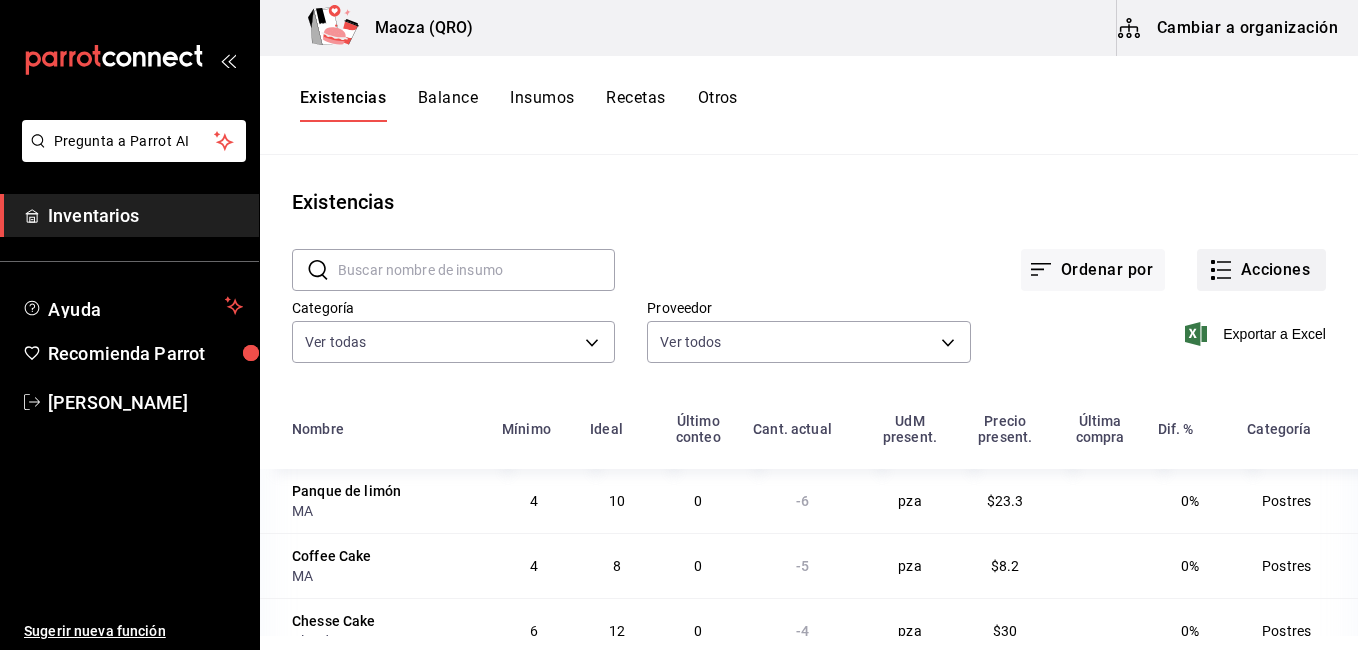 click on "Acciones" at bounding box center (1261, 270) 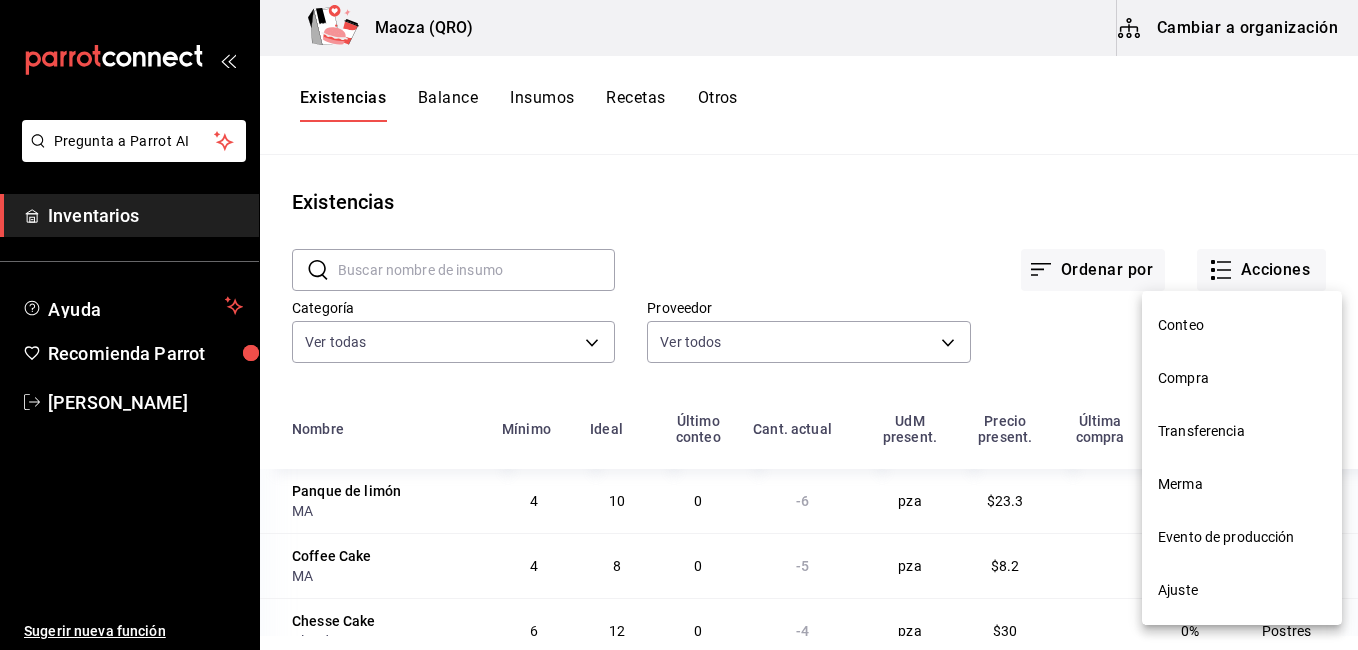 click on "Compra" at bounding box center [1242, 378] 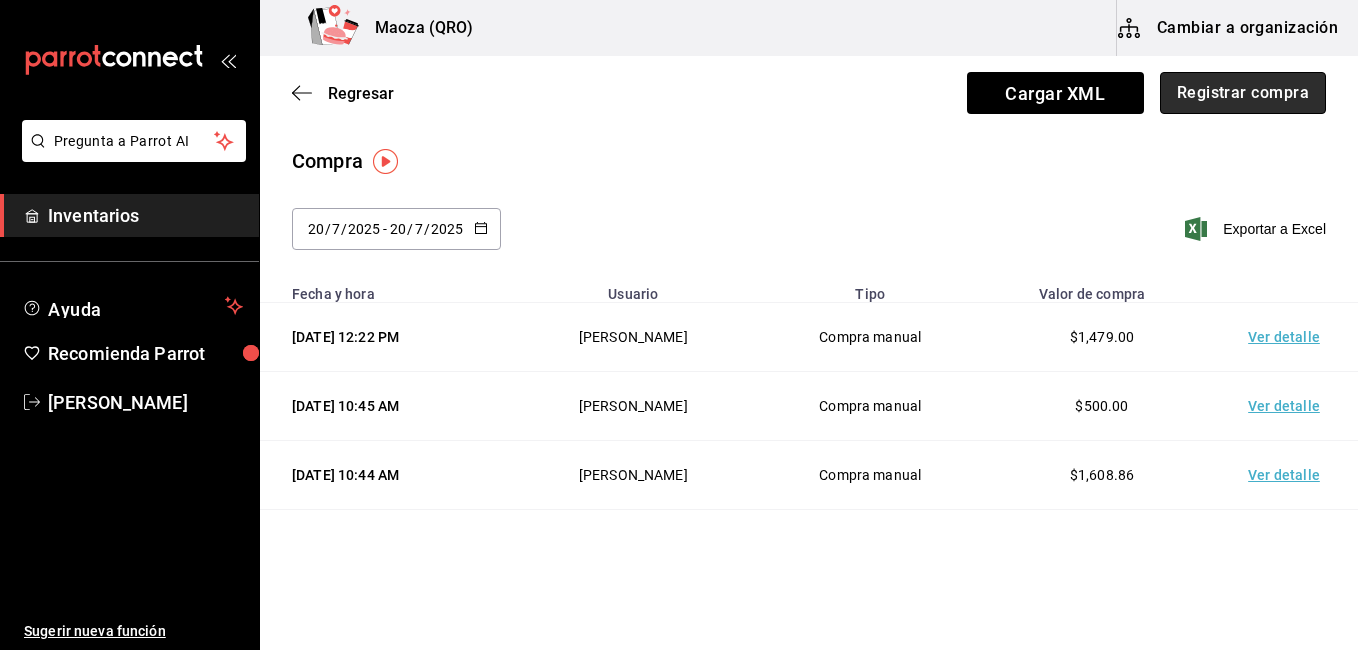 click on "Registrar compra" at bounding box center (1243, 93) 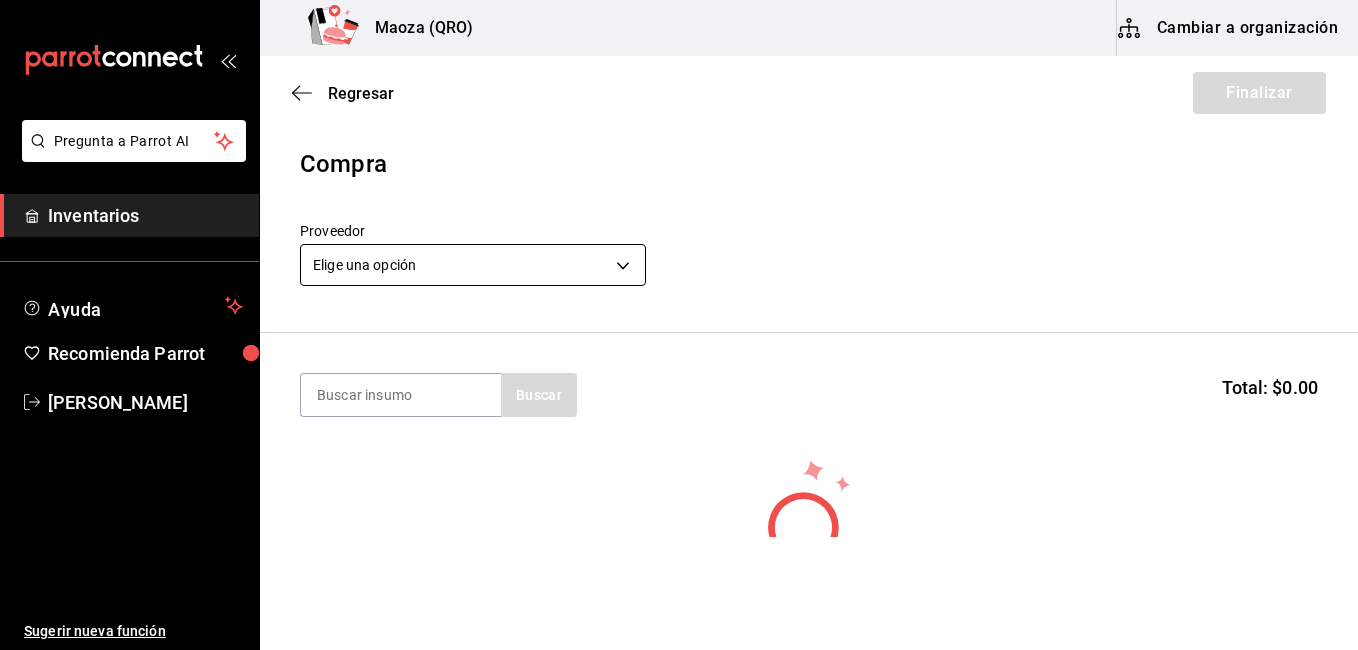 click on "Pregunta a Parrot AI Inventarios   Ayuda Recomienda Parrot   [PERSON_NAME]   Sugerir nueva función   Maoza (QRO) Cambiar a organización Regresar Finalizar Compra Proveedor Elige una opción default Buscar Total: $0.00 No hay insumos a mostrar. Busca un insumo para agregarlo a la lista GANA 1 MES GRATIS EN TU SUSCRIPCIÓN AQUÍ ¿Recuerdas cómo empezó tu restaurante?
[PERSON_NAME] puedes ayudar a un colega a tener el mismo cambio que tú viviste.
Recomienda Parrot directamente desde tu Portal Administrador.
Es fácil y rápido.
🎁 Por cada restaurante que se una, ganas 1 mes gratis. Ver video tutorial Ir a video Pregunta a Parrot AI Inventarios   Ayuda Recomienda Parrot   [PERSON_NAME]   Sugerir nueva función   Editar Eliminar Visitar centro de ayuda [PHONE_NUMBER] [EMAIL_ADDRESS][DOMAIN_NAME] Visitar centro de ayuda [PHONE_NUMBER] [EMAIL_ADDRESS][DOMAIN_NAME]" at bounding box center [679, 268] 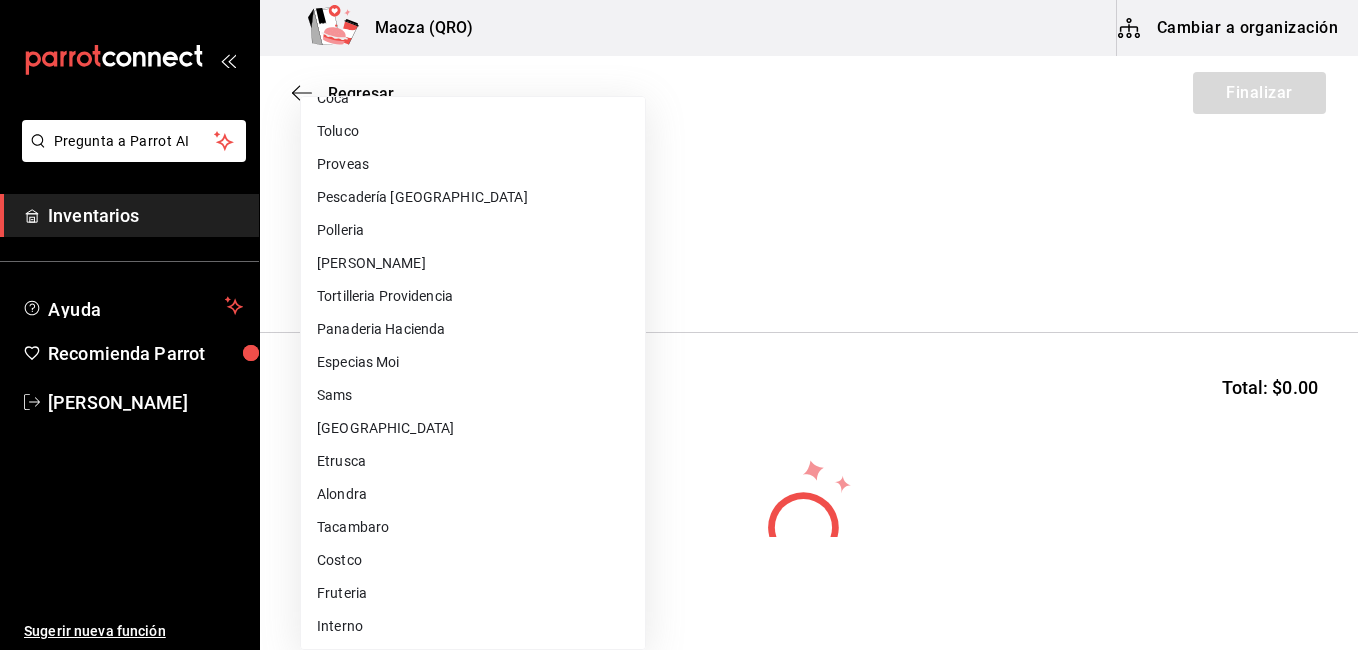 scroll, scrollTop: 817, scrollLeft: 0, axis: vertical 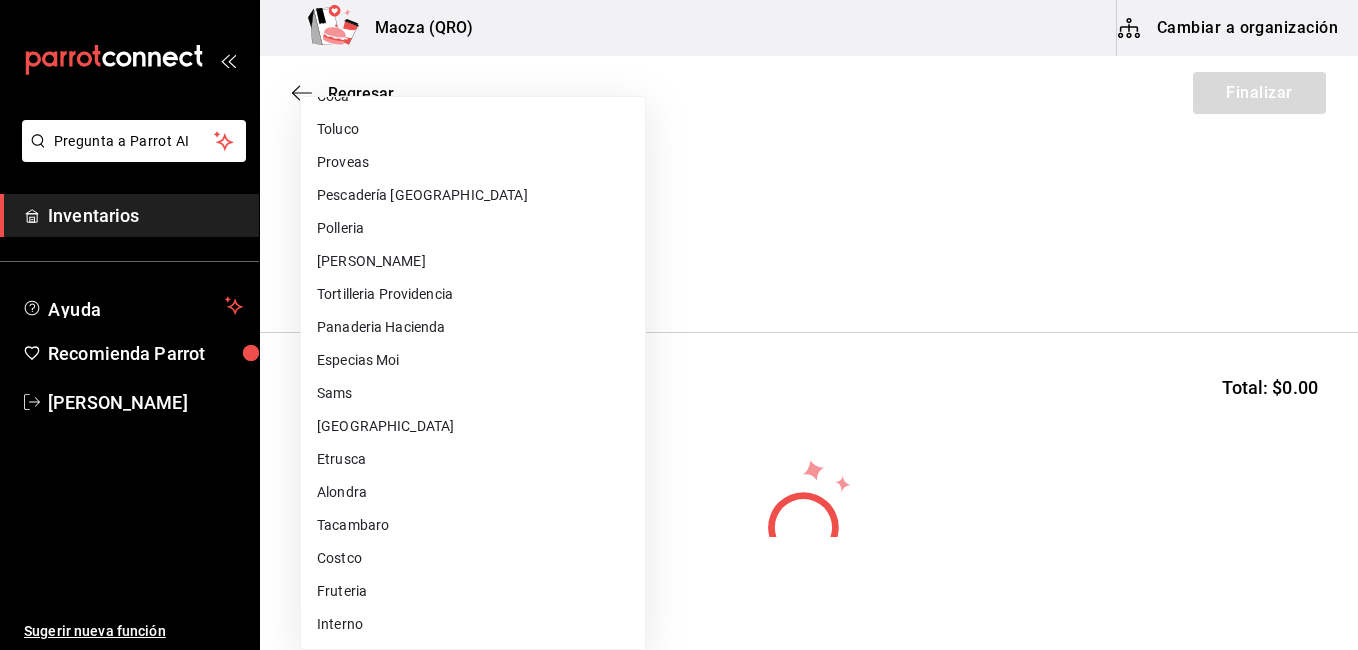 click on "Fruteria" at bounding box center [473, 591] 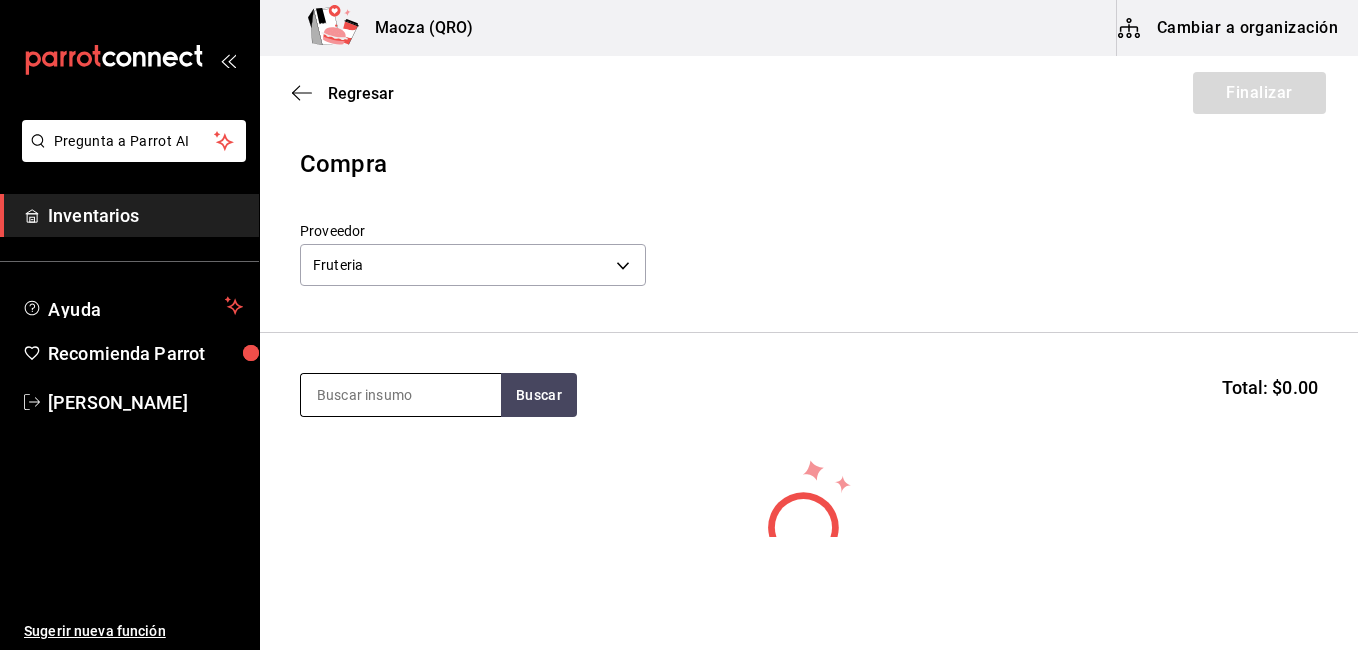 click at bounding box center (401, 395) 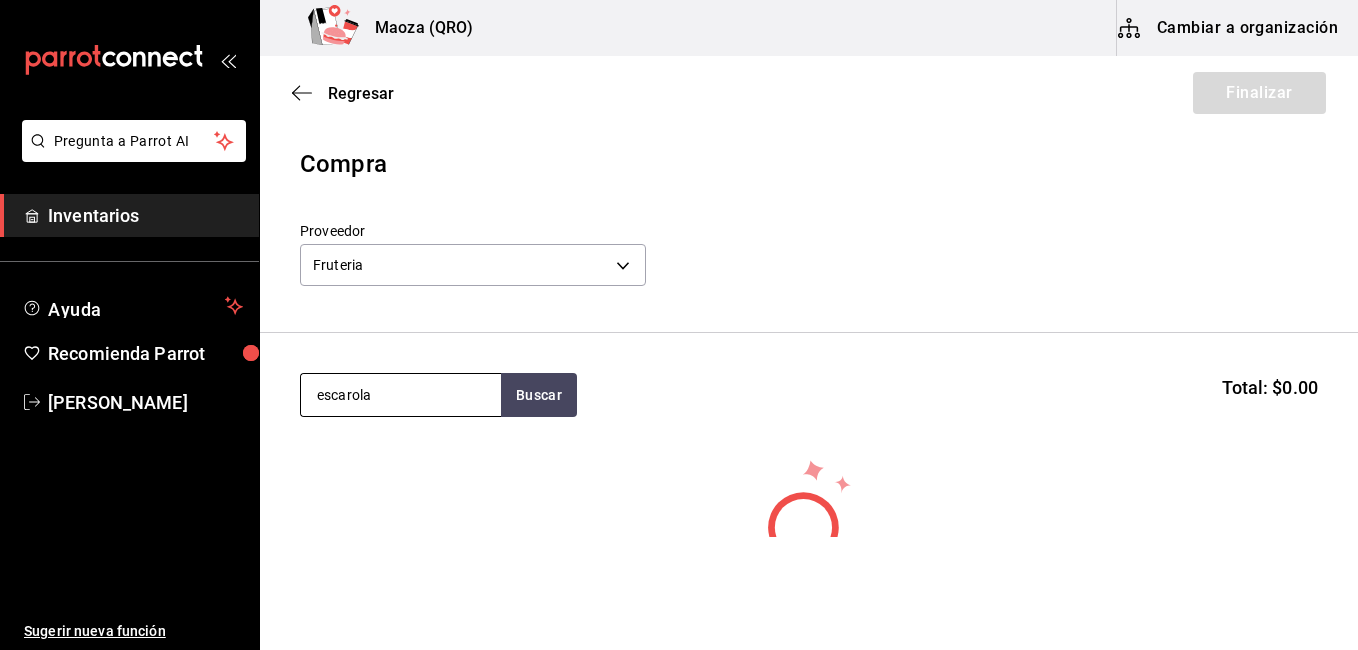 type on "escarola" 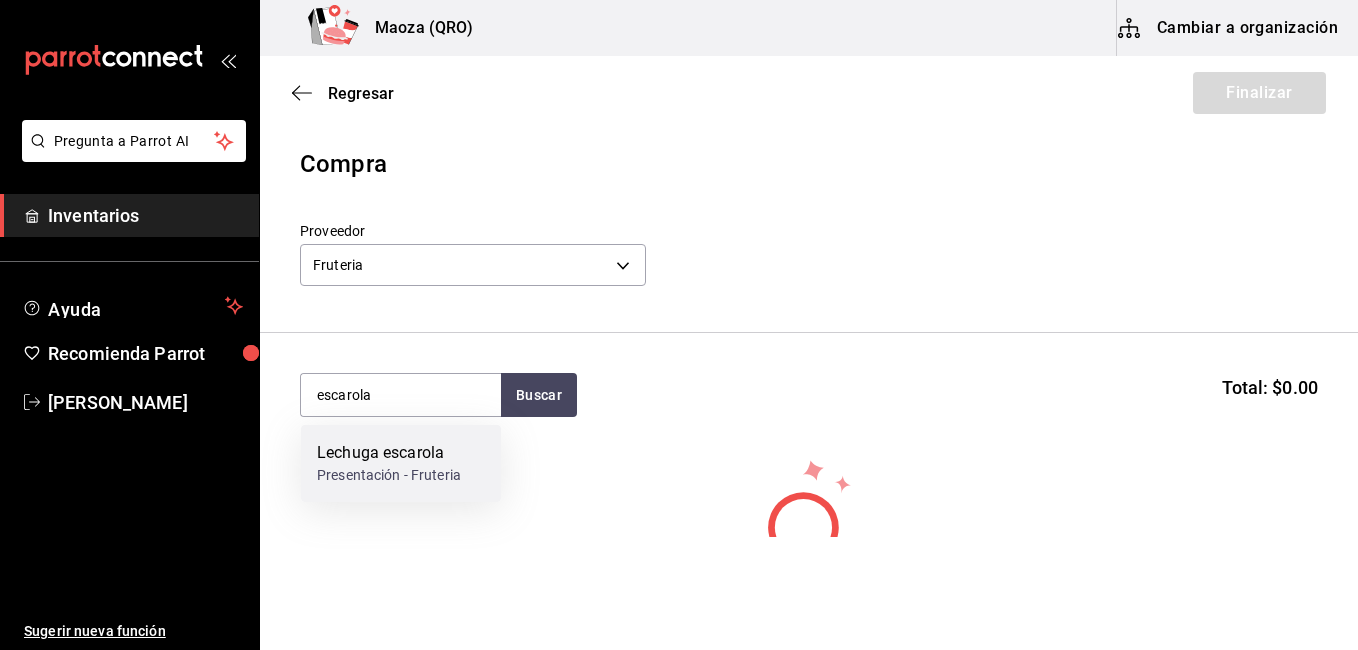click on "Lechuga escarola" at bounding box center (389, 453) 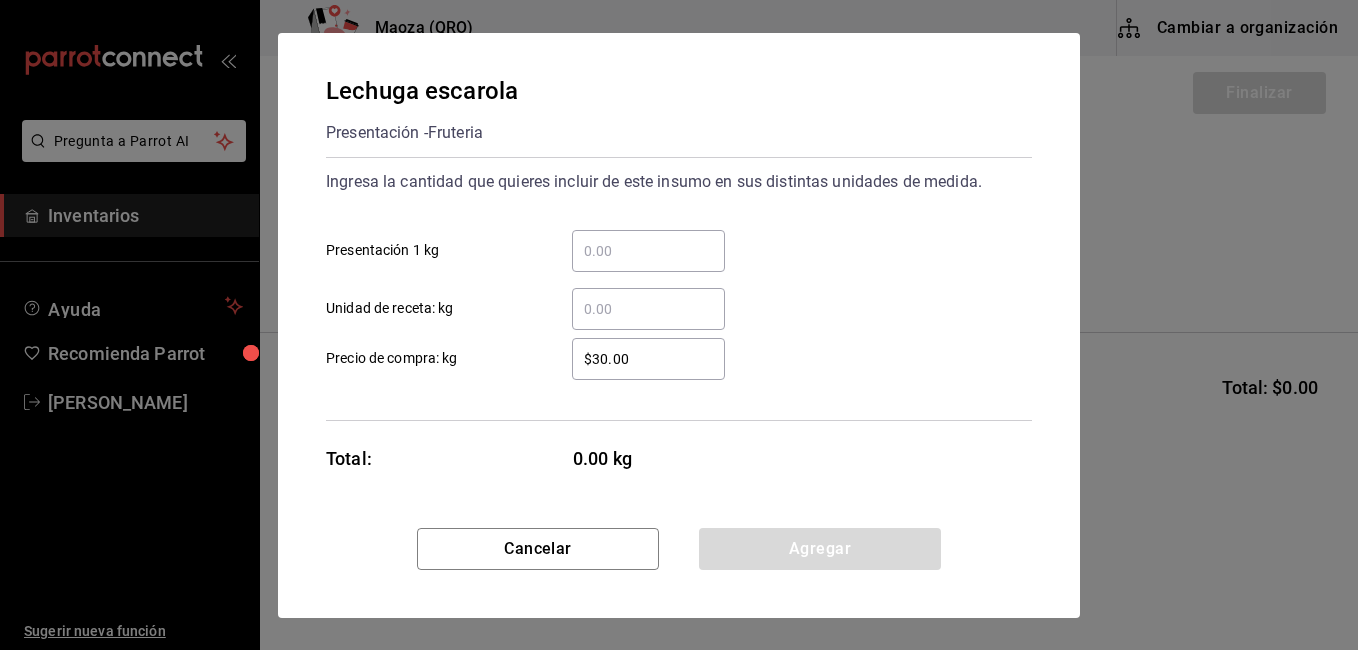 click on "​ Presentación 1 kg" at bounding box center [648, 251] 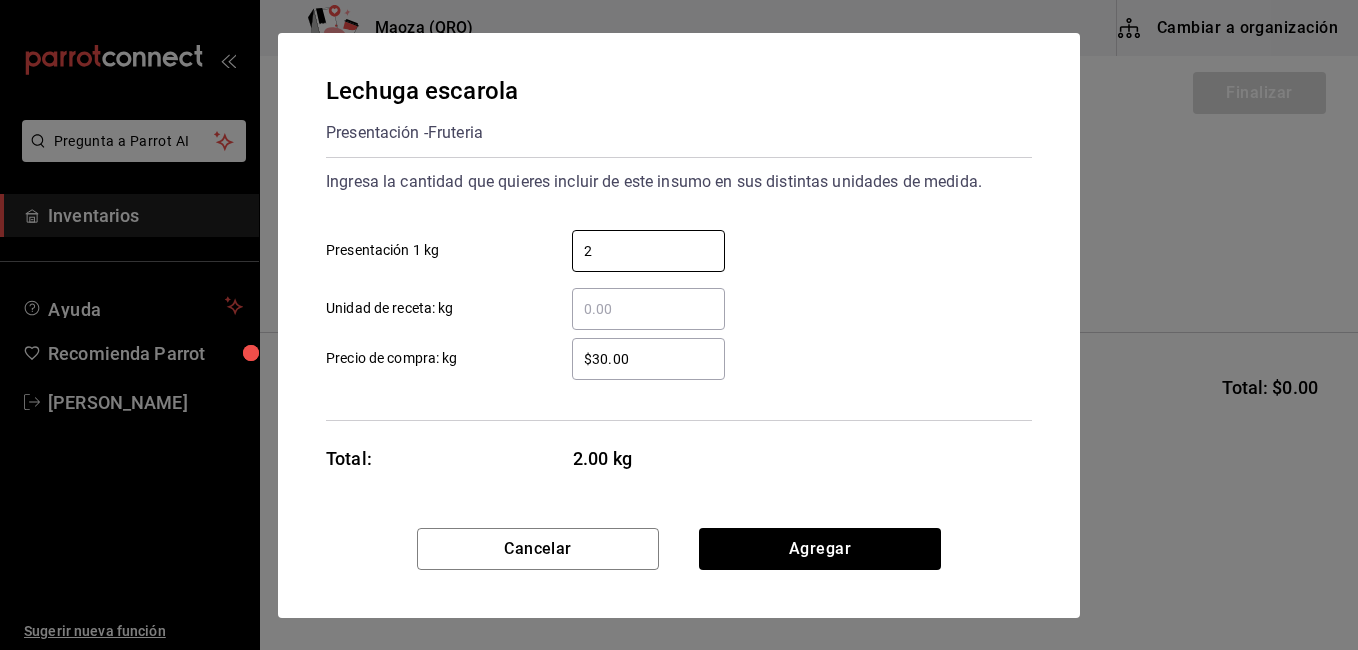 type on "2" 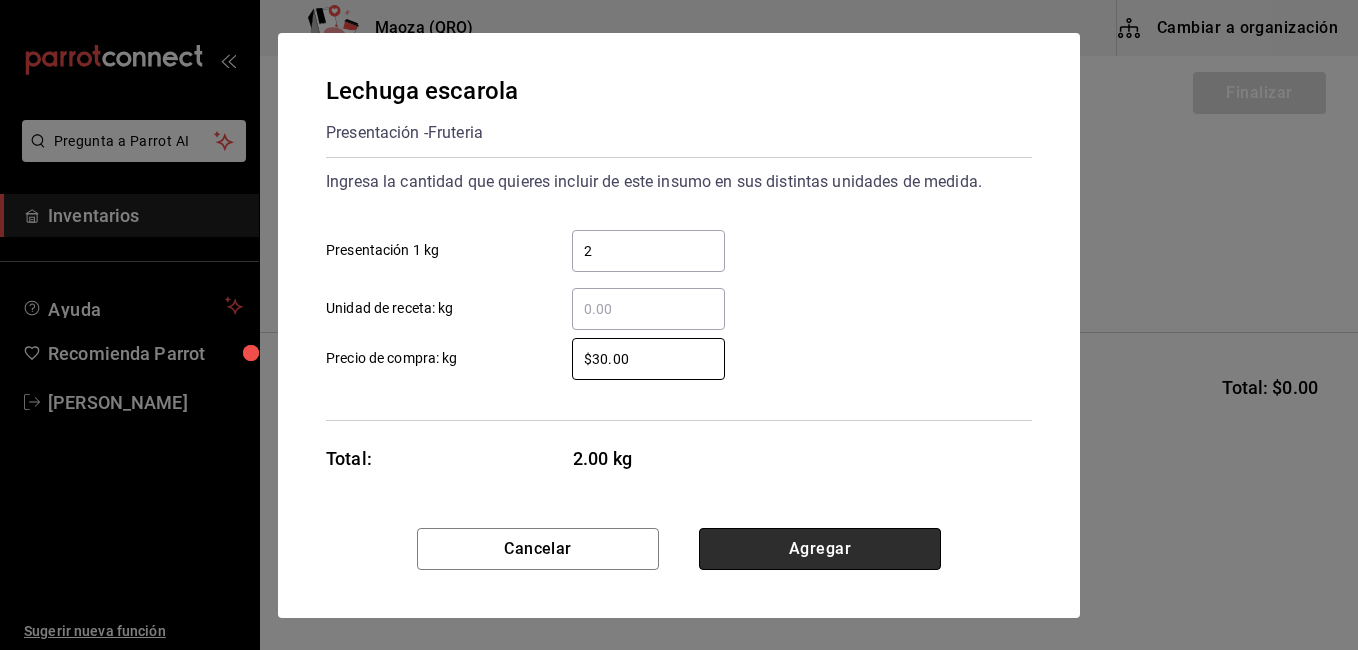 click on "Agregar" at bounding box center (820, 549) 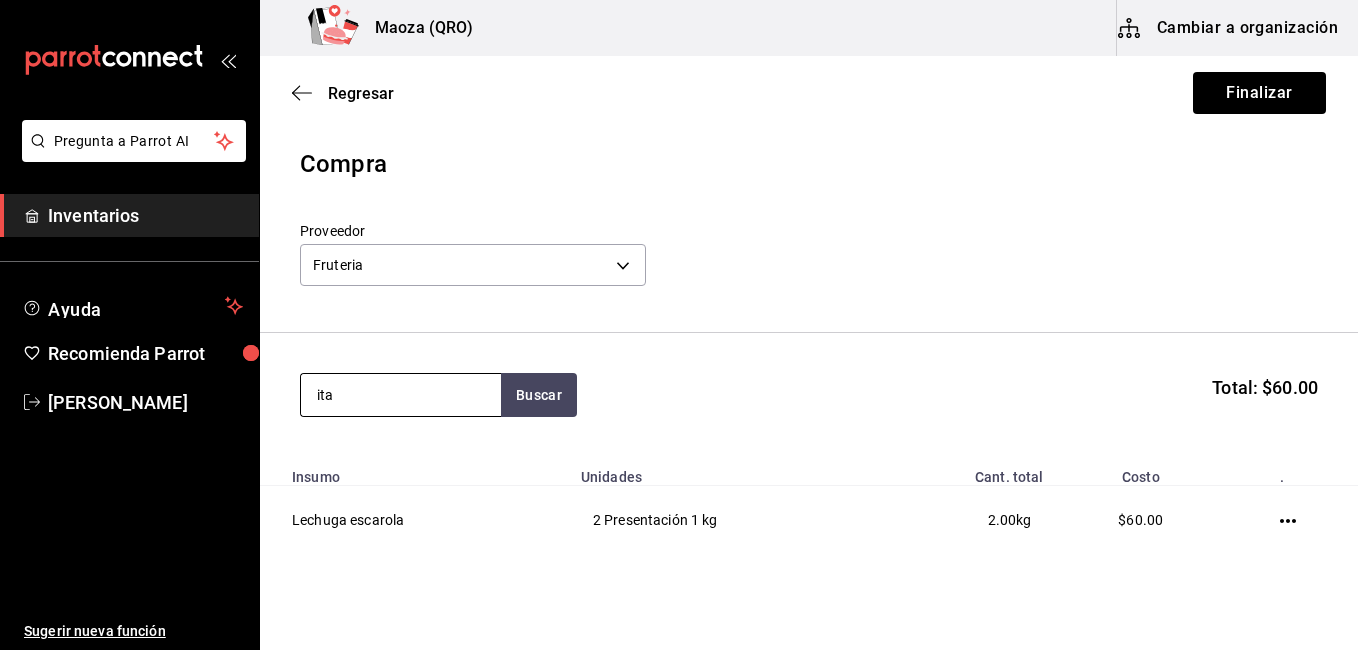 type on "ita" 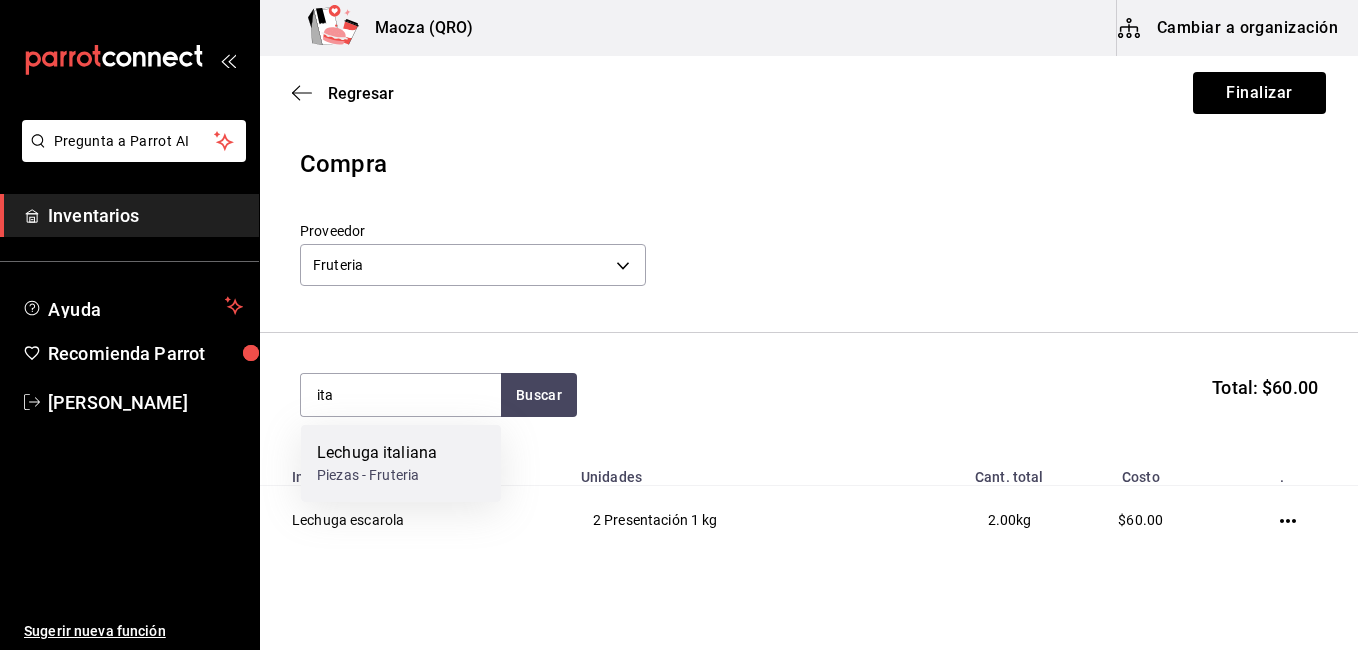 click on "Lechuga italiana" at bounding box center (377, 453) 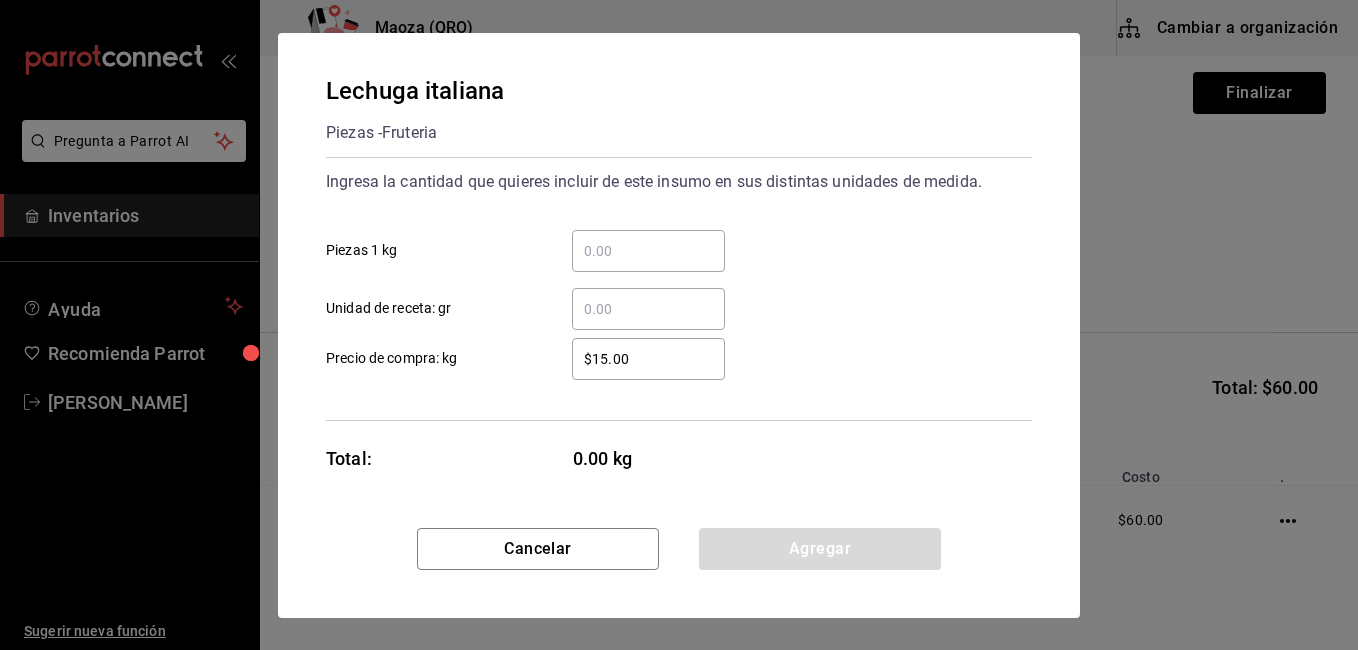 click on "​ Piezas 1 kg" at bounding box center [648, 251] 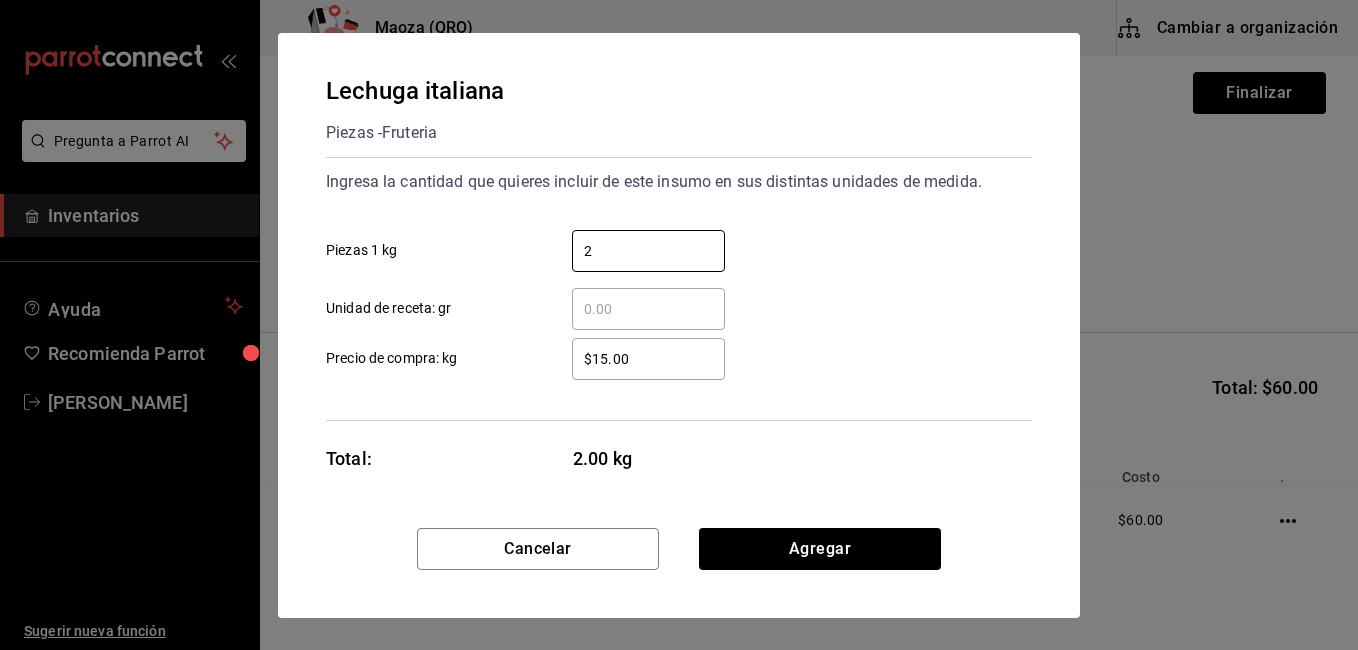type on "2" 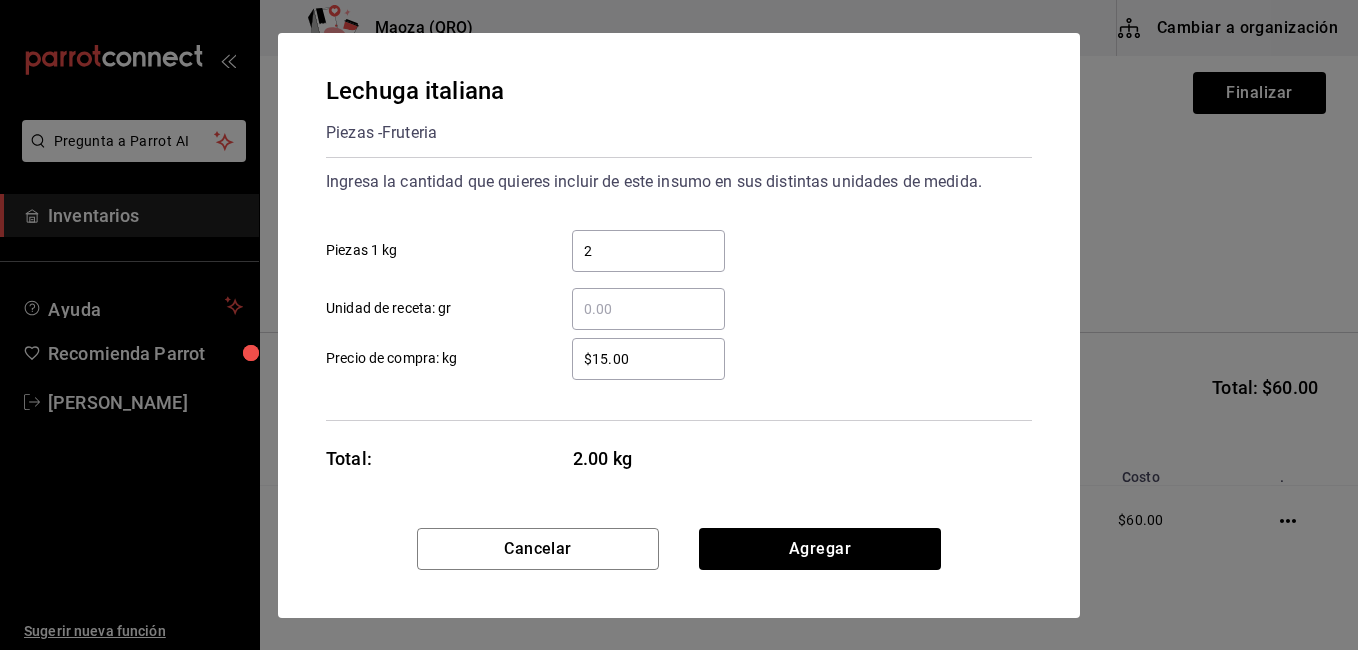click on "$15.00" at bounding box center (648, 359) 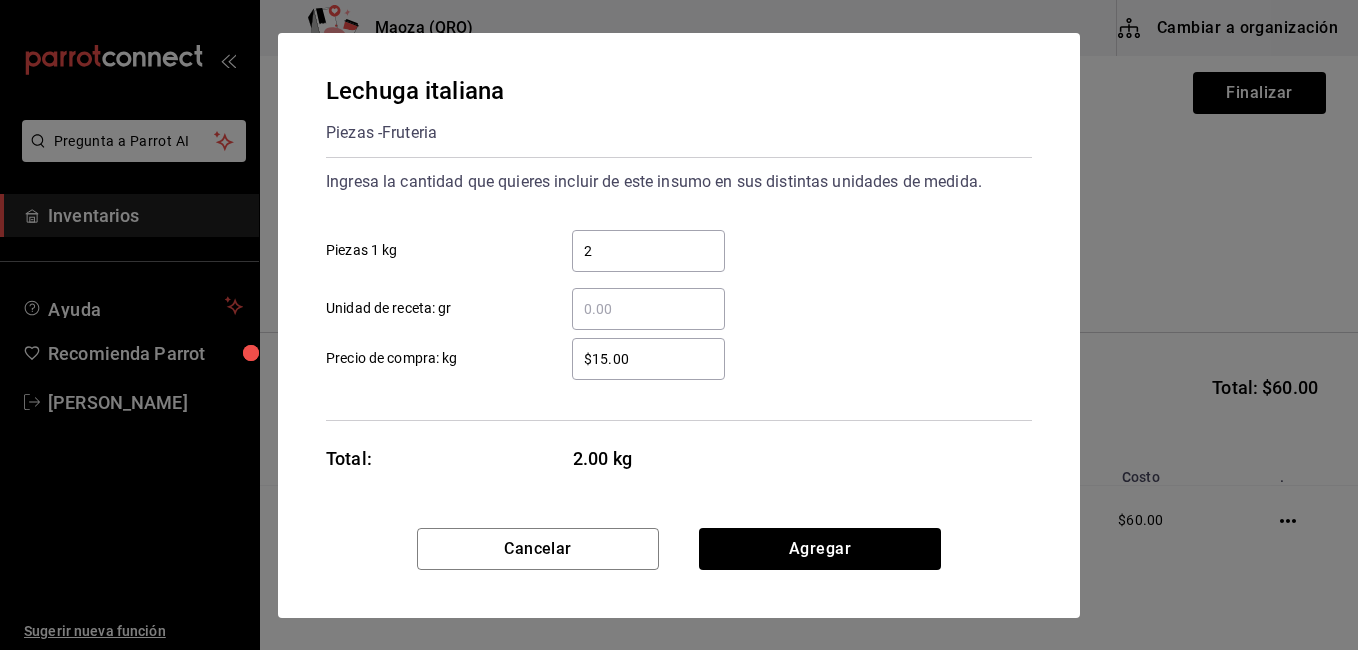 type on "$1.00" 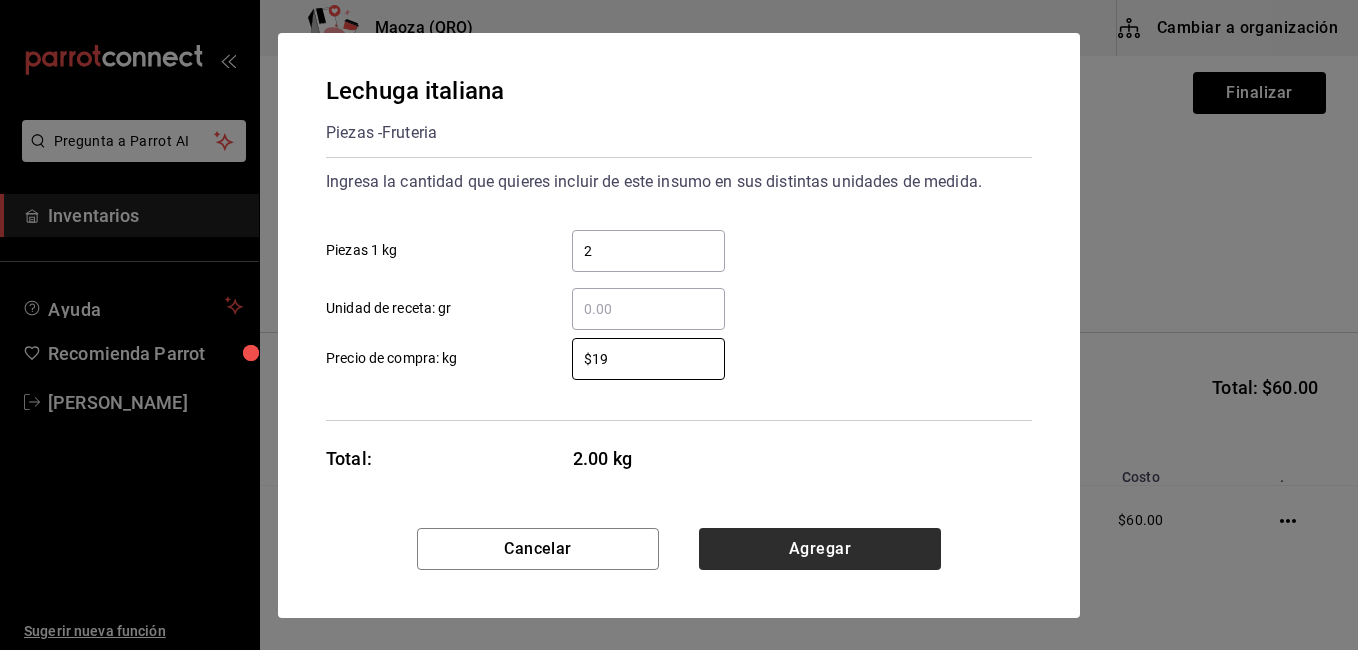 type on "$19" 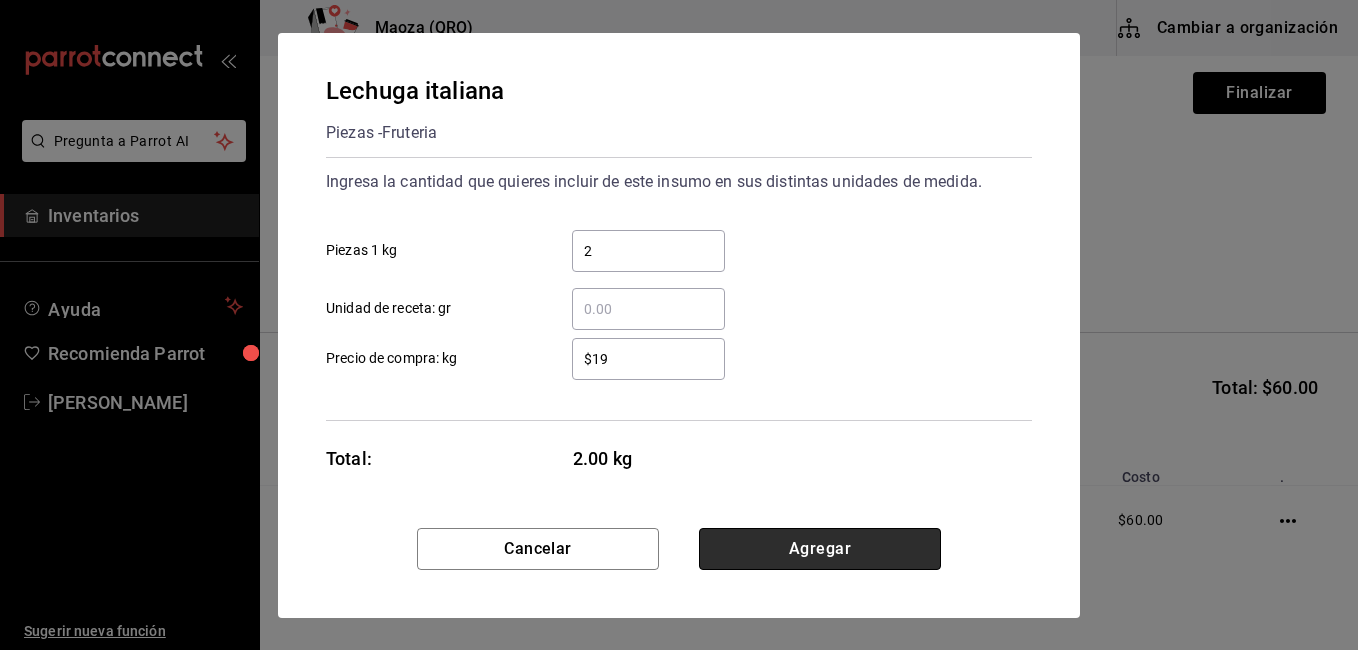 click on "Agregar" at bounding box center [820, 549] 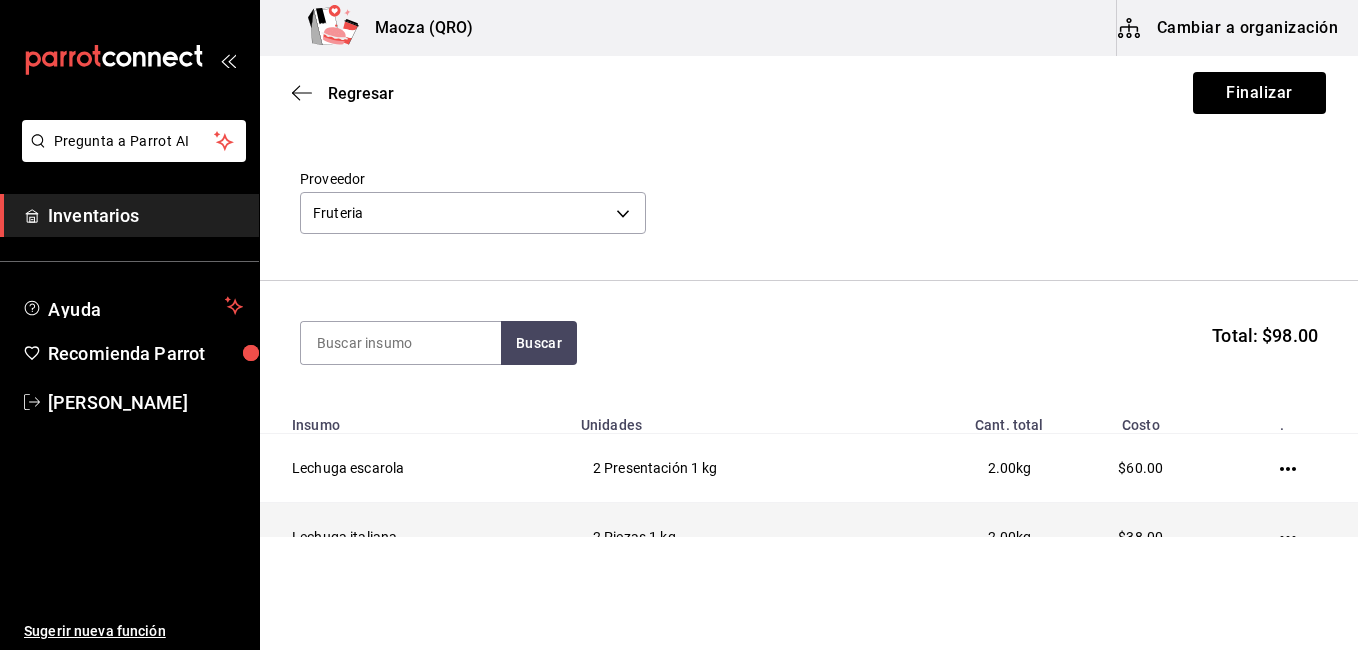 scroll, scrollTop: 151, scrollLeft: 0, axis: vertical 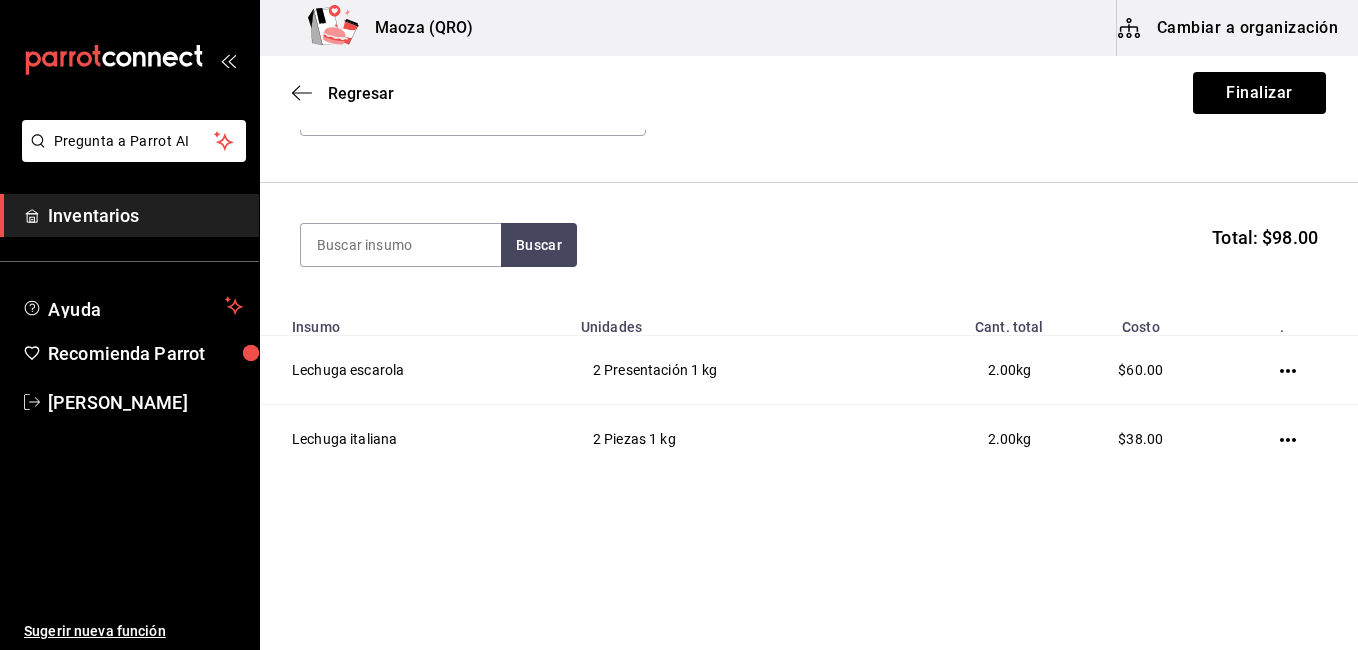 click on "Buscar Total: $98.00" at bounding box center [809, 245] 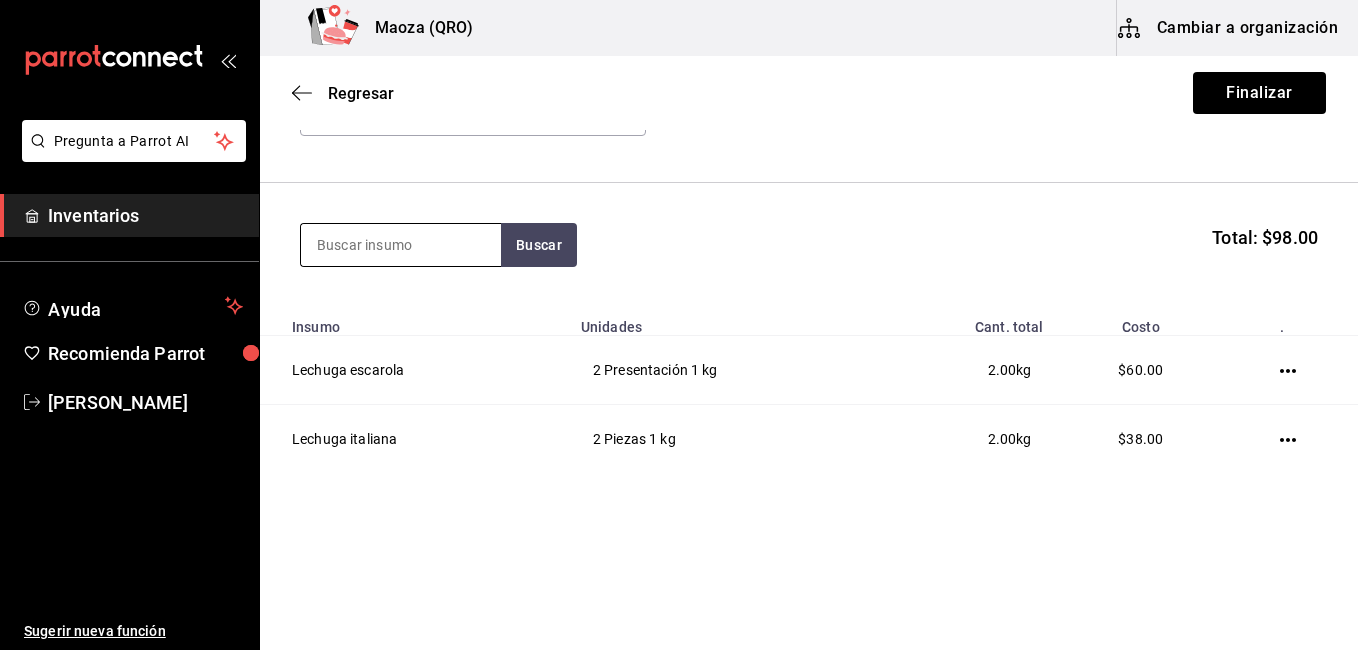click at bounding box center (401, 245) 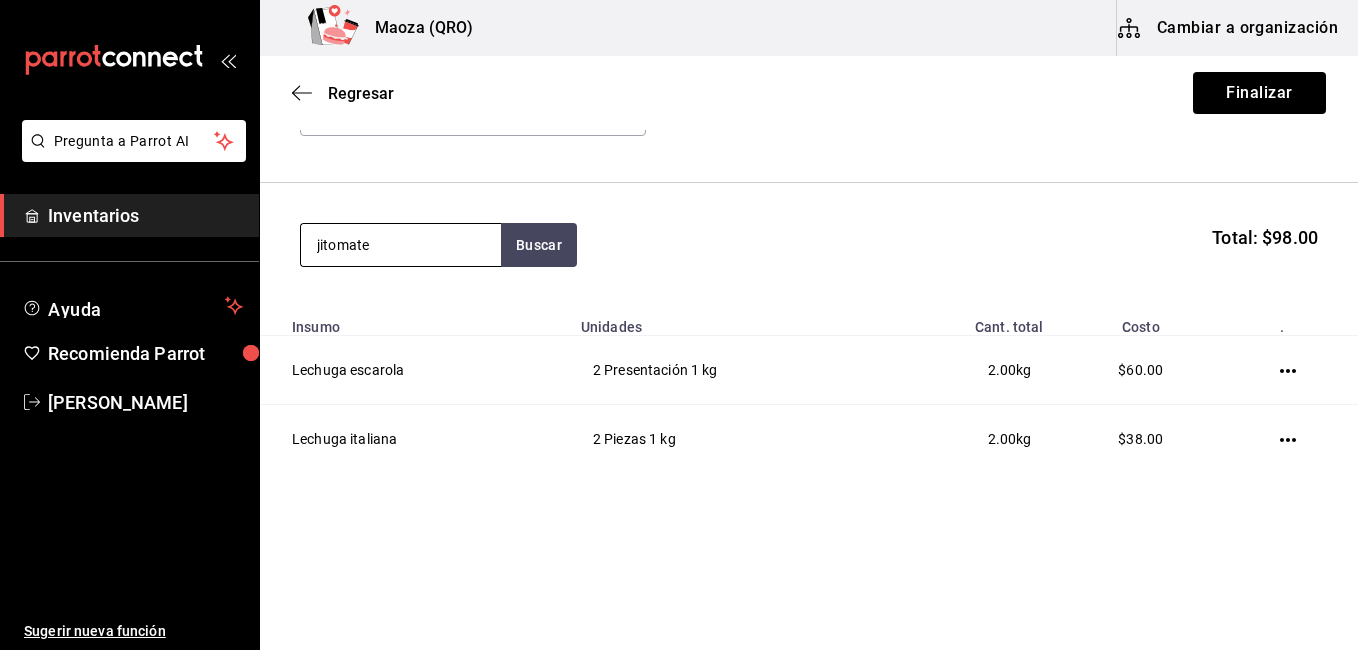 type on "jitomate" 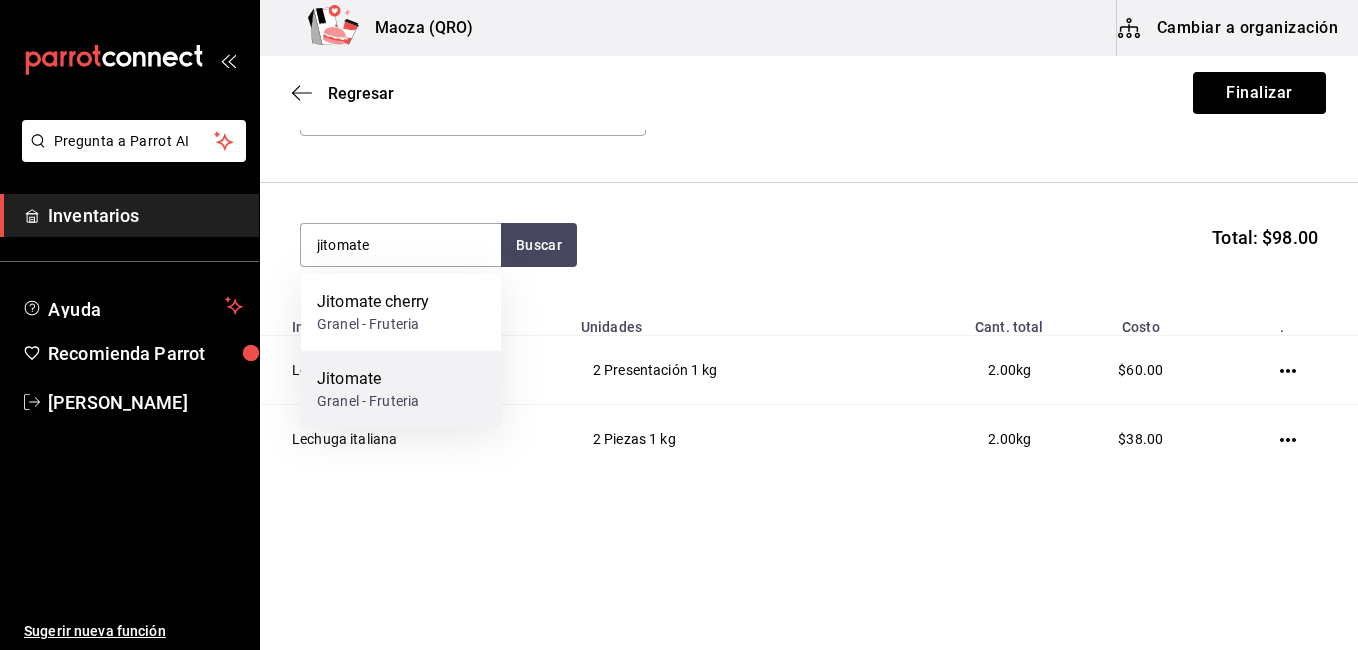 click on "Jitomate Granel - Fruteria" at bounding box center (401, 389) 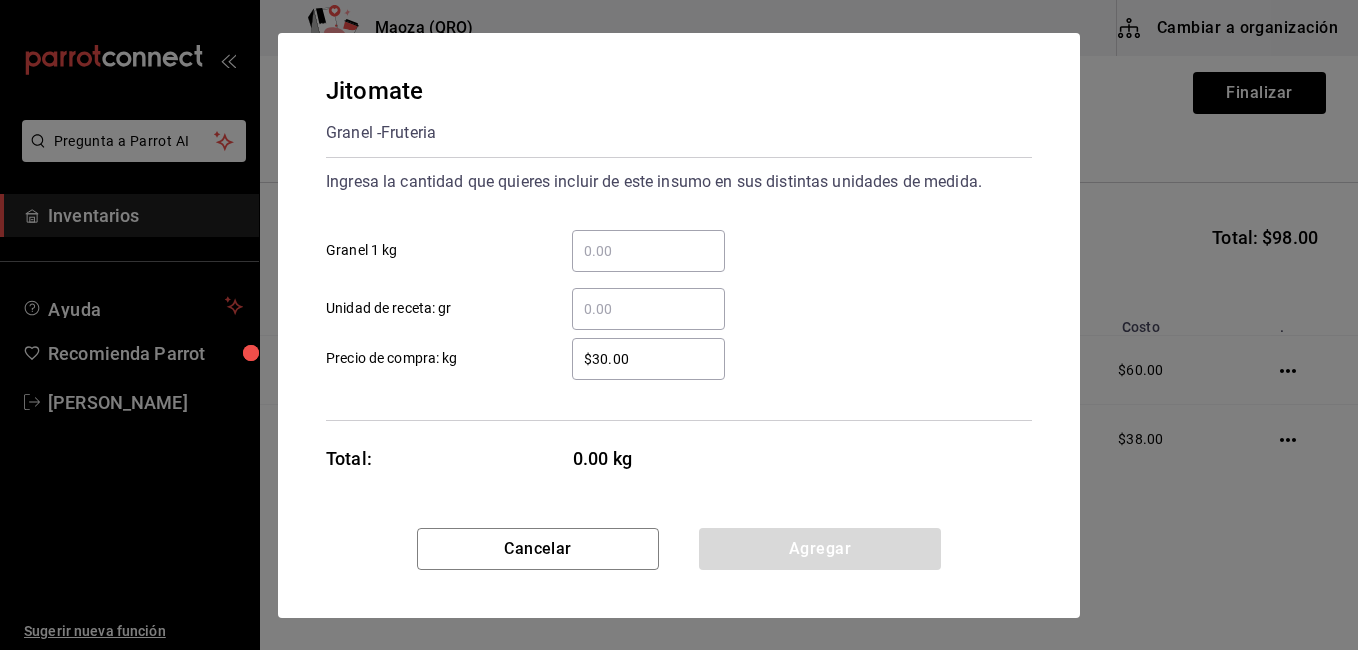 click on "​ Granel 1 kg" at bounding box center (648, 251) 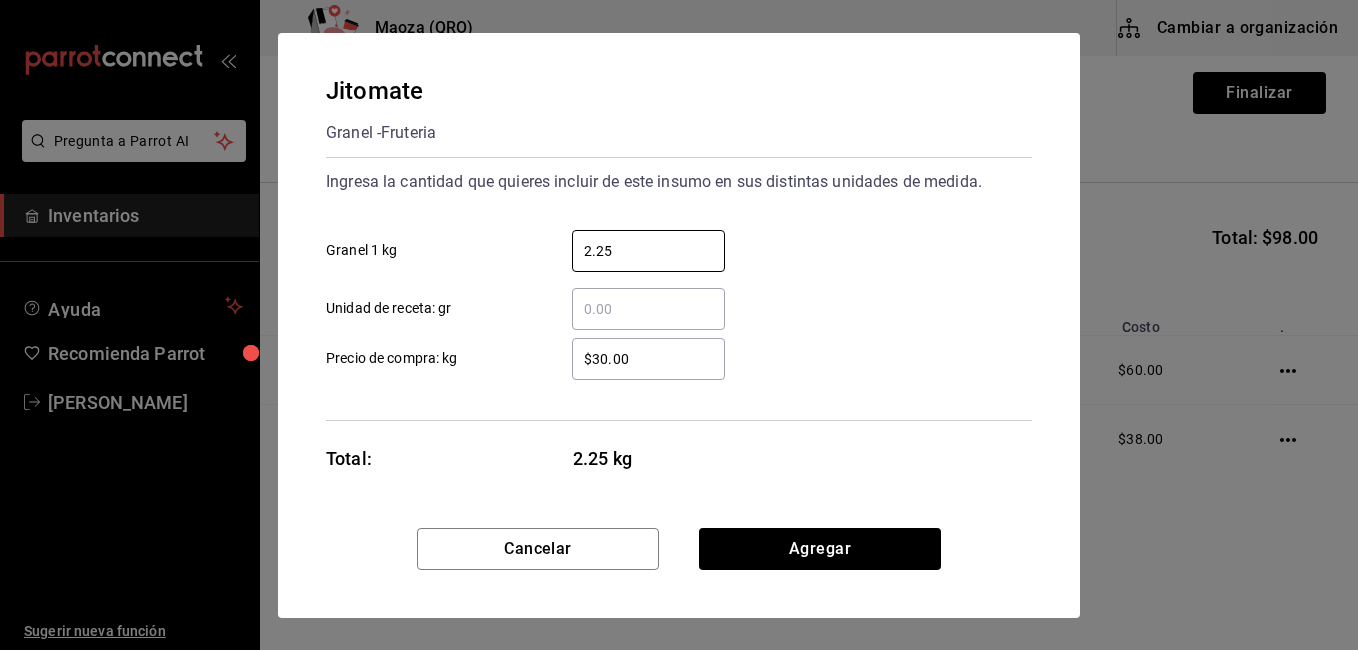 type on "2.25" 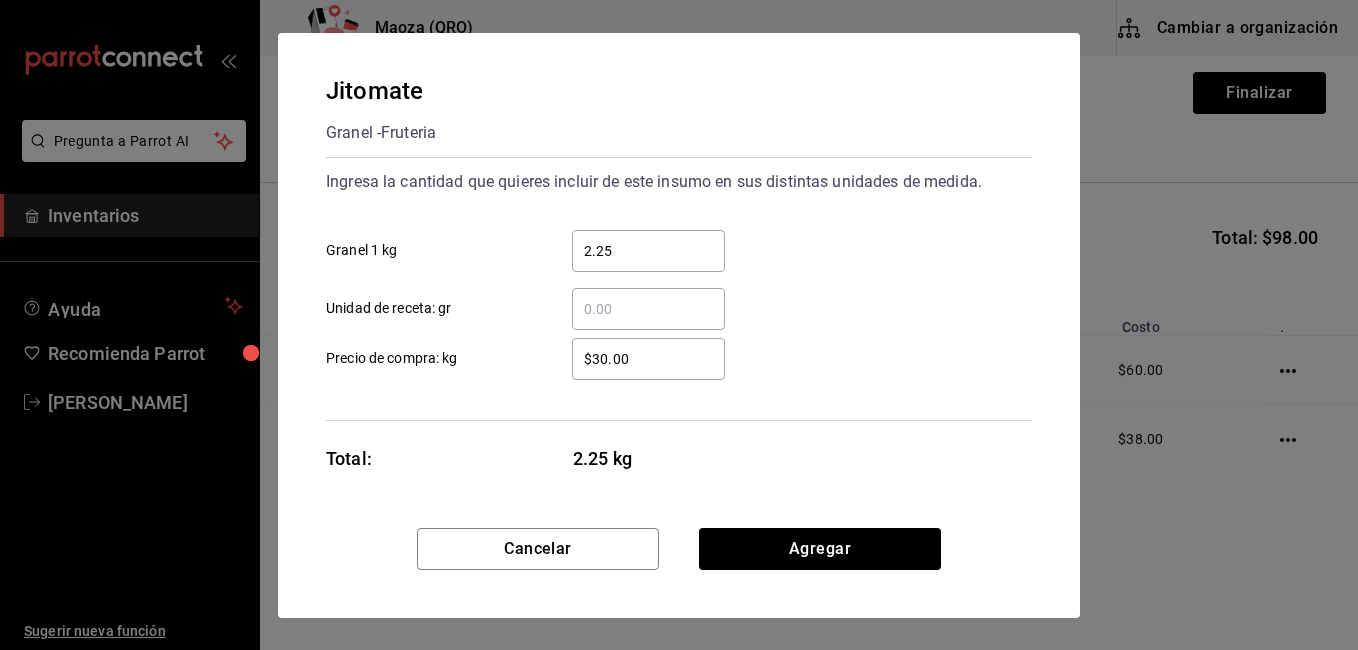 click on "$30.00" at bounding box center (648, 359) 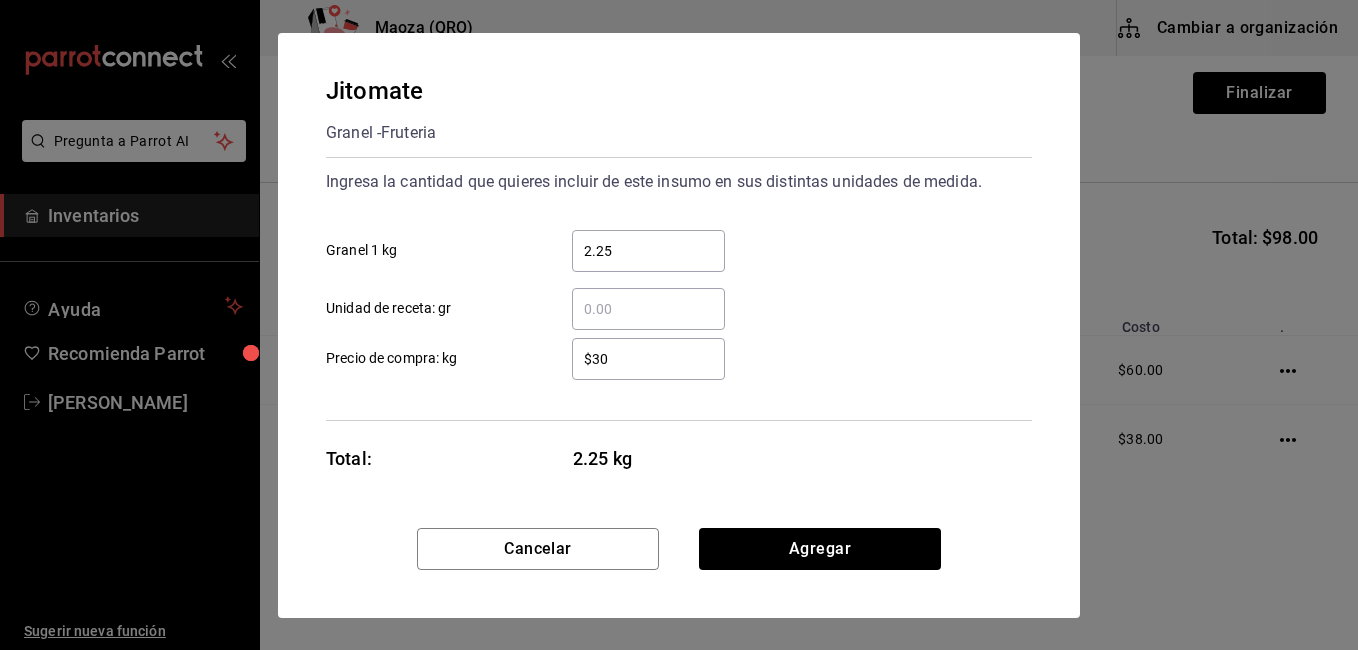 type on "$3" 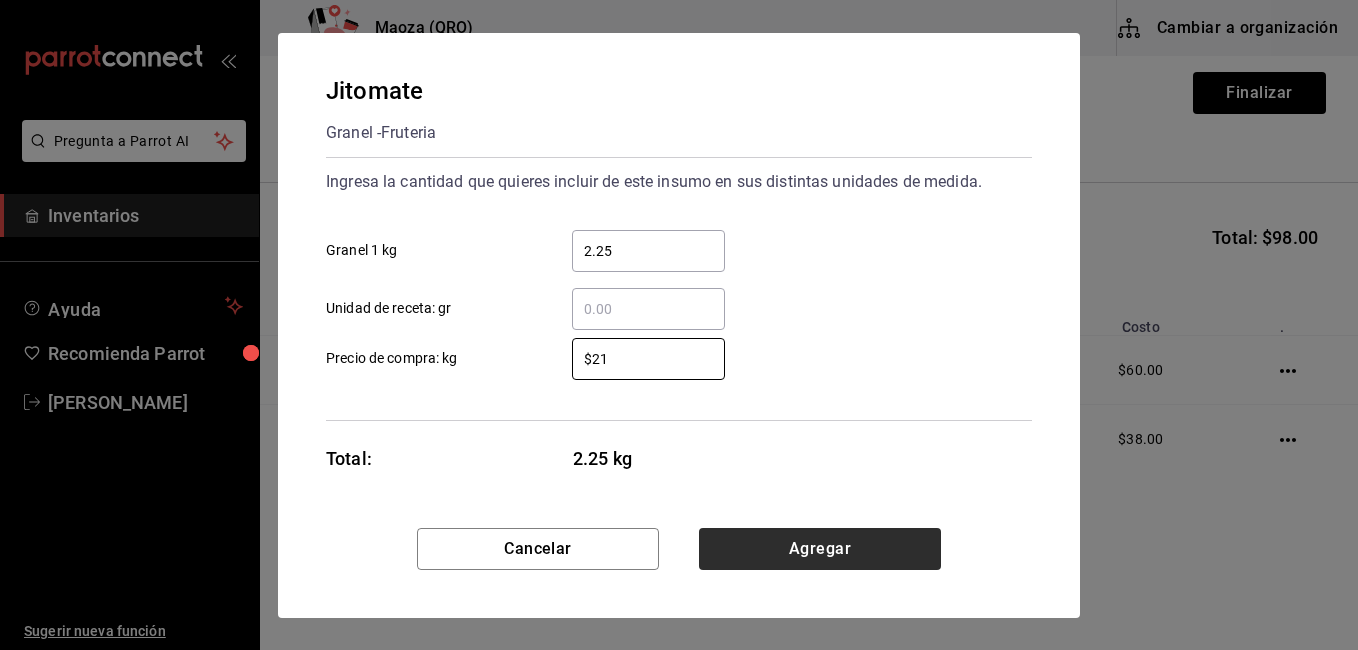 type on "$21" 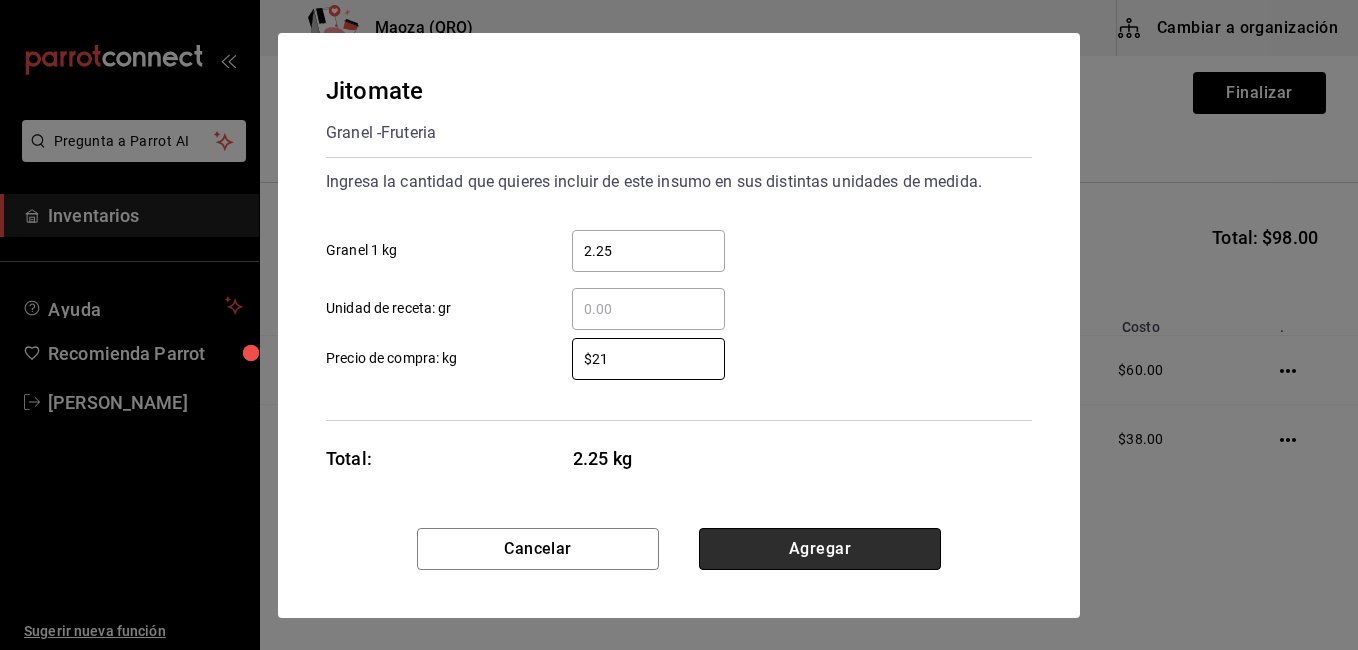 click on "Agregar" at bounding box center (820, 549) 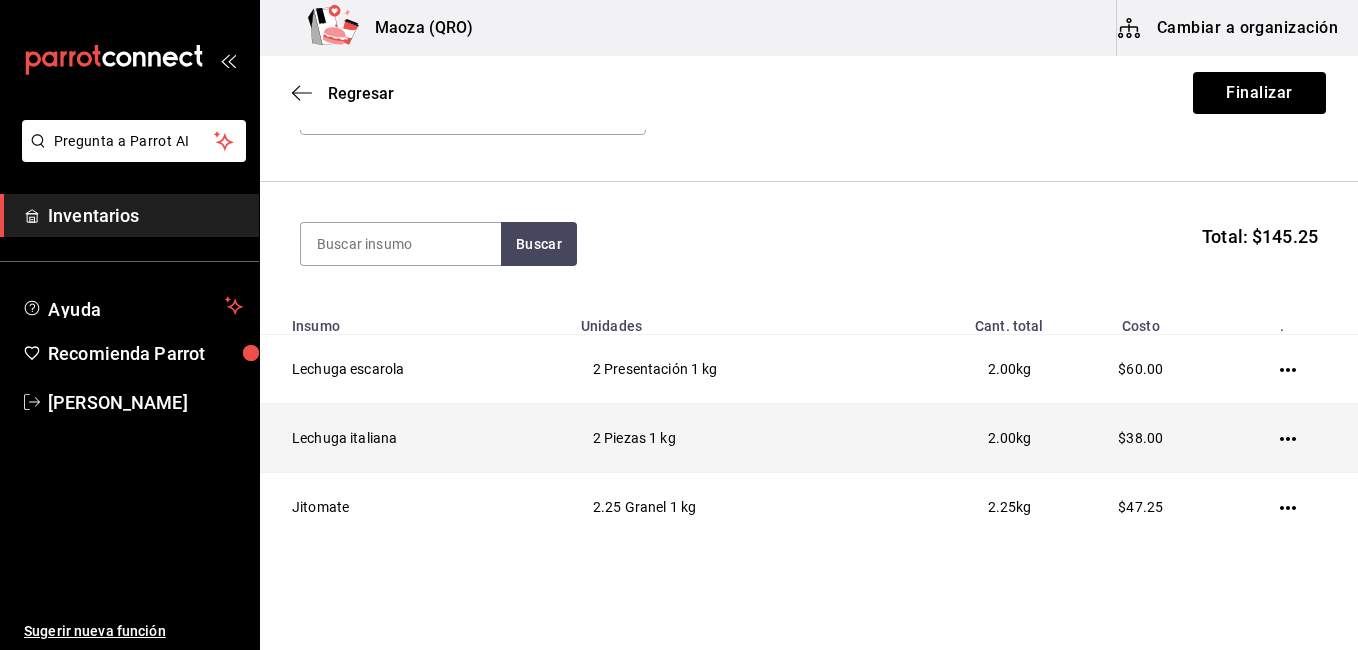 scroll, scrollTop: 220, scrollLeft: 0, axis: vertical 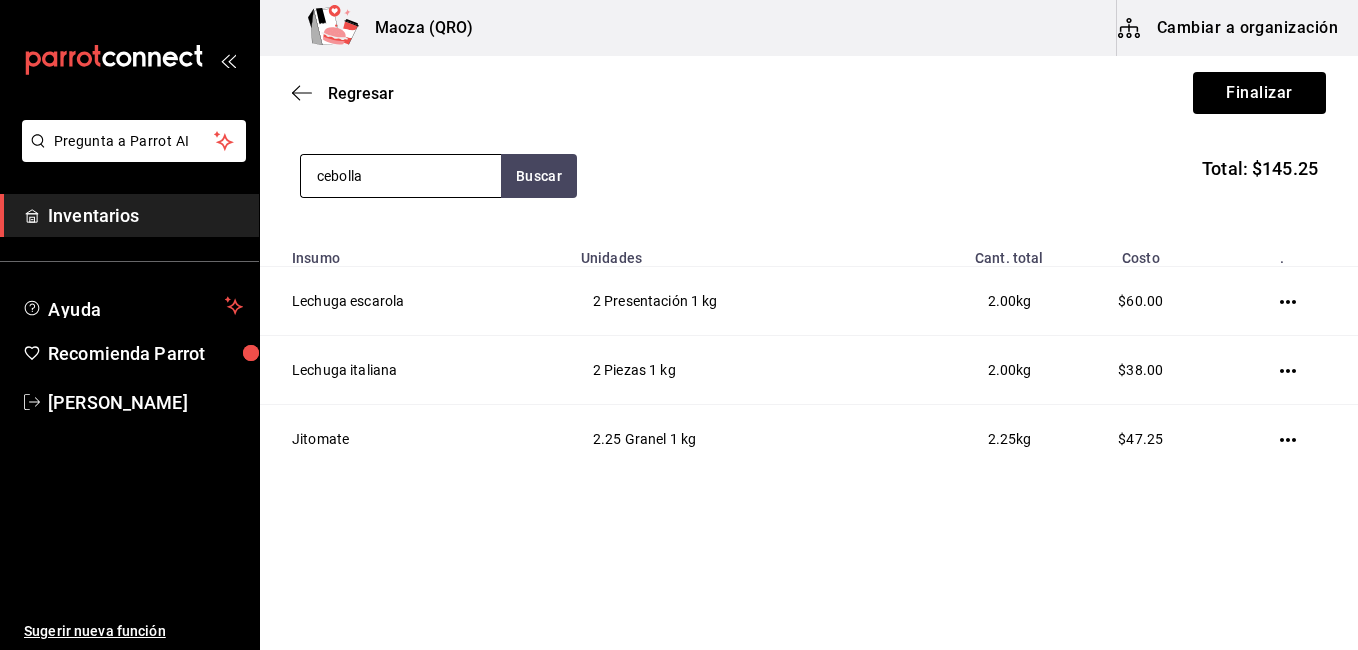 type on "cebolla" 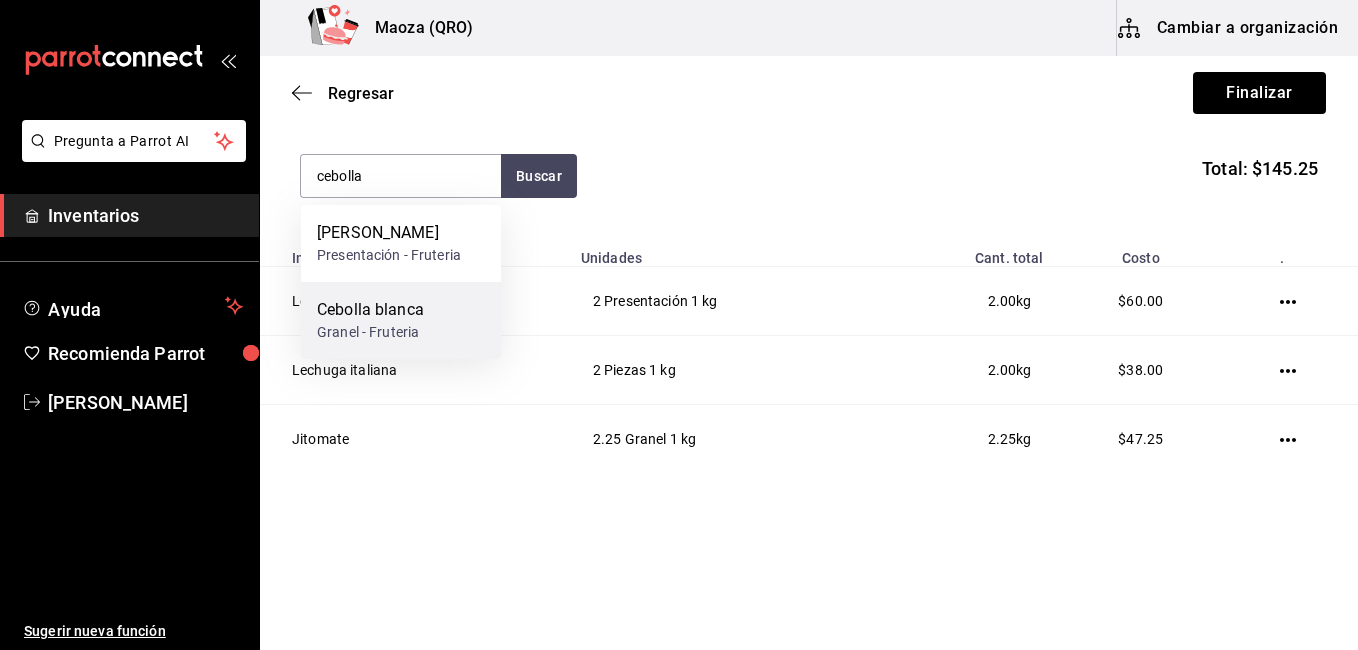 click on "Cebolla [PERSON_NAME] - Fruteria" at bounding box center [401, 320] 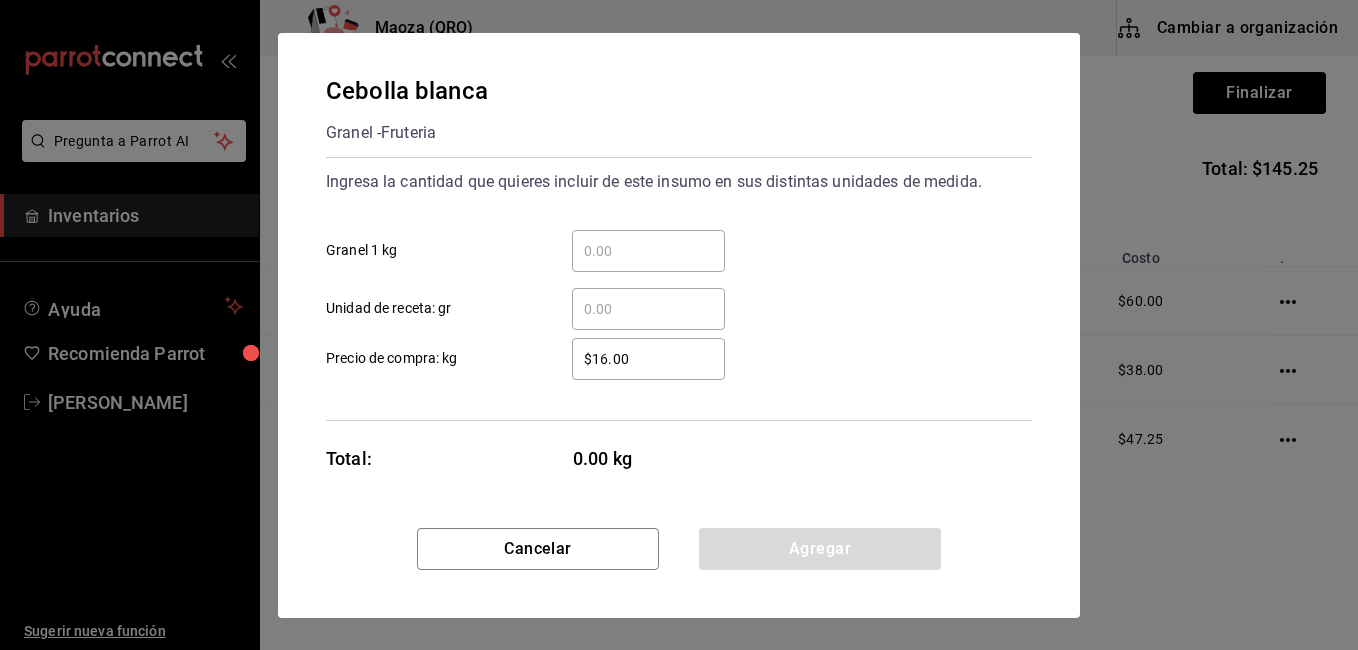 click on "​ Granel 1 kg" at bounding box center [648, 251] 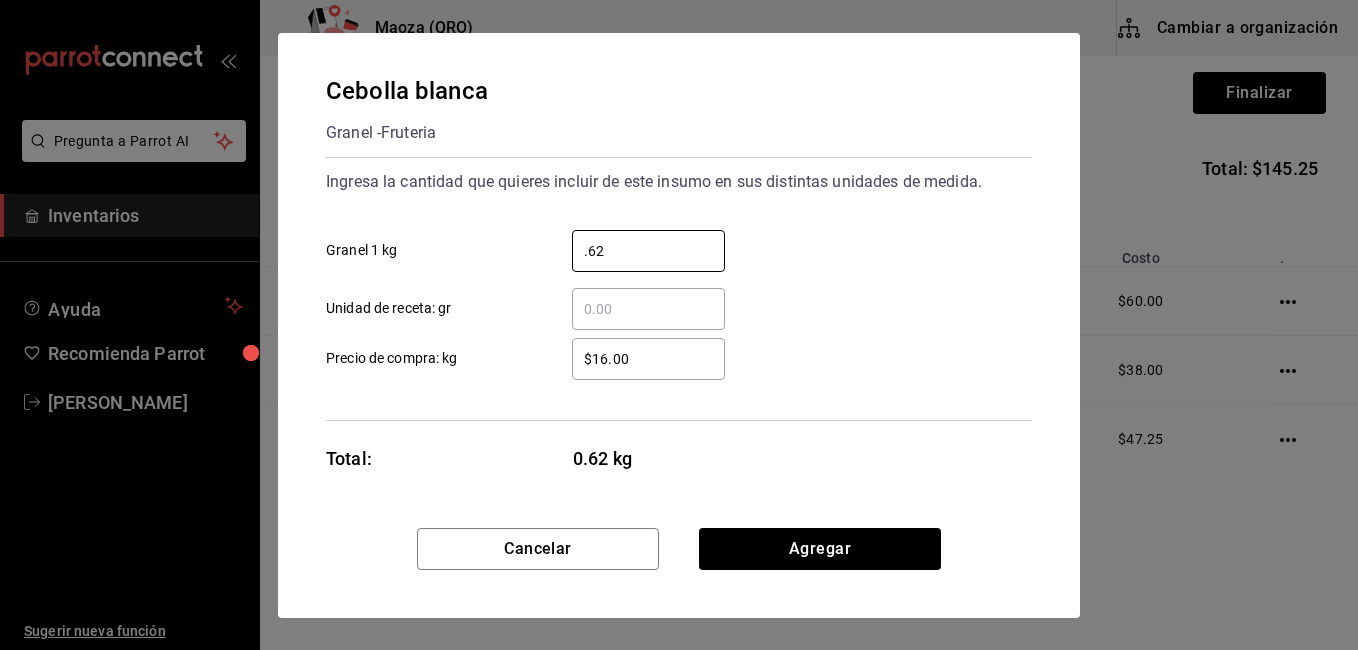 type on "0.62" 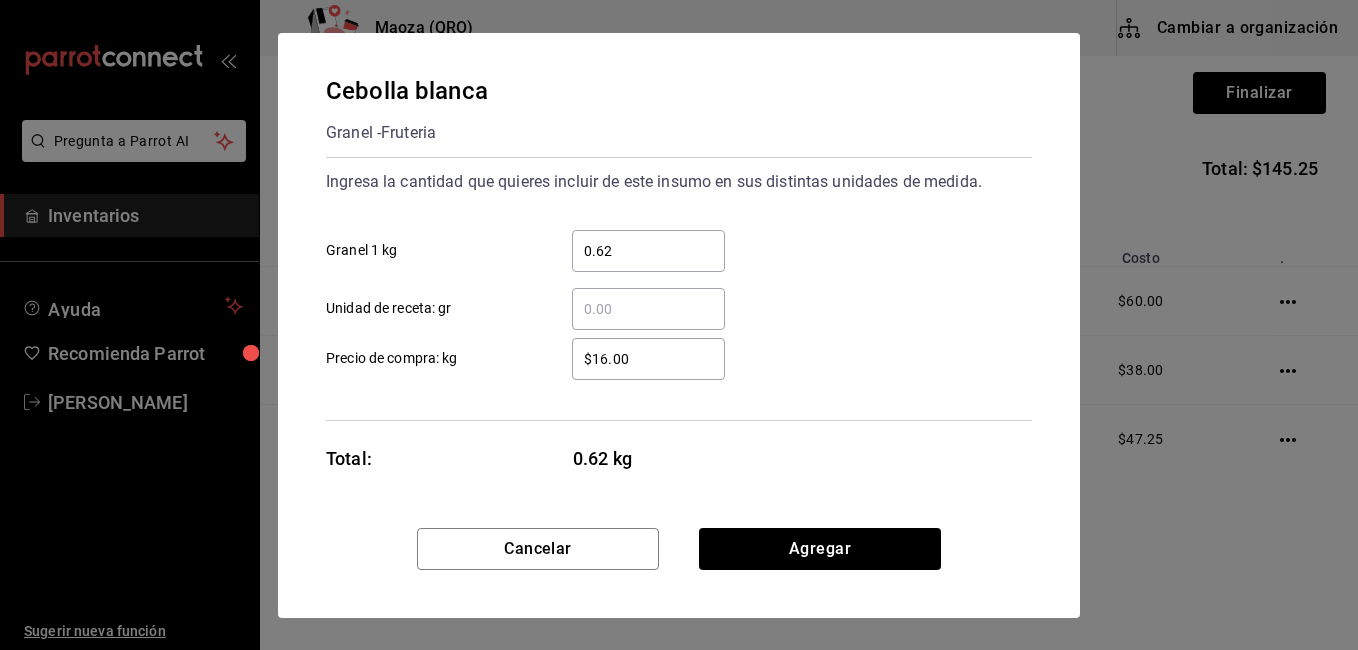 click on "$16.00" at bounding box center [648, 359] 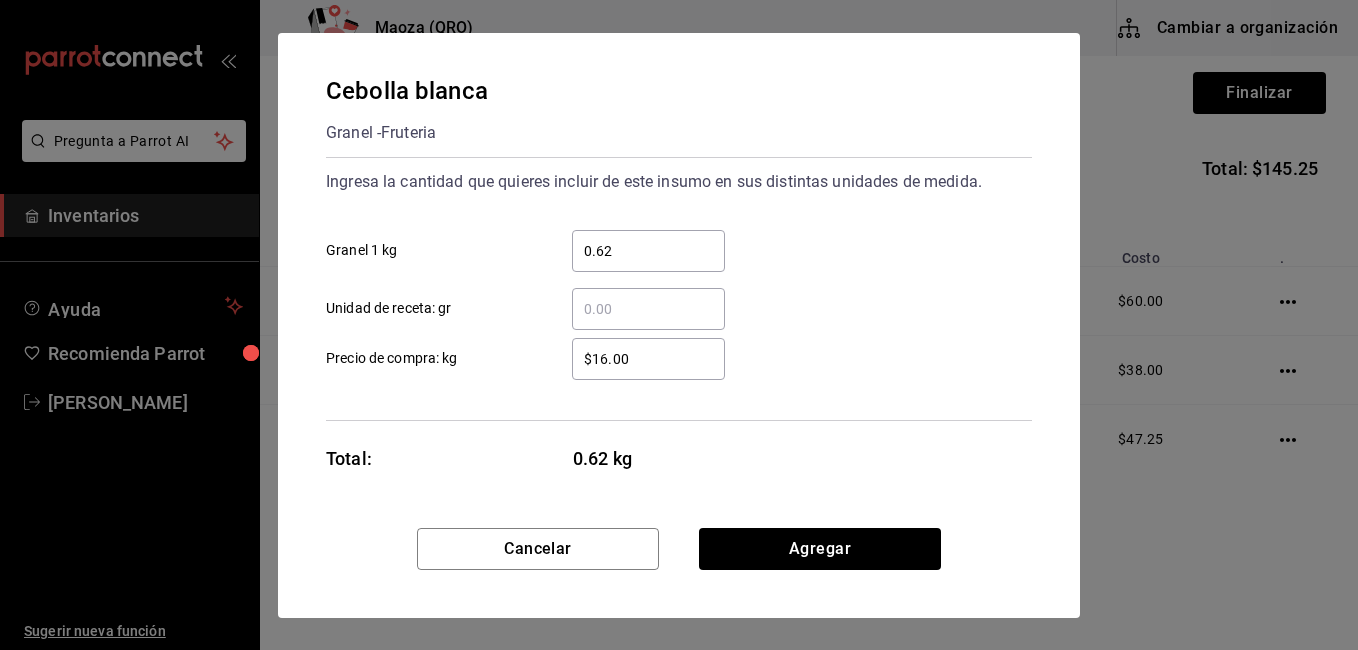 type on "$1.00" 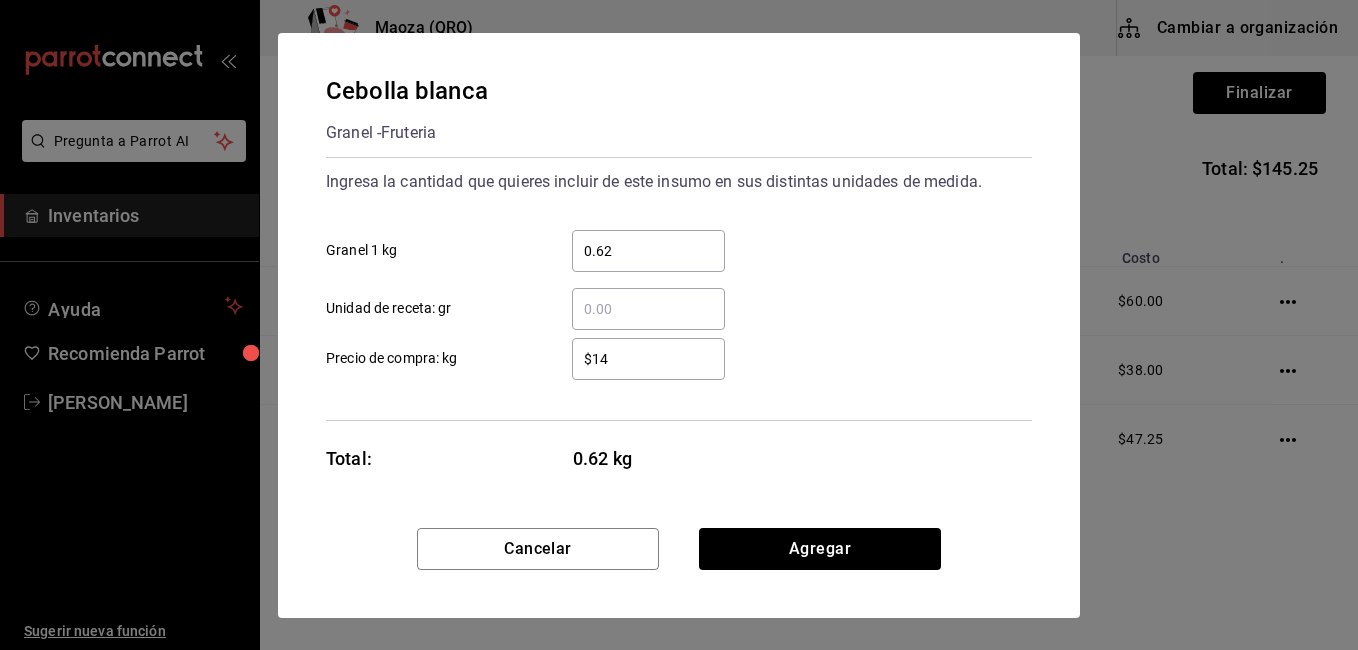 type on "$14" 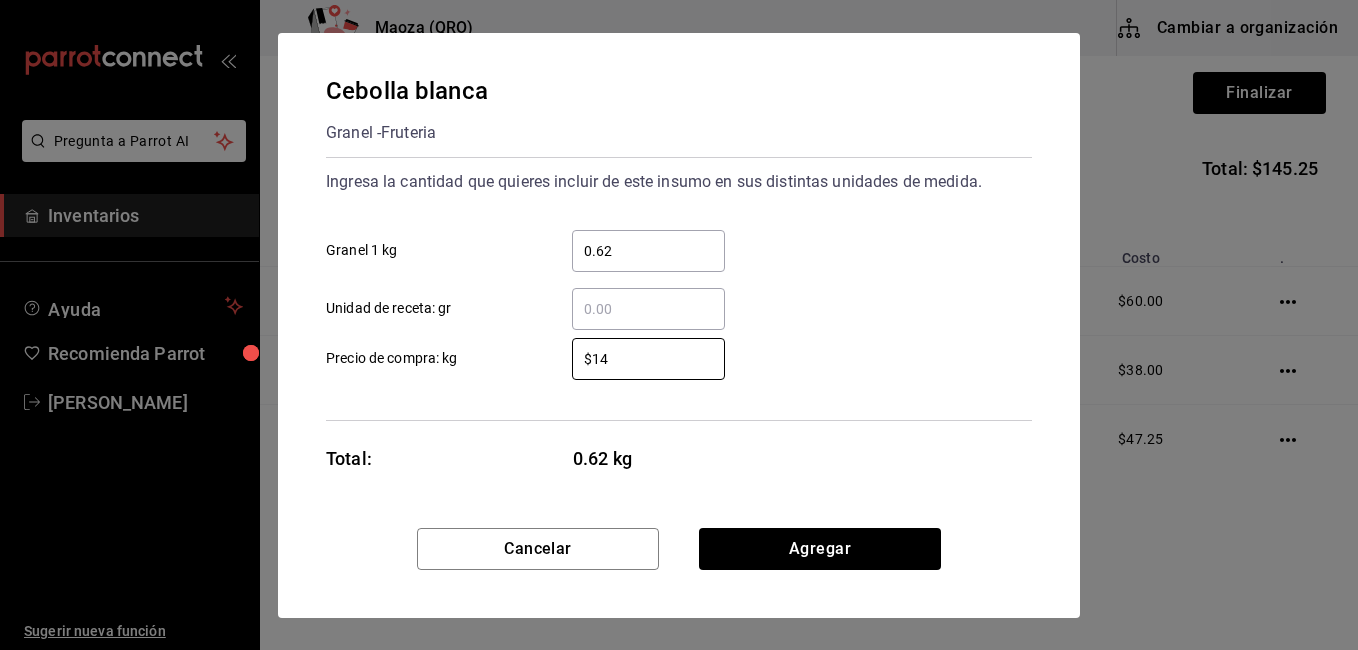 click on "Cebolla [PERSON_NAME] -  Fruteria Ingresa la cantidad que quieres incluir de este insumo en sus distintas unidades de medida. 0.62 ​ Granel 1 kg ​ Unidad de receta: gr $14 ​ Precio de compra: kg Total: 0.62 kg" at bounding box center (679, 280) 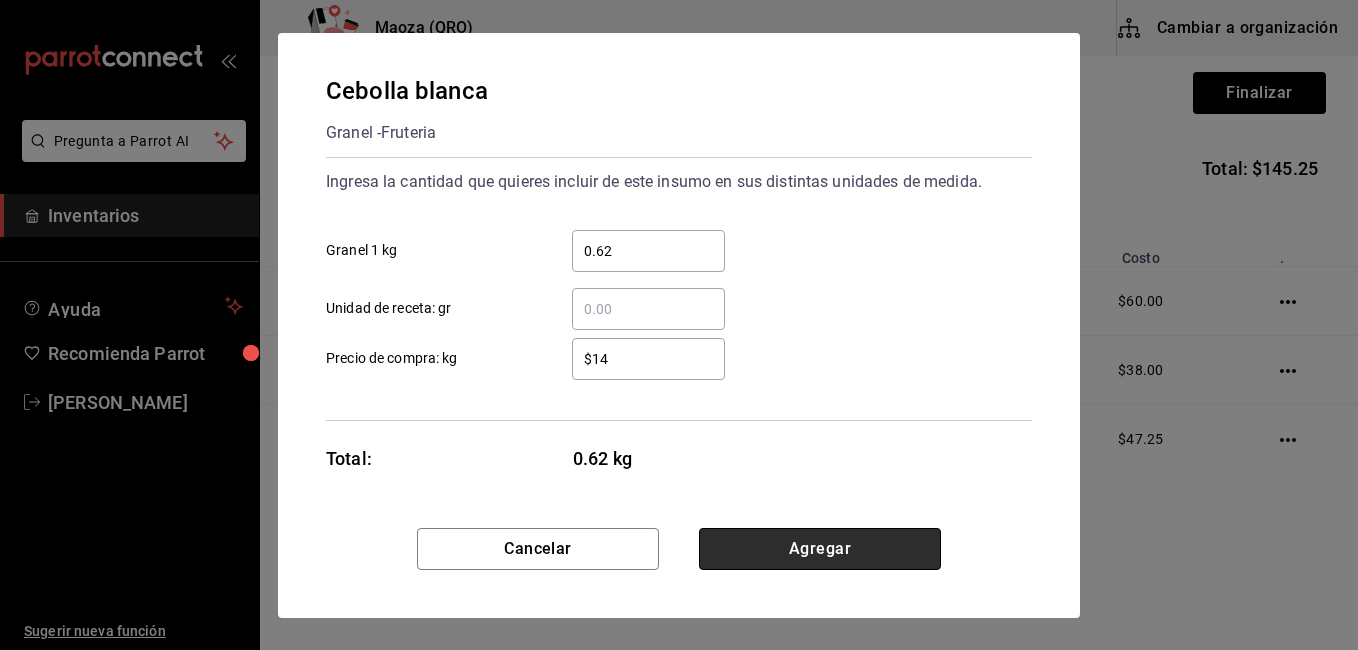 click on "Agregar" at bounding box center [820, 549] 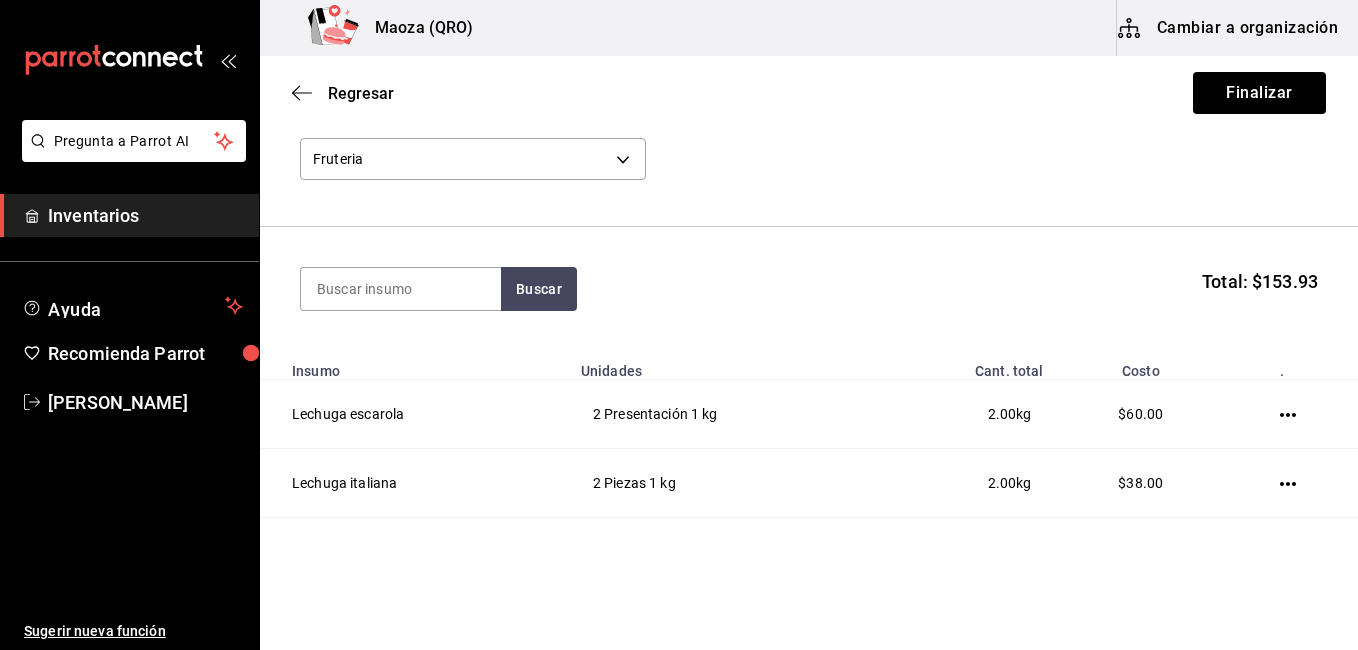 scroll, scrollTop: 89, scrollLeft: 0, axis: vertical 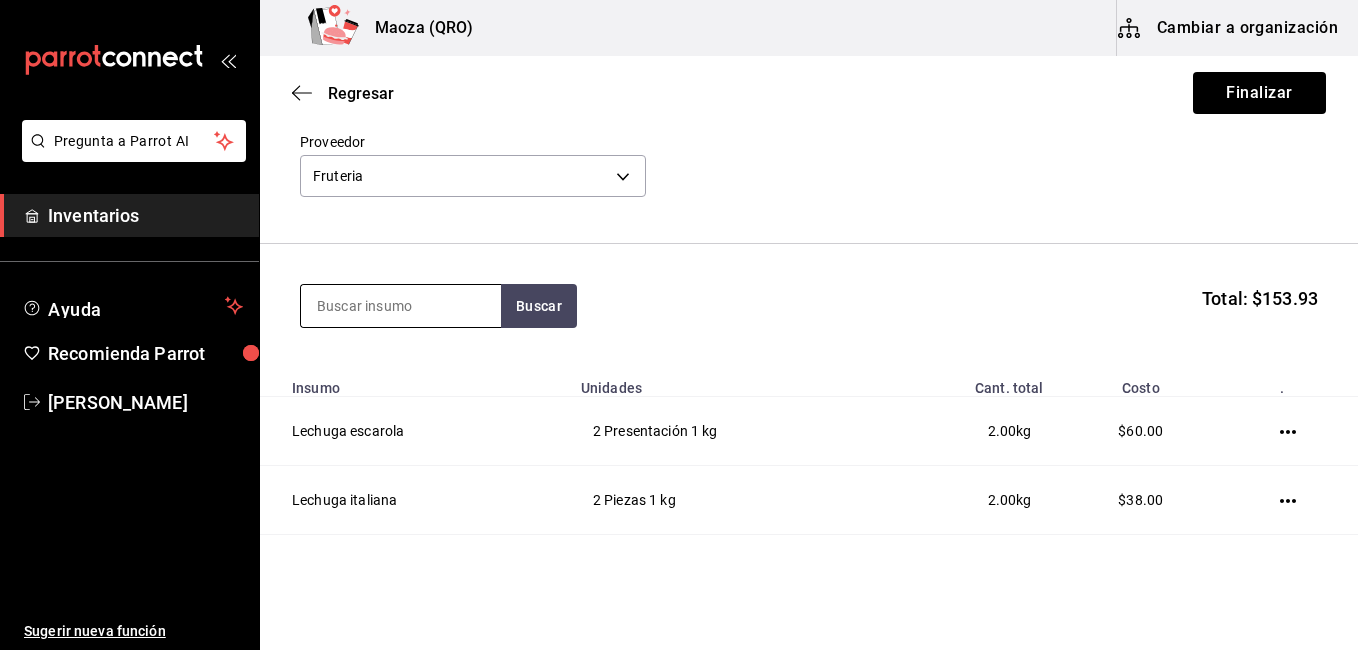 click at bounding box center (401, 306) 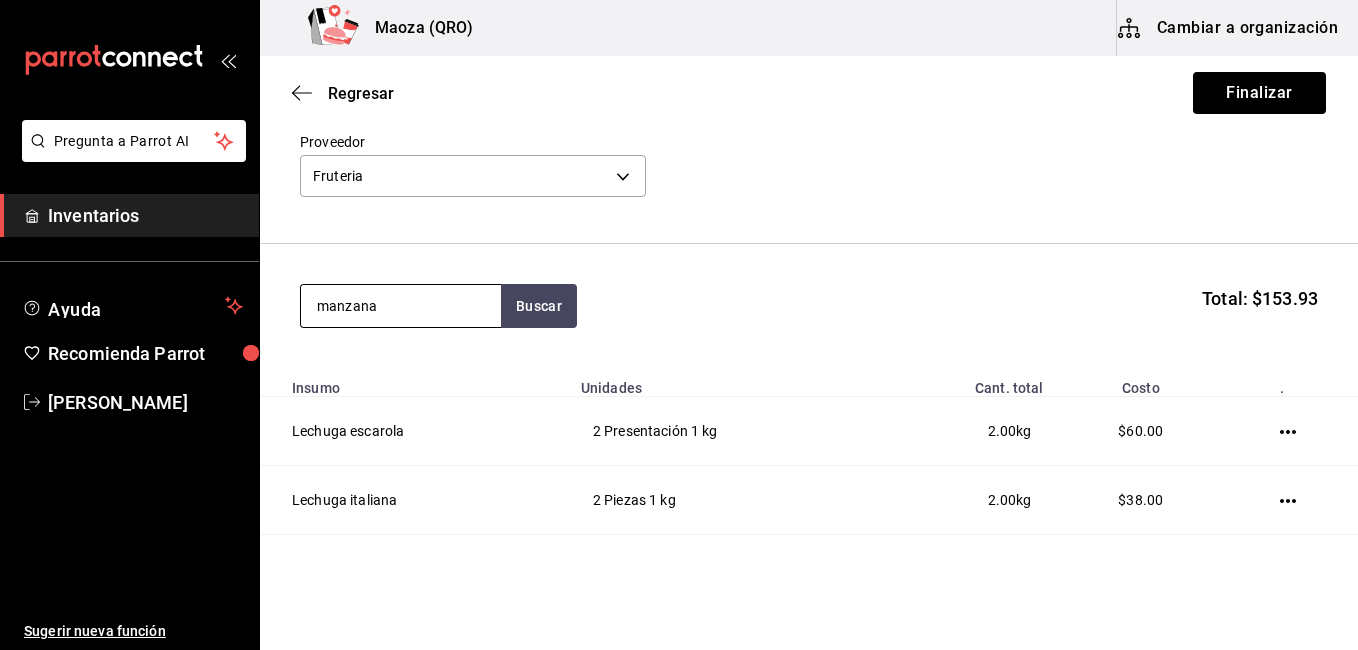 type on "manzana" 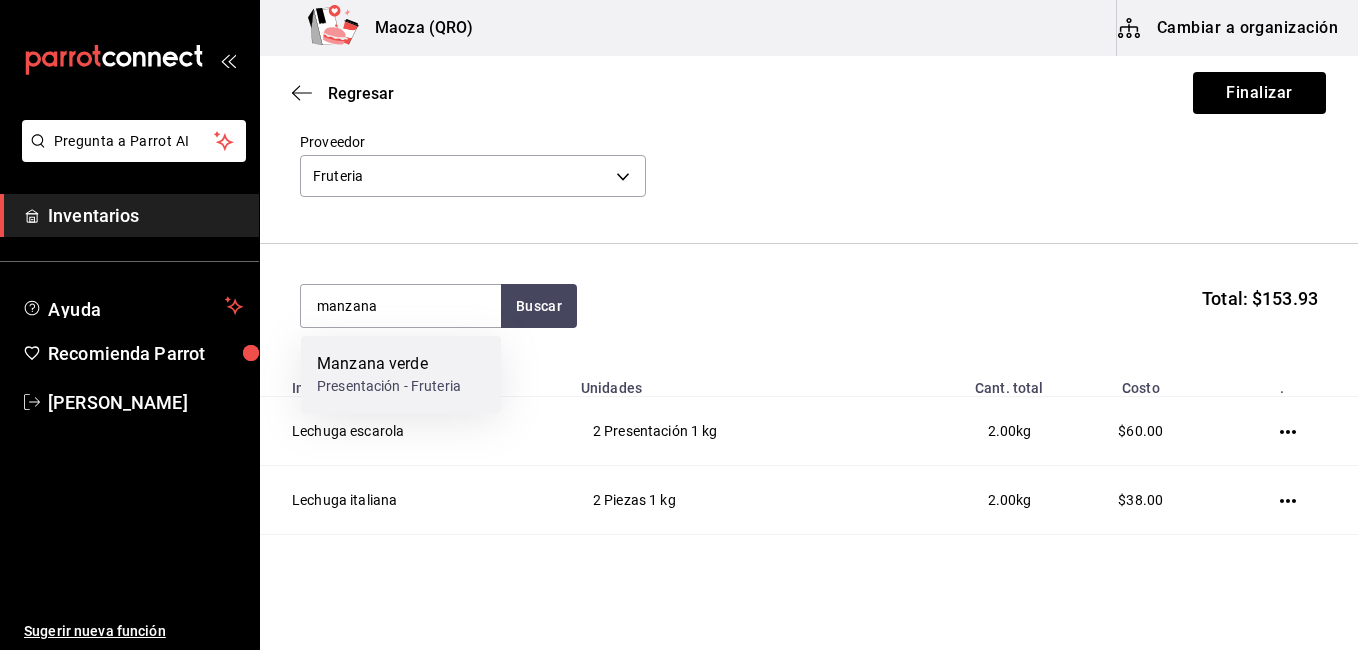 click on "Manzana verde" at bounding box center (389, 364) 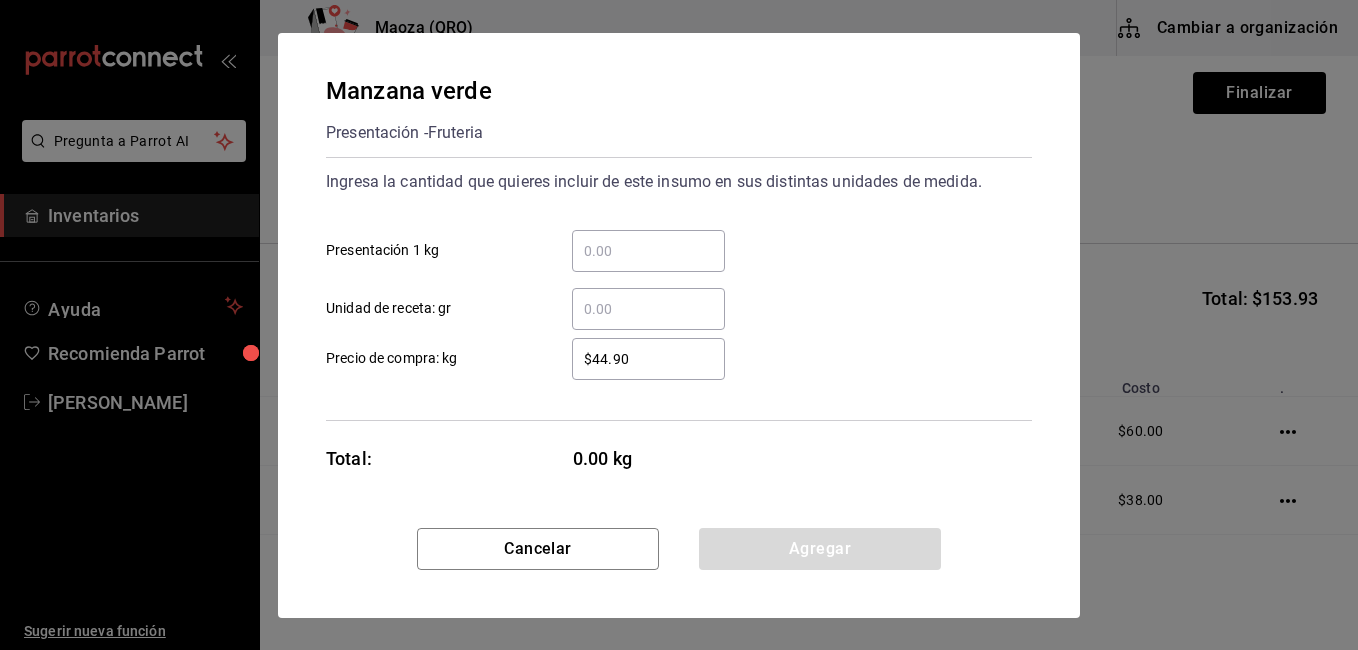 click on "​ Presentación 1 kg" at bounding box center [648, 251] 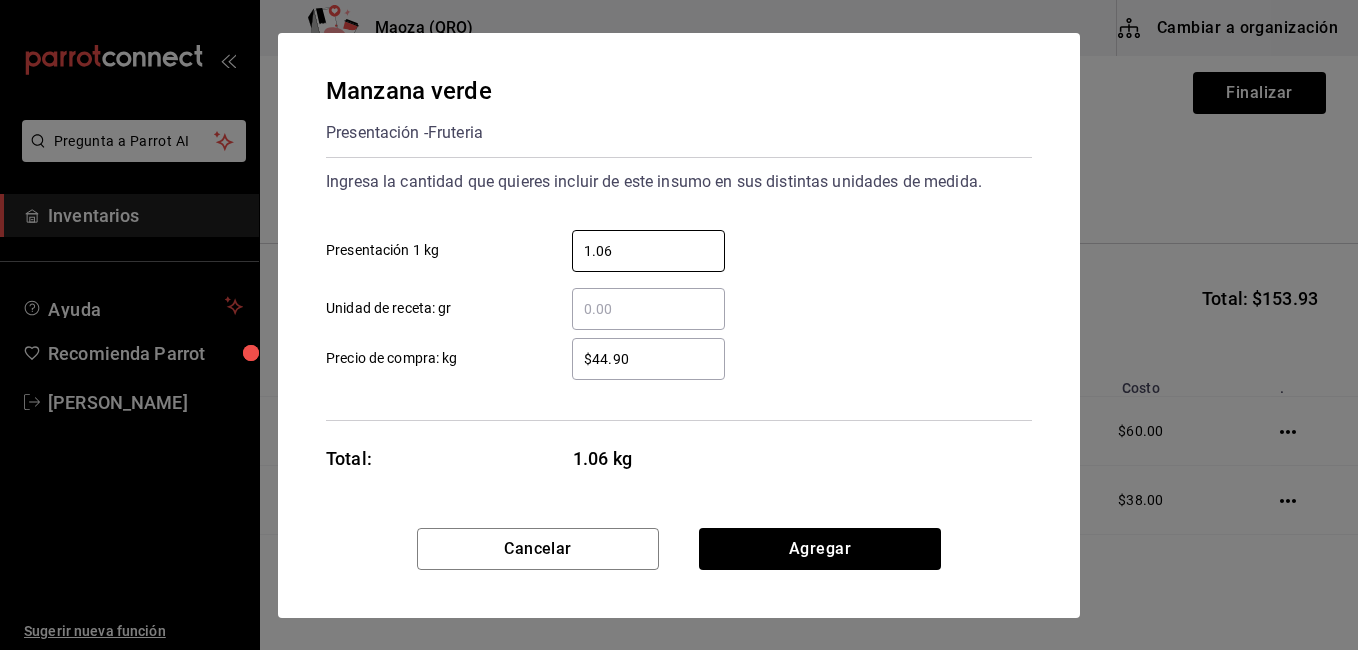 type on "1.06" 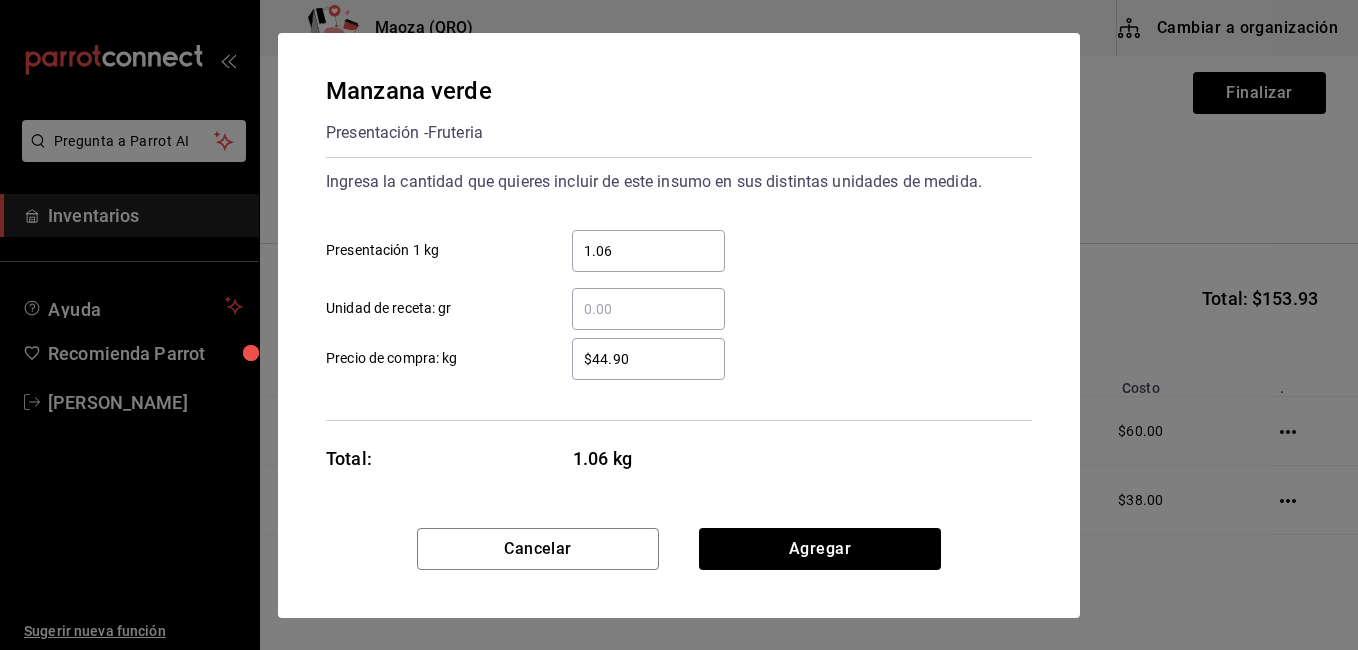click on "$44.90" at bounding box center (648, 359) 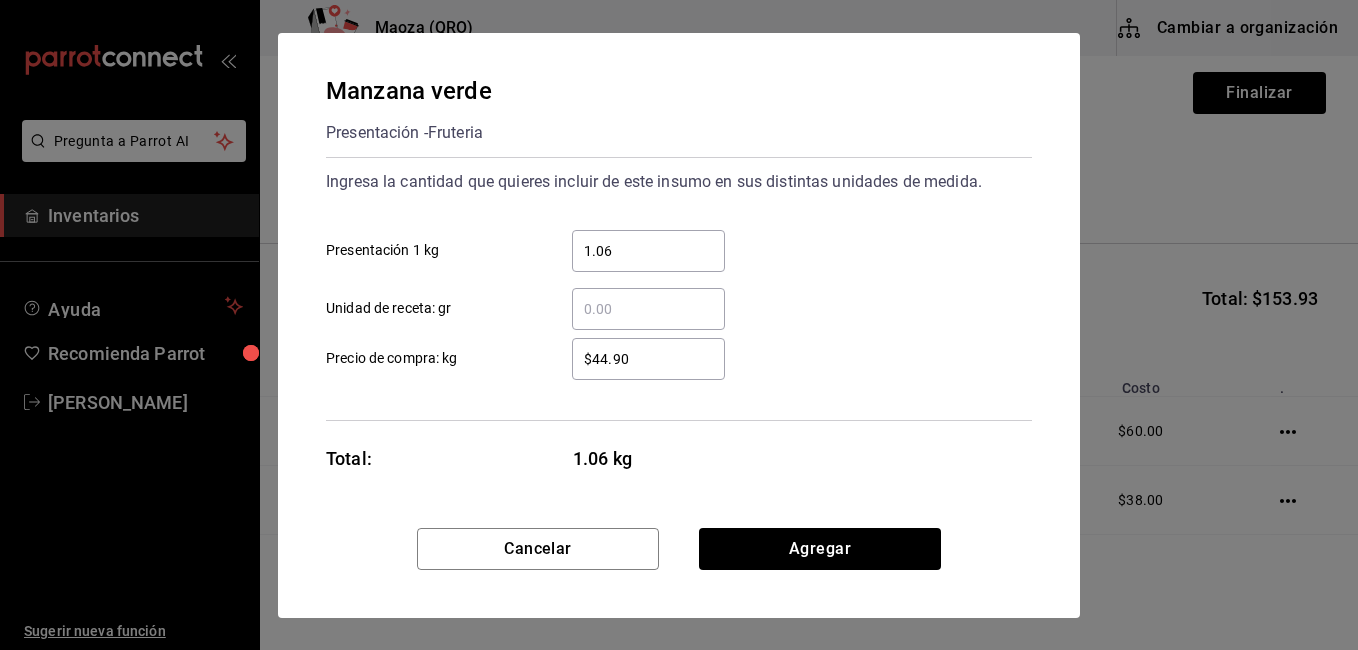 click on "$44.90" at bounding box center (648, 359) 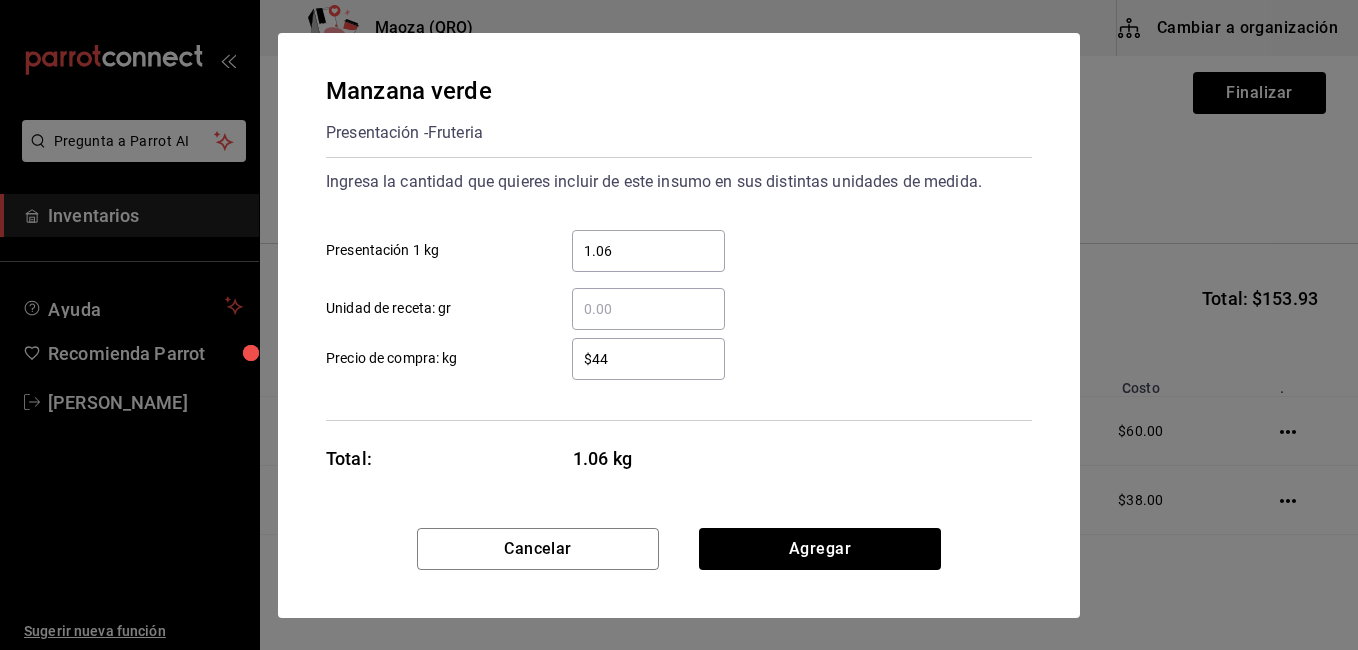type on "$44" 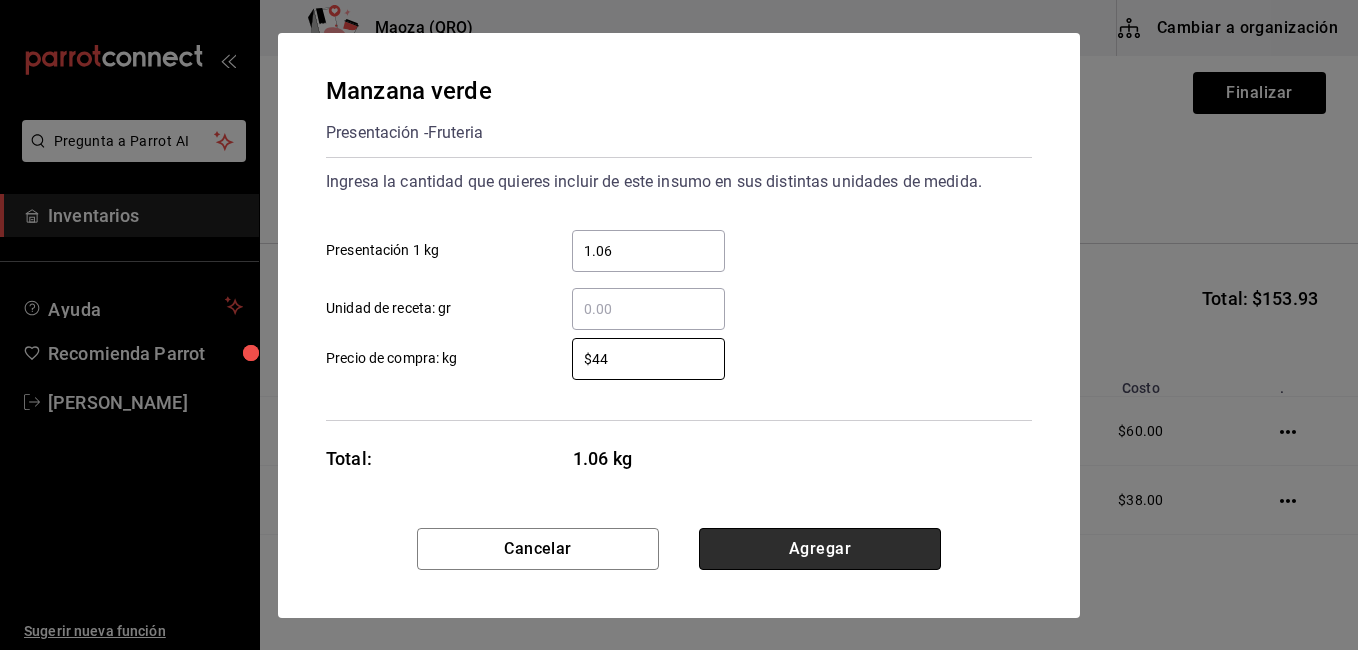 click on "Agregar" at bounding box center [820, 549] 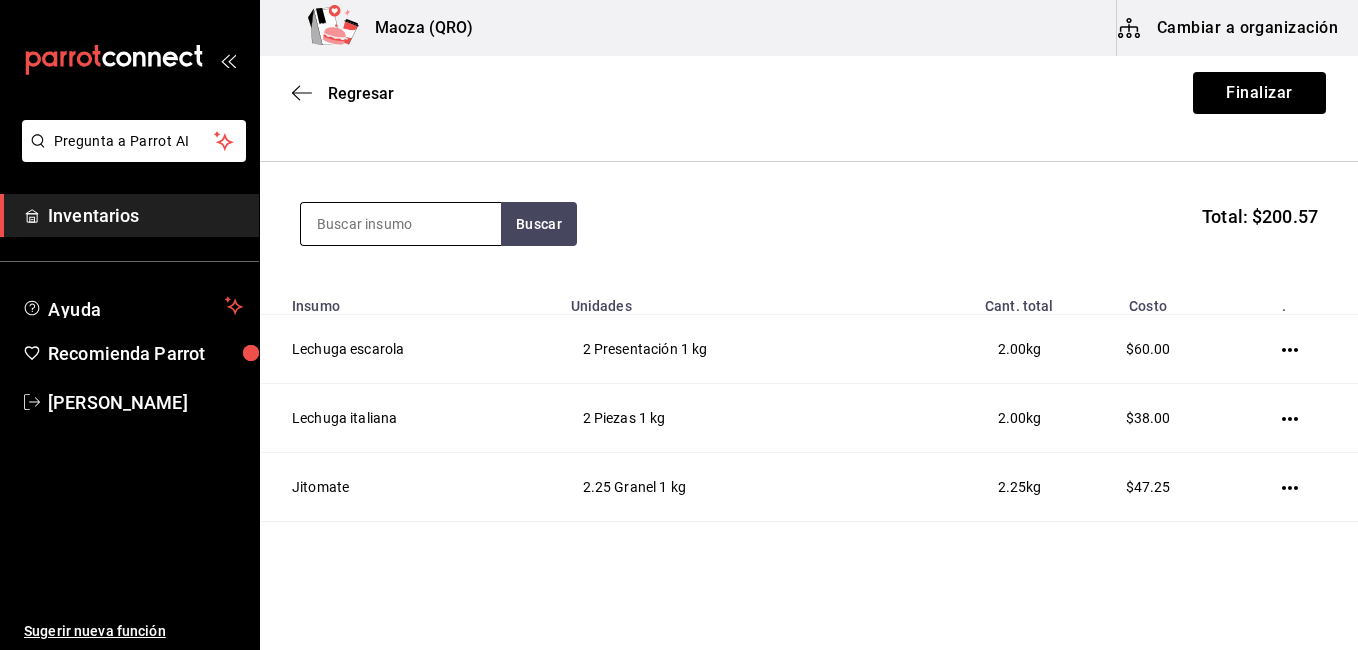scroll, scrollTop: 158, scrollLeft: 0, axis: vertical 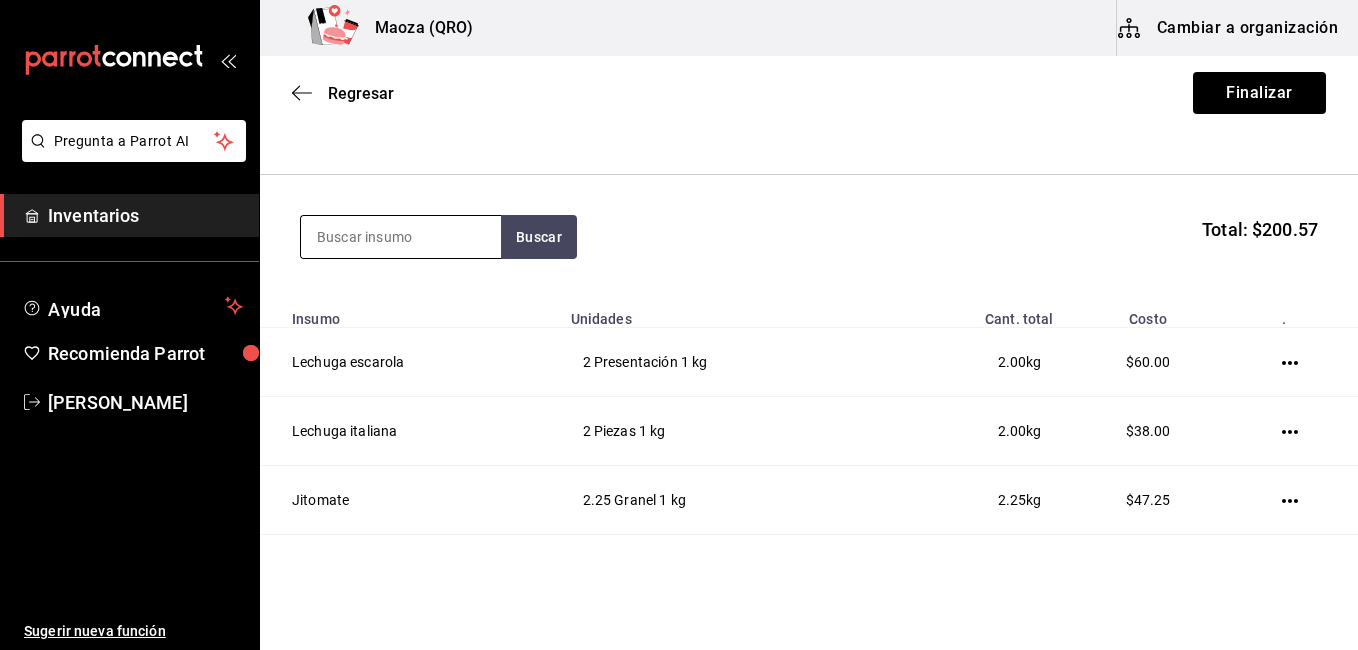 click at bounding box center [401, 237] 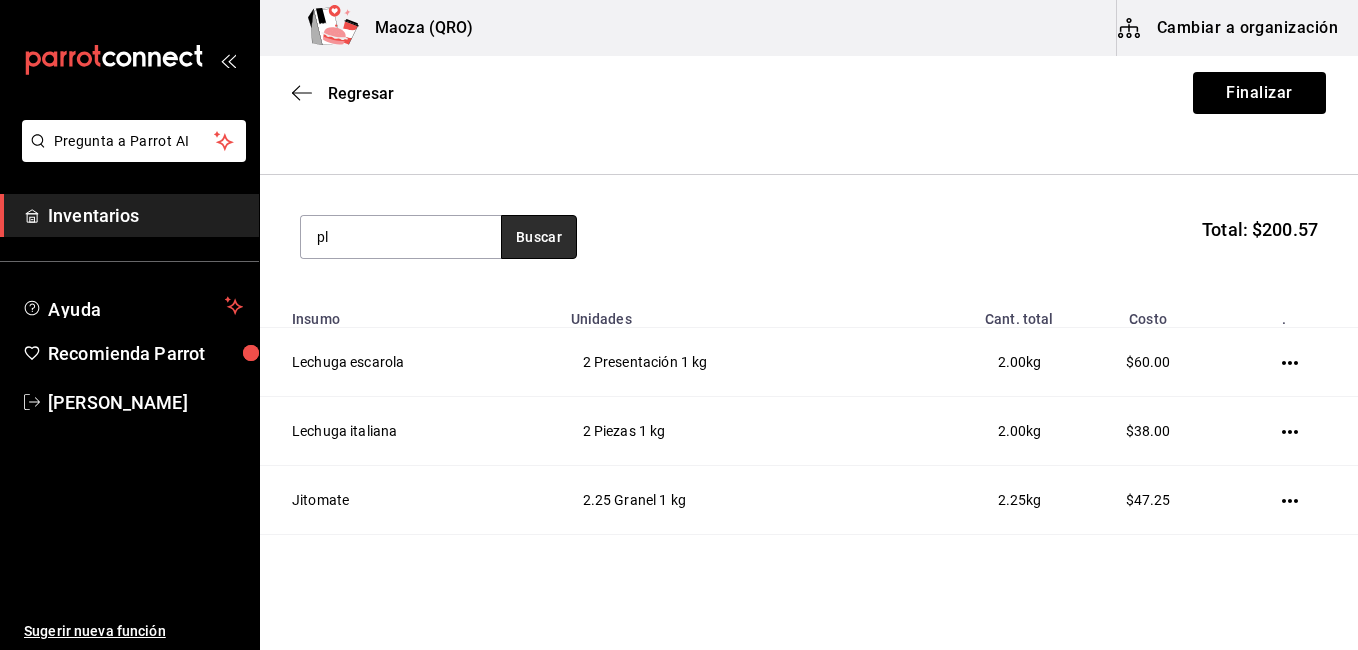 click on "Buscar" at bounding box center [539, 237] 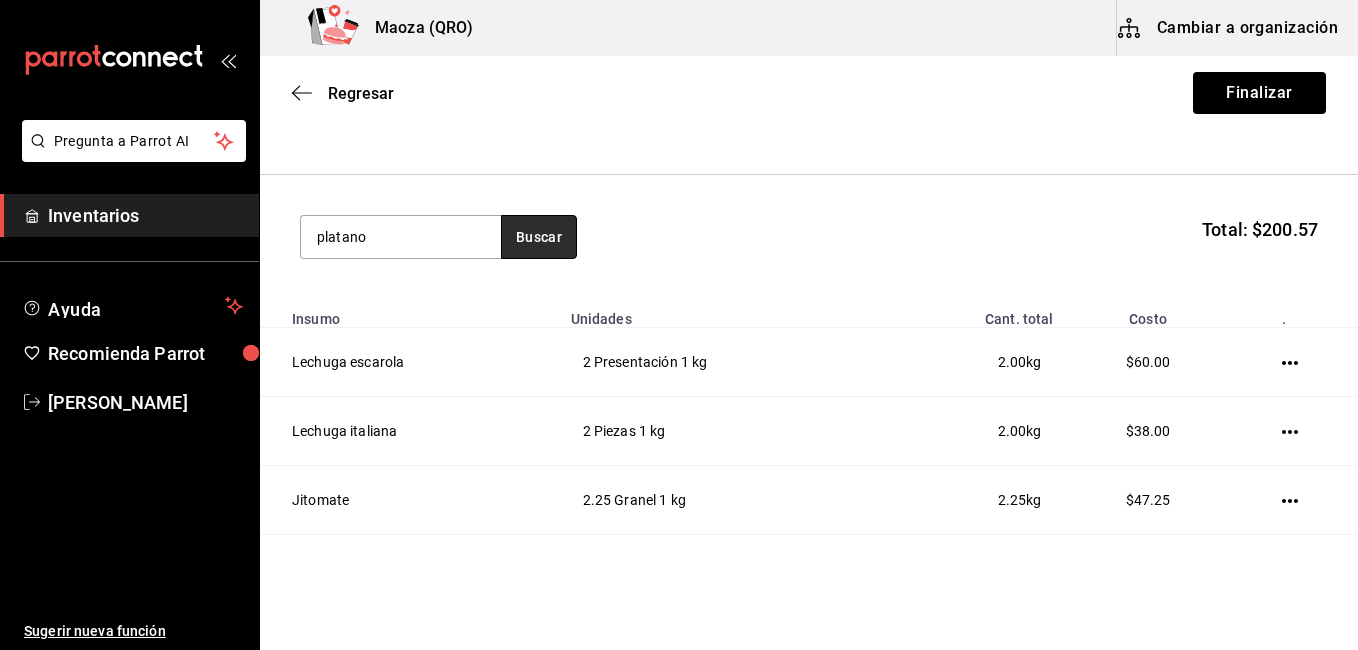 click on "Buscar" at bounding box center [539, 237] 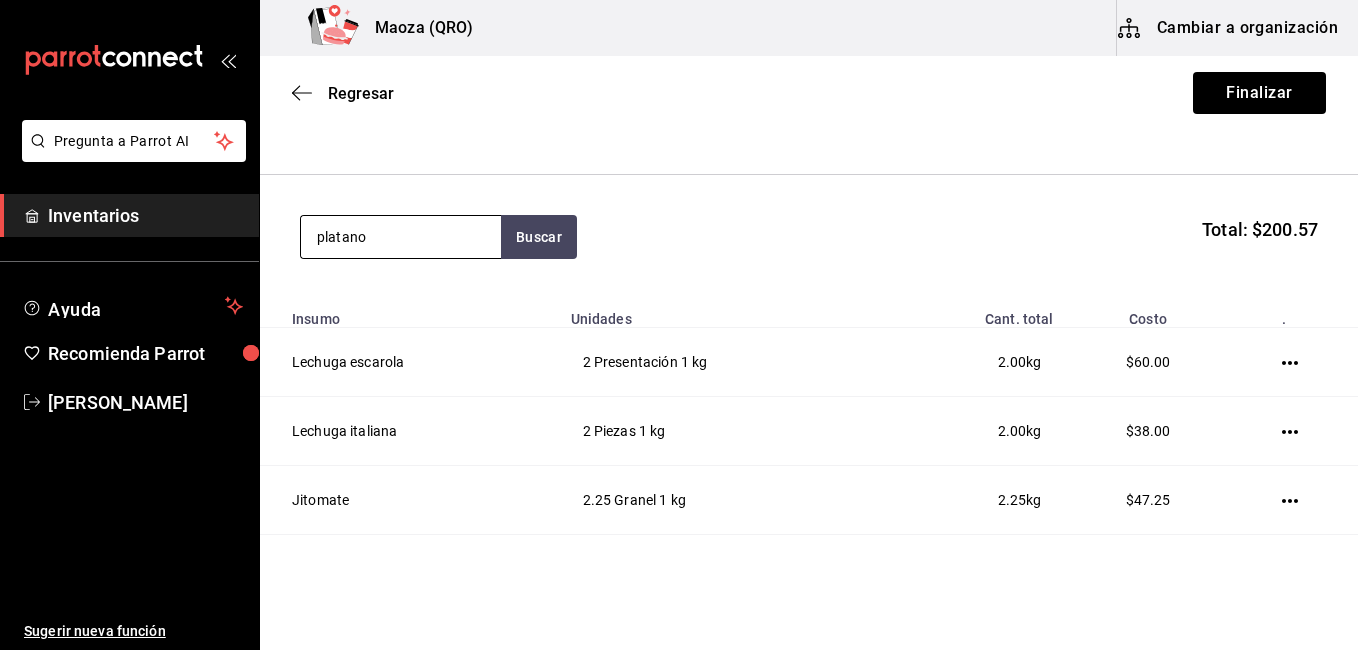 click on "platano" at bounding box center (401, 237) 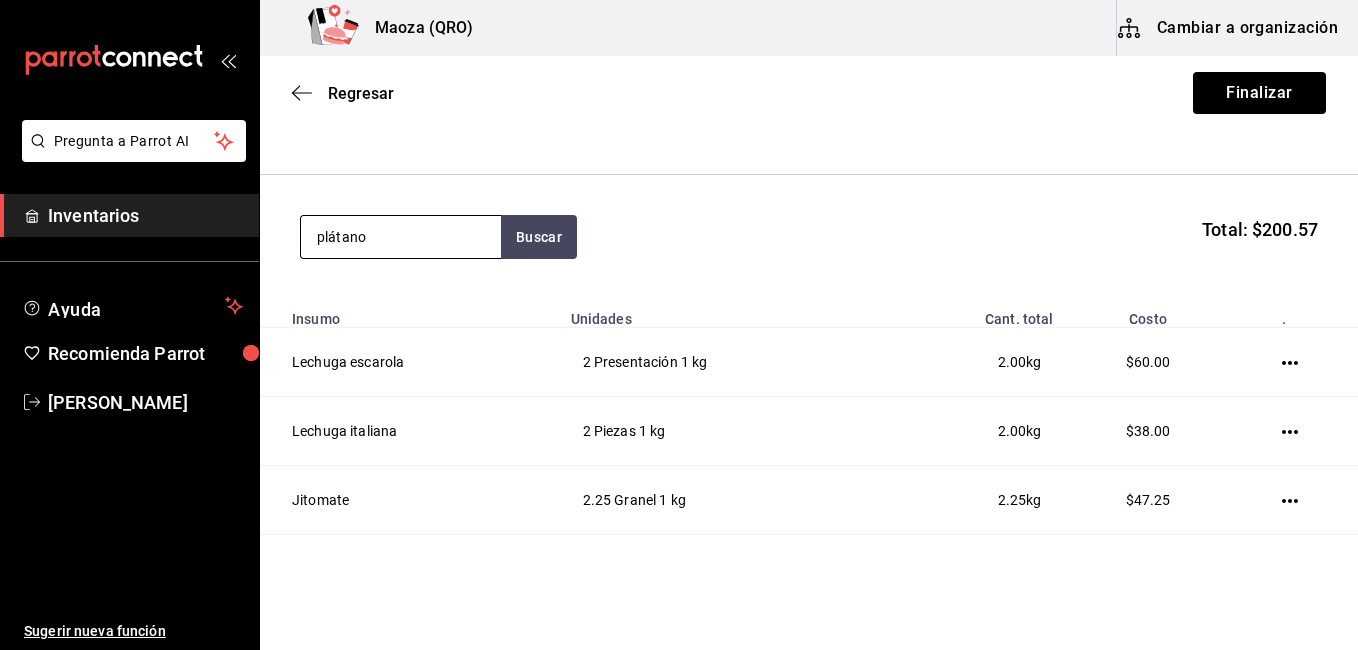 type on "plátano" 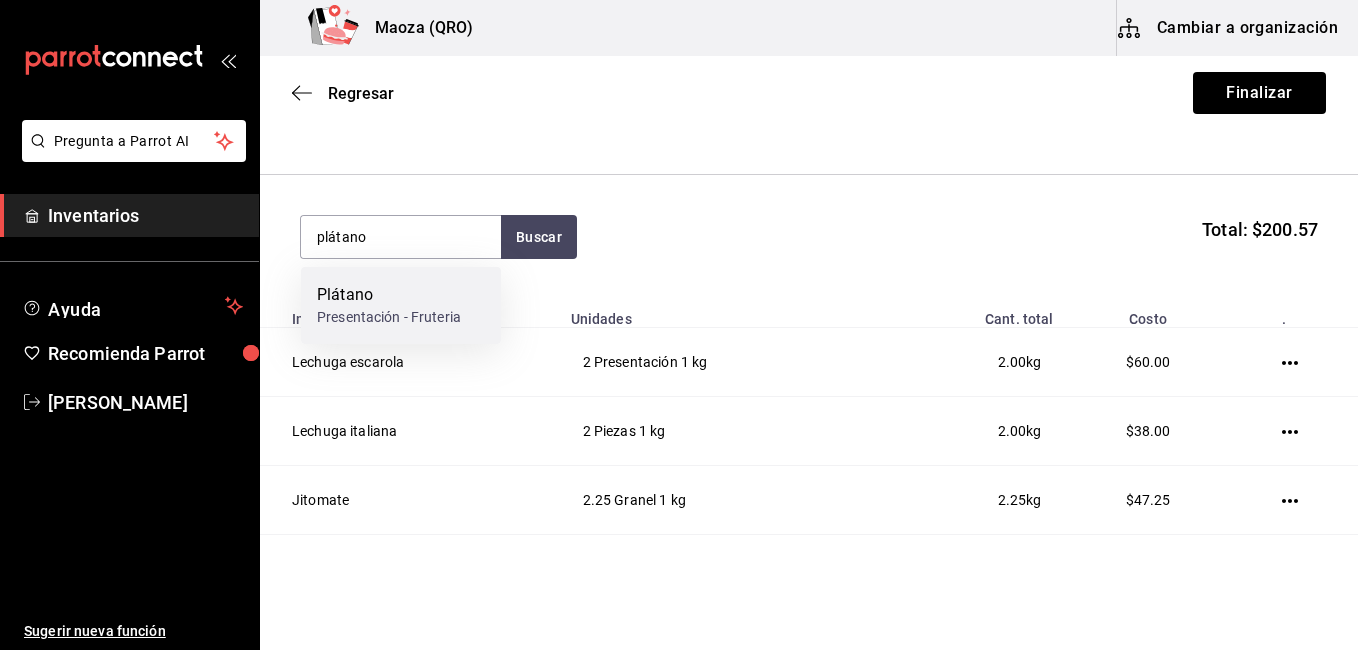 click on "Plátano" at bounding box center (389, 295) 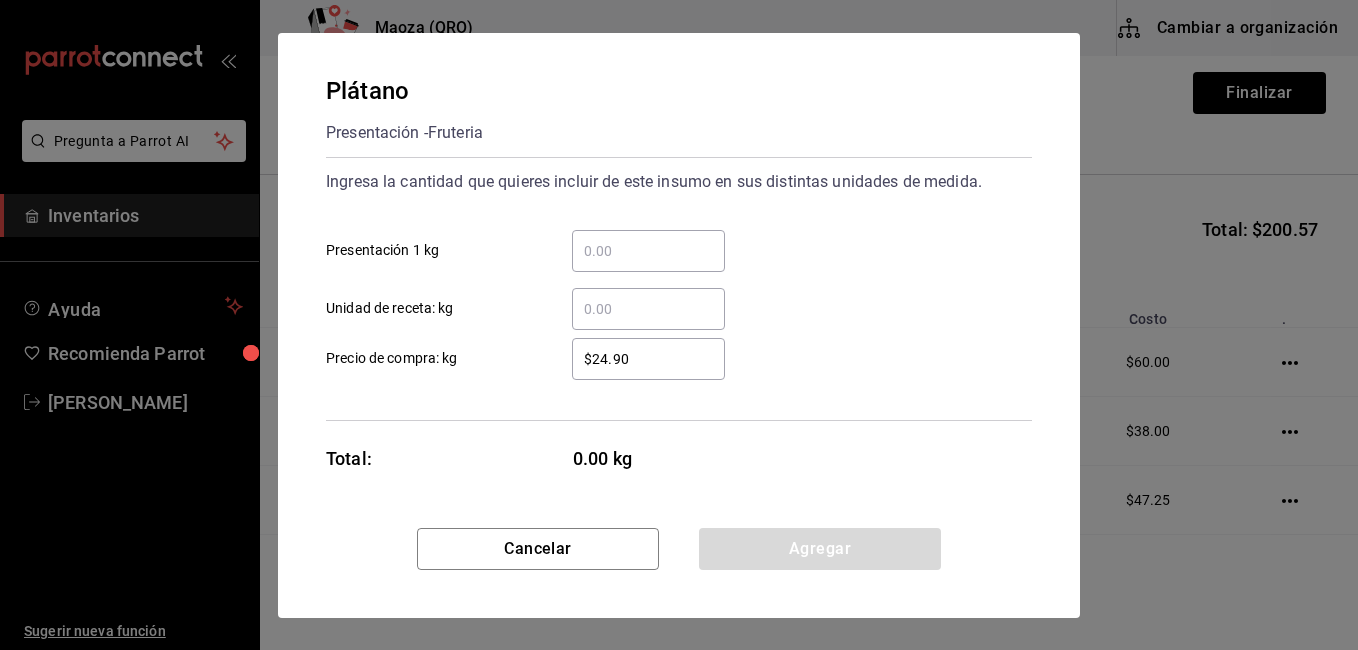 click on "​ Presentación 1 kg" at bounding box center [648, 251] 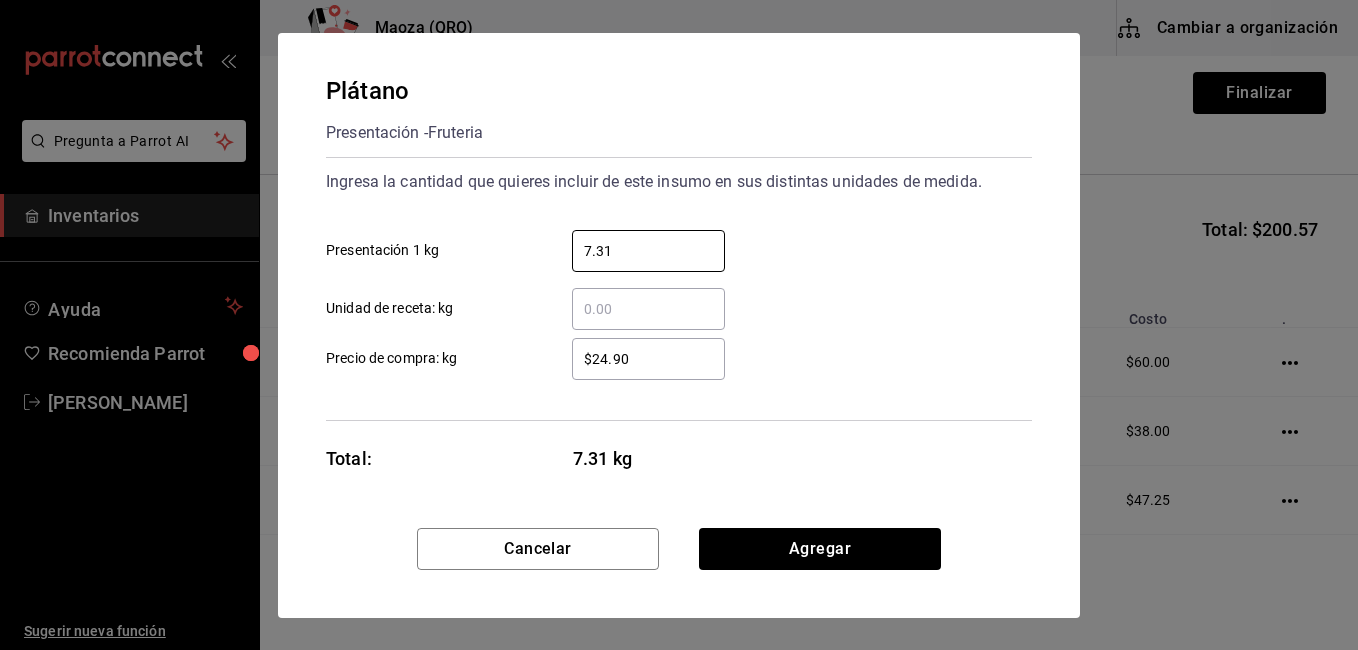 type on "7.31" 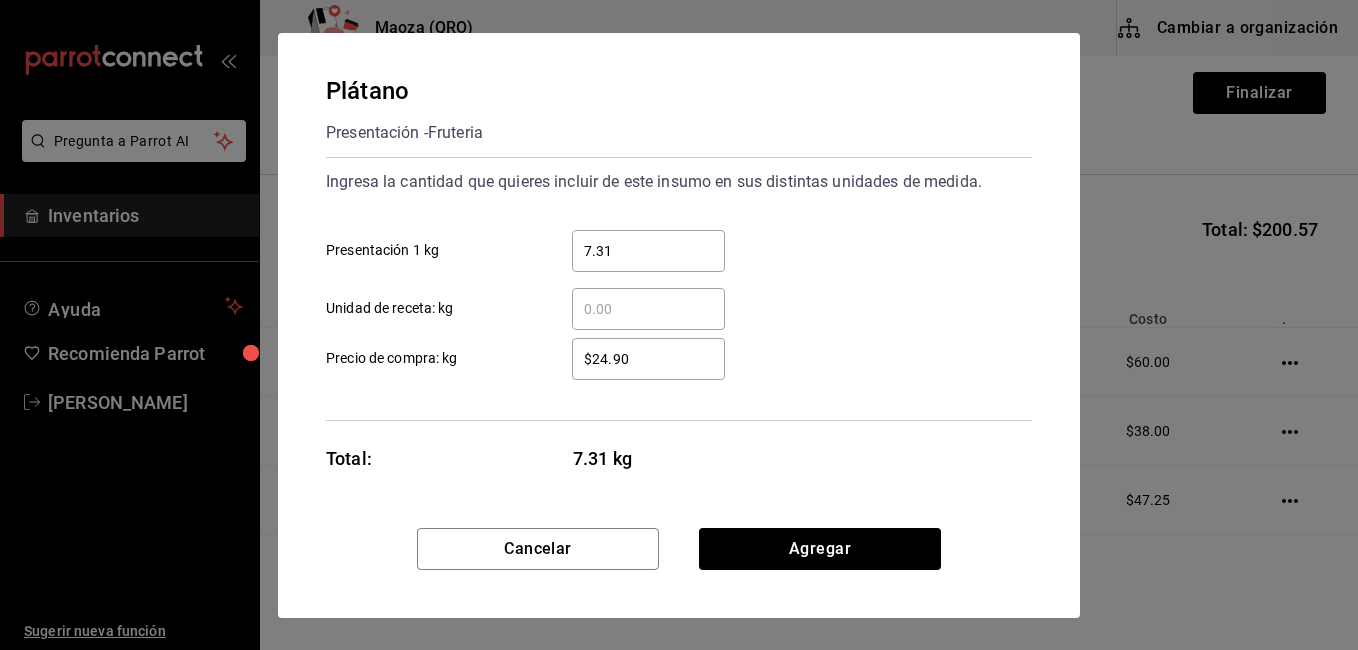 click on "$24.90" at bounding box center (648, 359) 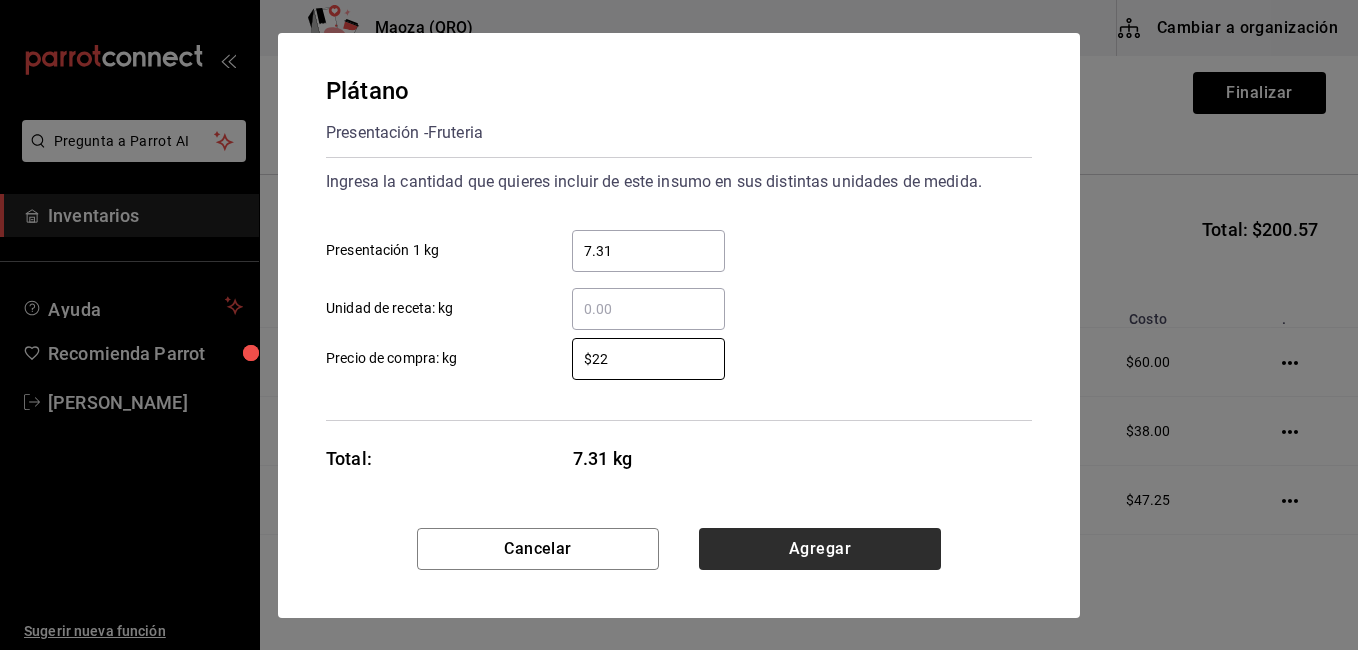 type on "$22" 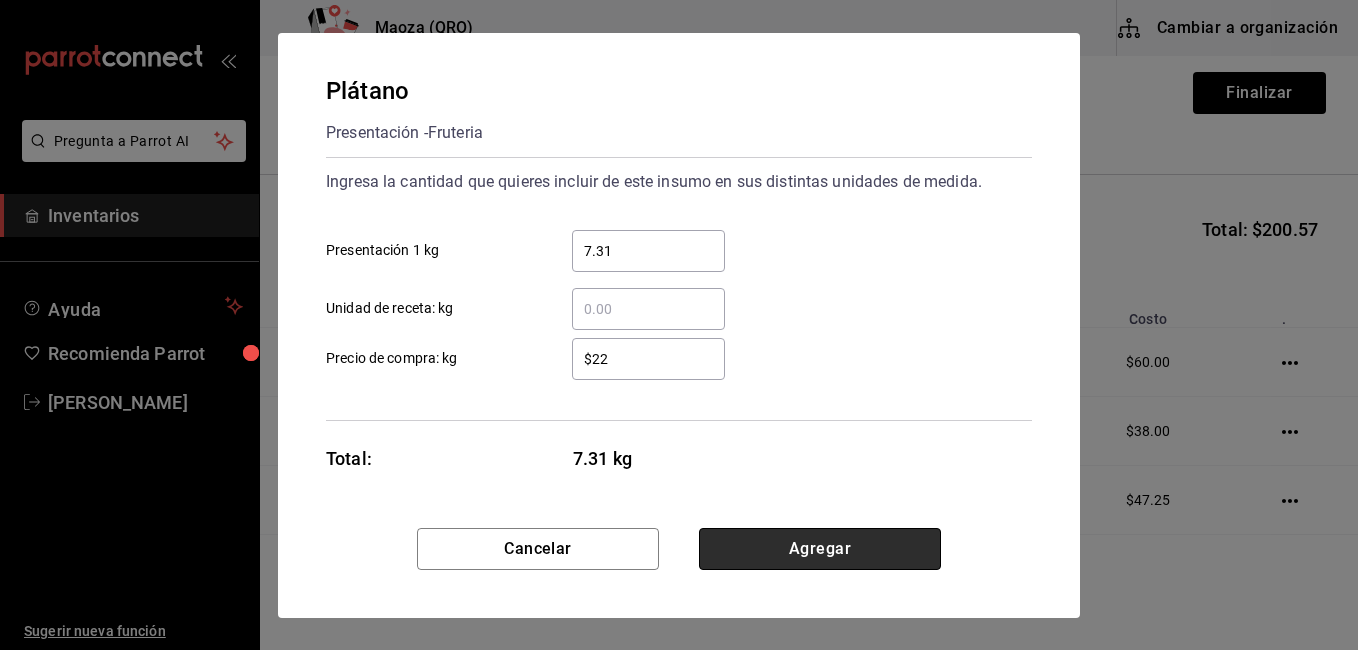 click on "Agregar" at bounding box center [820, 549] 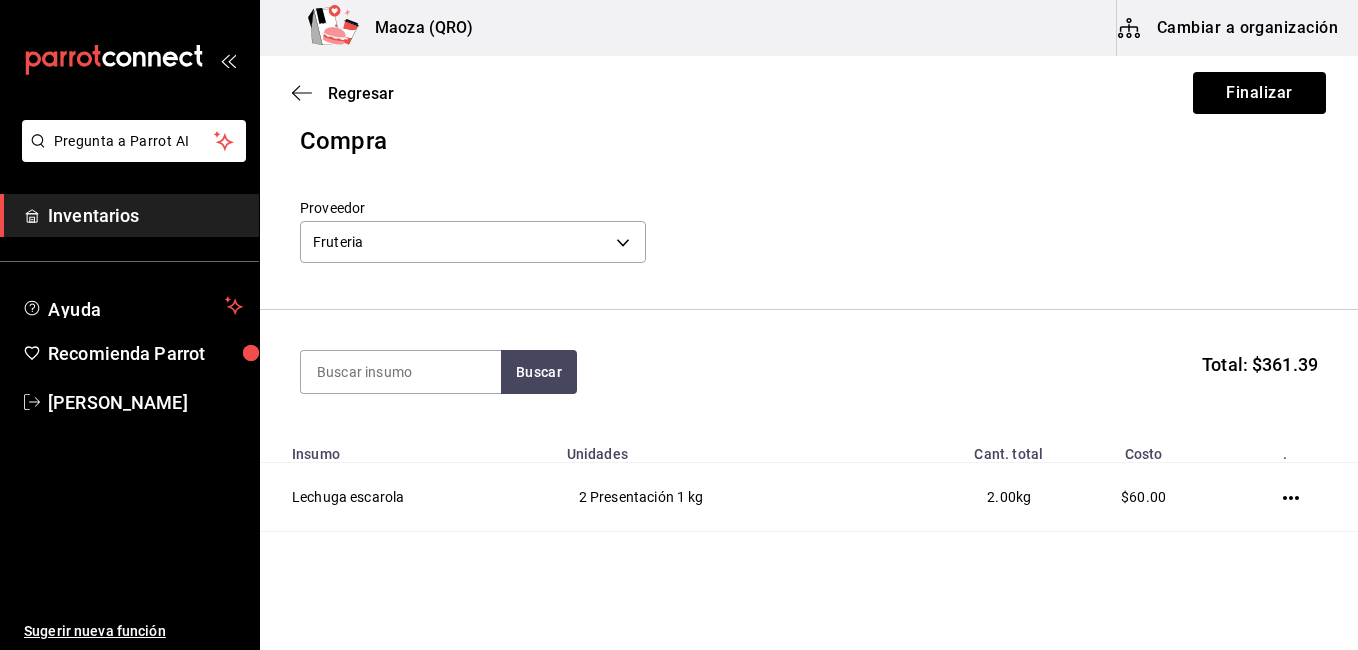 scroll, scrollTop: 0, scrollLeft: 0, axis: both 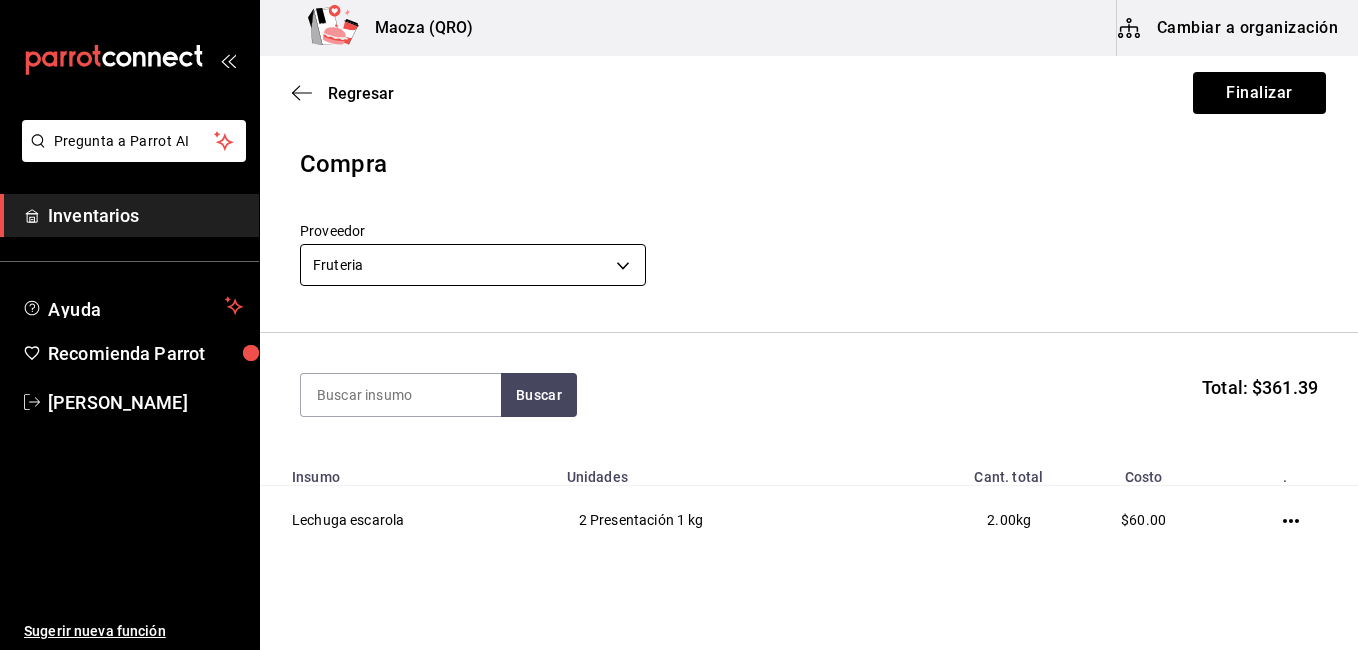 click on "Pregunta a Parrot AI Inventarios   Ayuda Recomienda Parrot   [PERSON_NAME]   Sugerir nueva función   Maoza (QRO) Cambiar a organización Regresar Finalizar Compra Proveedor Fruteria b3fcf2d4-1cce-4ec4-b013-71e466083cd3 Buscar Total: $361.39 Insumo Unidades Cant. total Costo  .  [PERSON_NAME] escarola 2 Presentación 1 kg 2.00  kg $60.00 [PERSON_NAME] italiana 2 Piezas 1 kg 2.00  kg $38.00 Jitomate 2.25 Granel 1 kg 2.25  kg $47.25 [PERSON_NAME] 0.62 Granel 1 kg 0.62  kg $8.68 Manzana verde 1.06 Presentación 1 kg 1.06  kg $46.64 Plátano 7.31 Presentación 1 kg 7.31  kg $160.82 GANA 1 MES GRATIS EN TU SUSCRIPCIÓN AQUÍ ¿Recuerdas cómo empezó tu restaurante?
[PERSON_NAME] puedes ayudar a un colega a tener el mismo cambio que tú viviste.
Recomienda Parrot directamente desde tu Portal Administrador.
Es fácil y rápido.
🎁 Por cada restaurante que se una, ganas 1 mes gratis. Ver video tutorial Ir a video Pregunta a Parrot AI Inventarios   Ayuda Recomienda Parrot   [PERSON_NAME]   Sugerir nueva función   Editar" at bounding box center [679, 268] 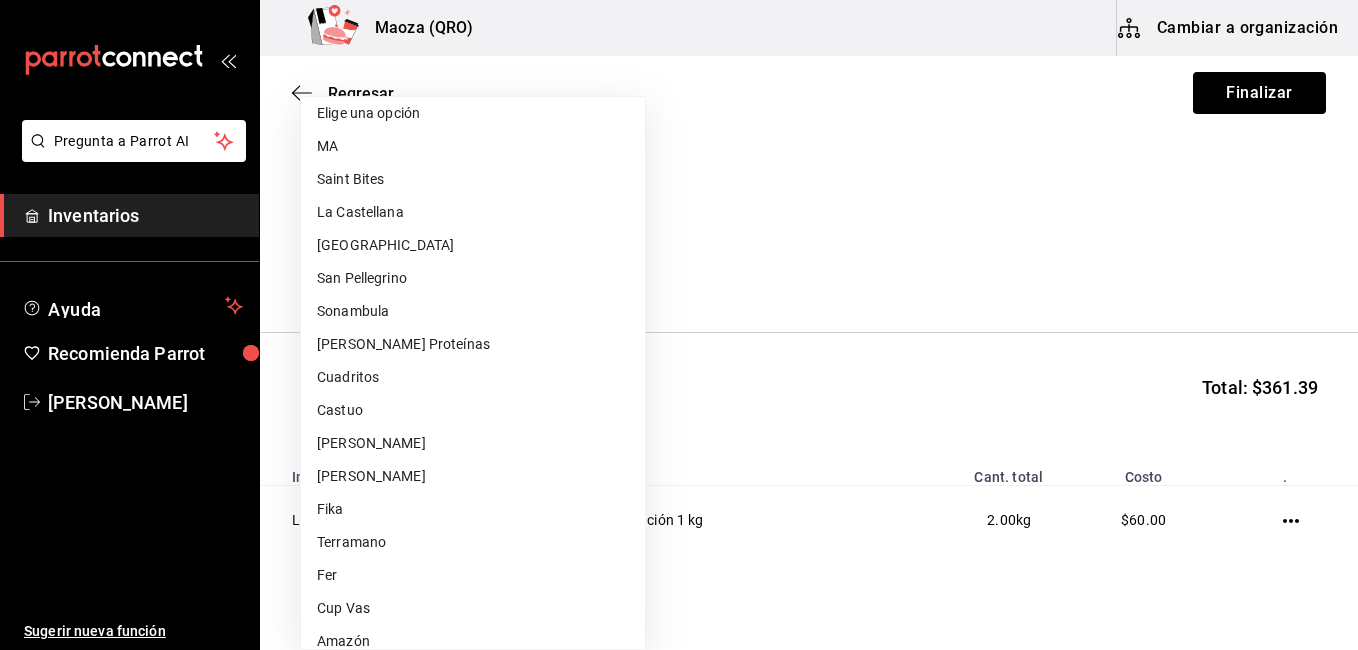 scroll, scrollTop: 0, scrollLeft: 0, axis: both 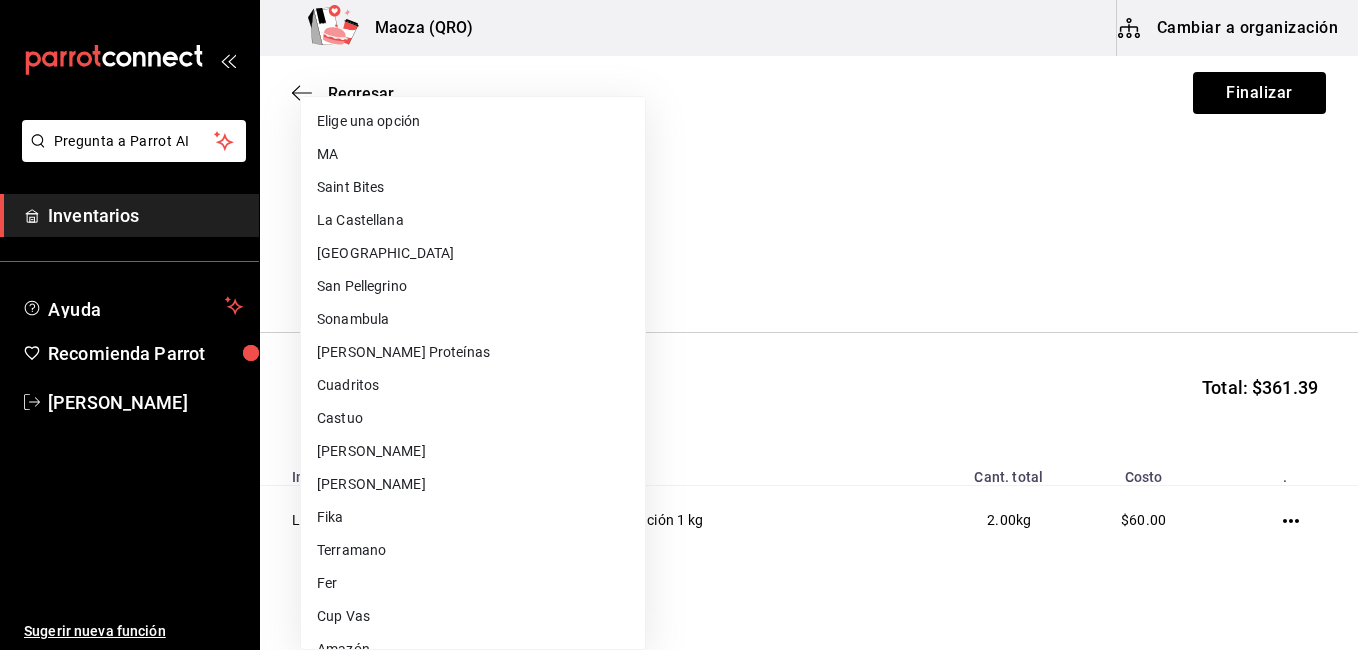 click at bounding box center (679, 325) 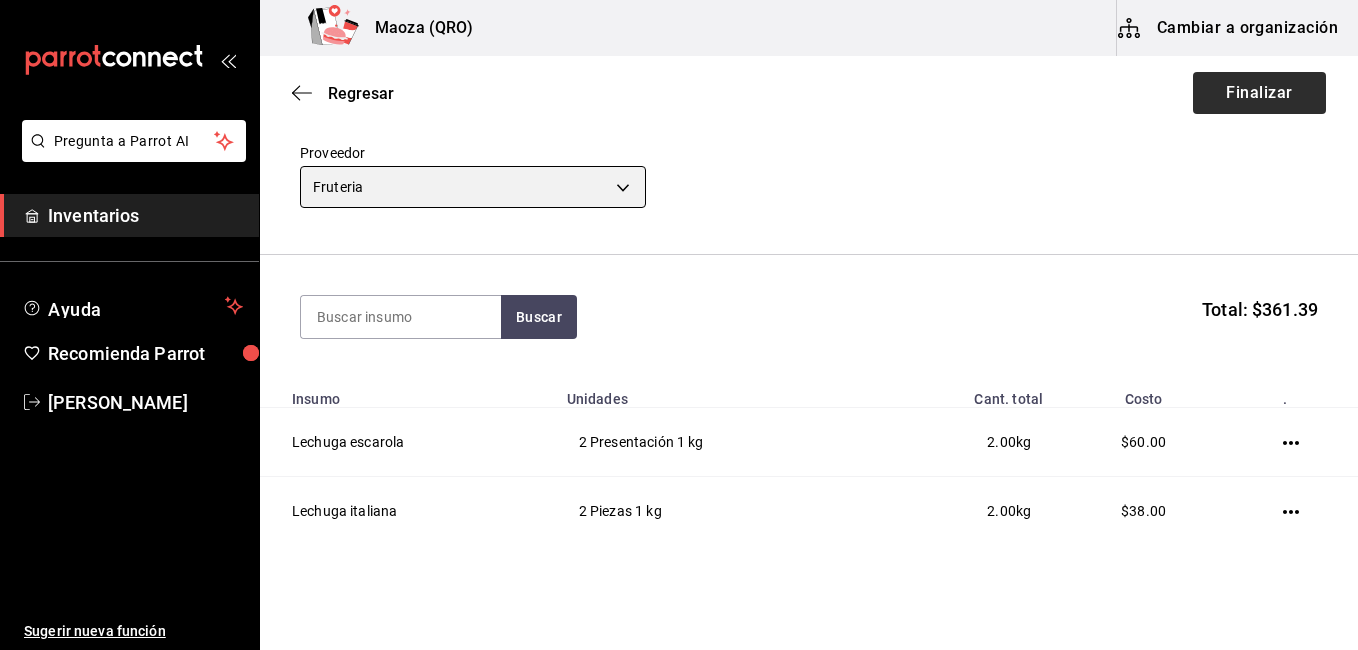 scroll, scrollTop: 100, scrollLeft: 0, axis: vertical 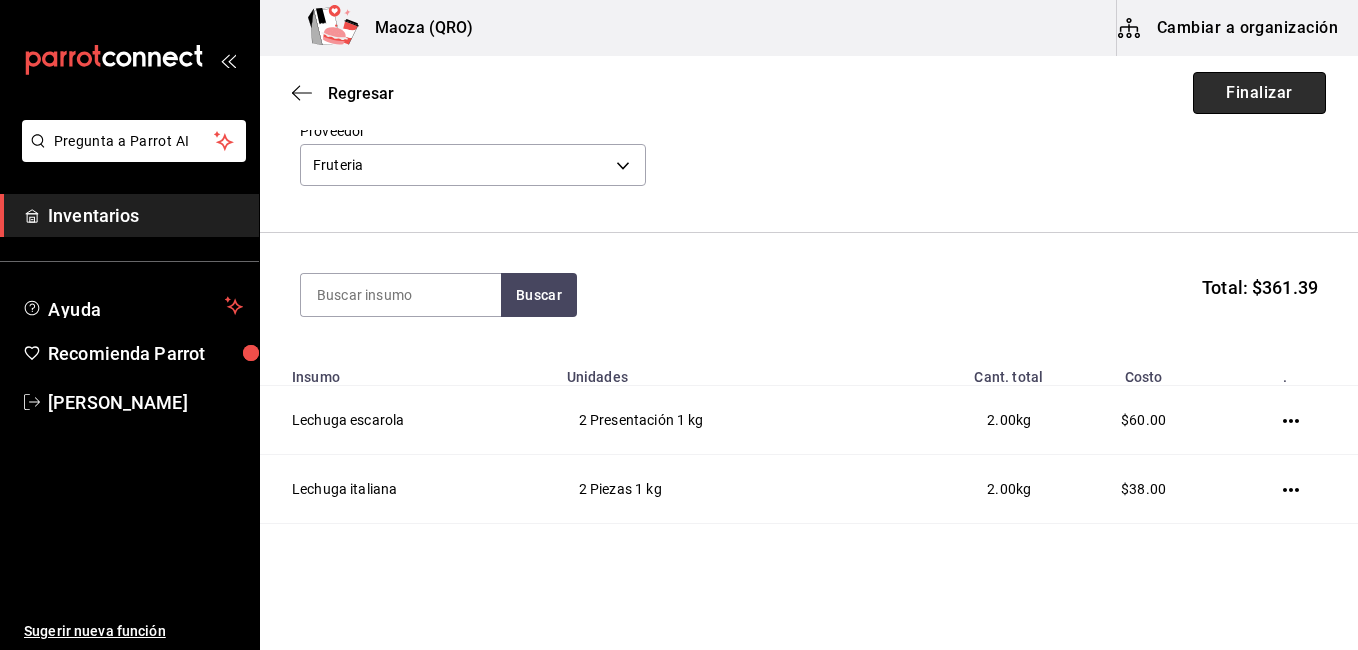 click on "Finalizar" at bounding box center (1259, 93) 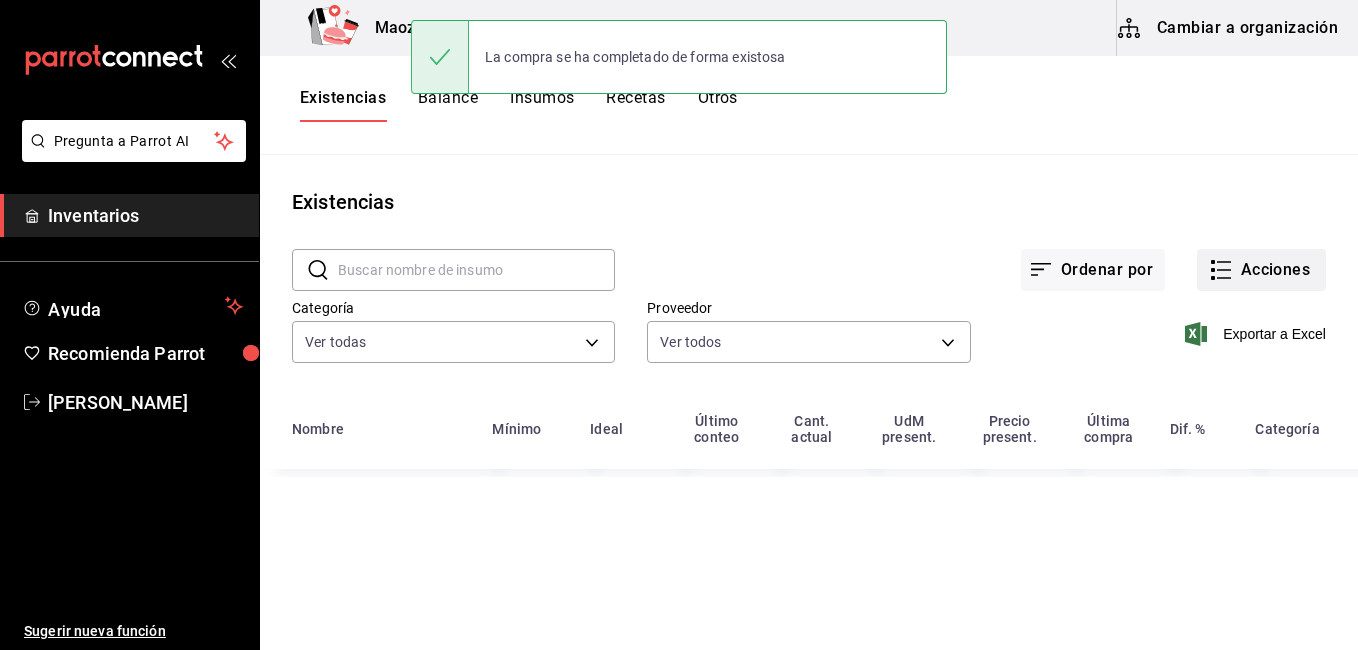 click 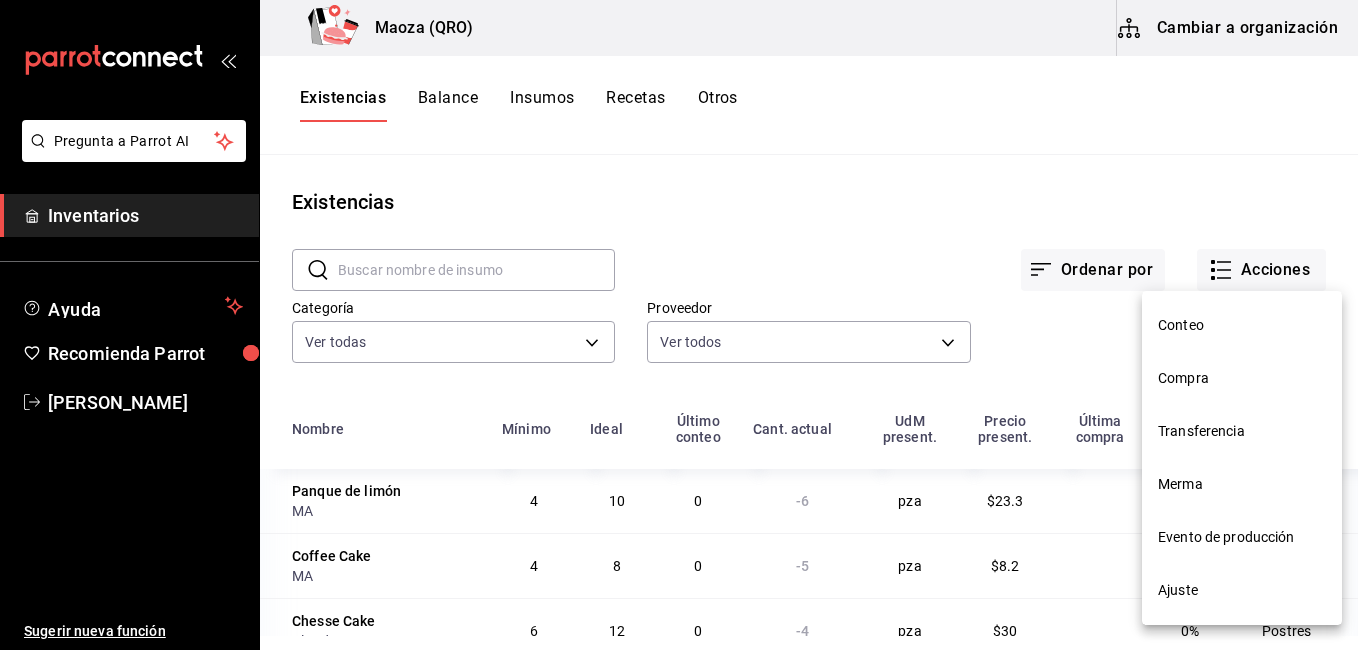 click on "Compra" at bounding box center (1242, 378) 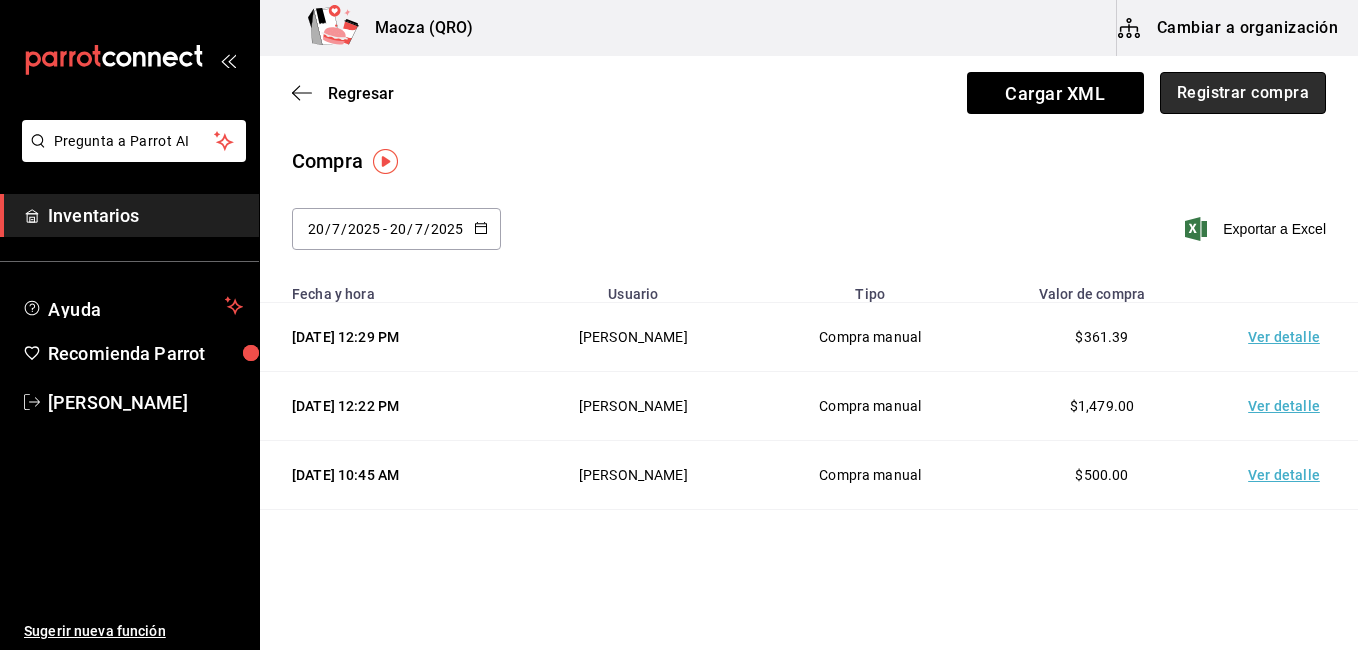 click on "Registrar compra" at bounding box center [1243, 93] 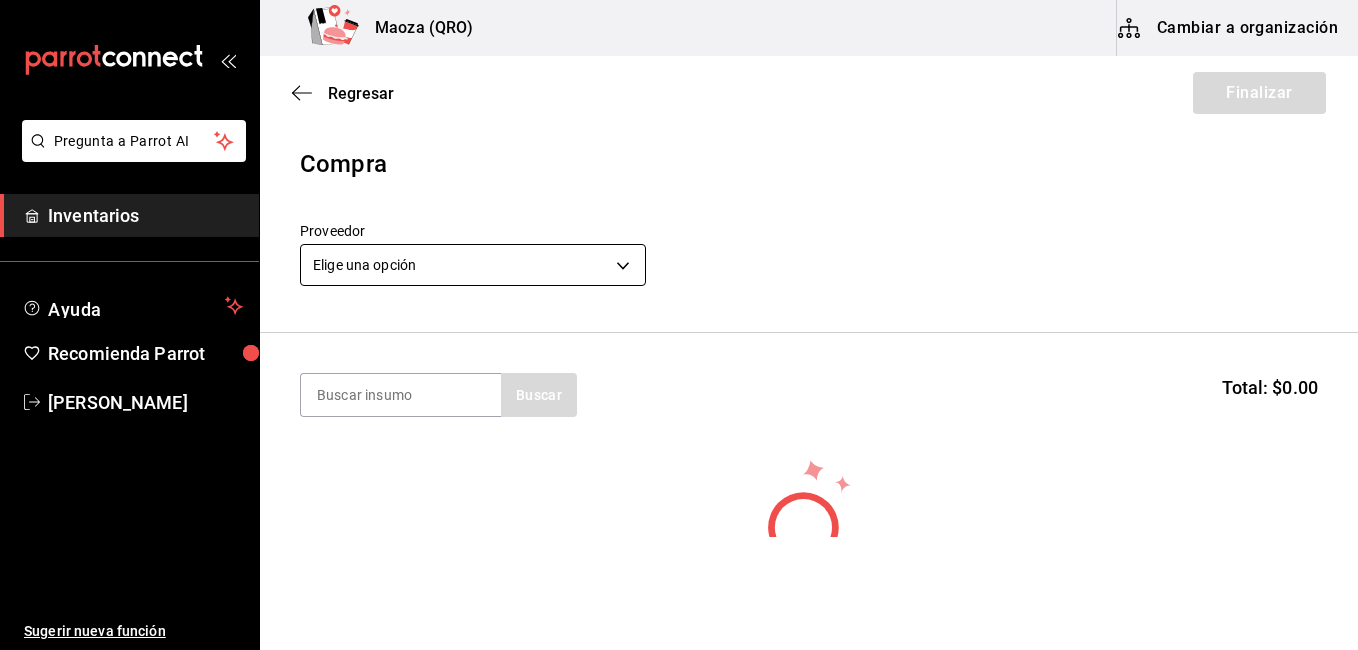 click on "Pregunta a Parrot AI Inventarios   Ayuda Recomienda Parrot   [PERSON_NAME]   Sugerir nueva función   Maoza (QRO) Cambiar a organización Regresar Finalizar Compra Proveedor Elige una opción default Buscar Total: $0.00 No hay insumos a mostrar. Busca un insumo para agregarlo a la lista GANA 1 MES GRATIS EN TU SUSCRIPCIÓN AQUÍ ¿Recuerdas cómo empezó tu restaurante?
[PERSON_NAME] puedes ayudar a un colega a tener el mismo cambio que tú viviste.
Recomienda Parrot directamente desde tu Portal Administrador.
Es fácil y rápido.
🎁 Por cada restaurante que se una, ganas 1 mes gratis. Ver video tutorial Ir a video Pregunta a Parrot AI Inventarios   Ayuda Recomienda Parrot   [PERSON_NAME]   Sugerir nueva función   Editar Eliminar Visitar centro de ayuda [PHONE_NUMBER] [EMAIL_ADDRESS][DOMAIN_NAME] Visitar centro de ayuda [PHONE_NUMBER] [EMAIL_ADDRESS][DOMAIN_NAME]" at bounding box center (679, 268) 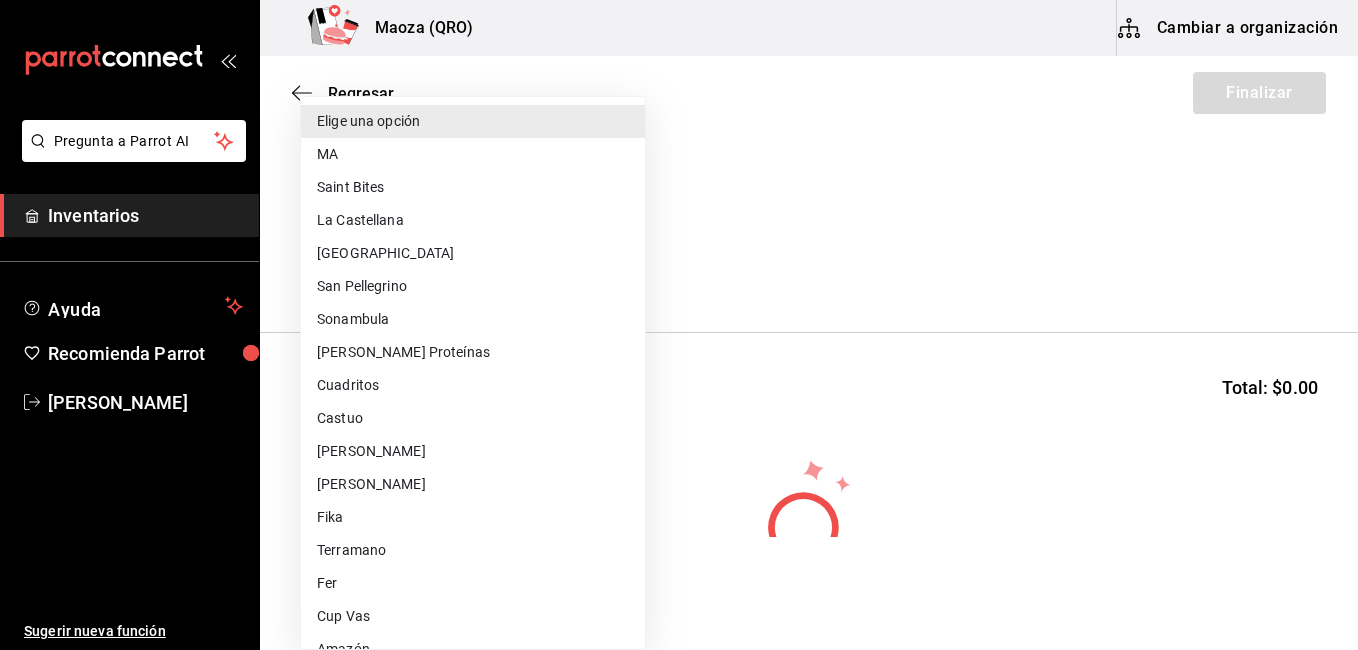 type 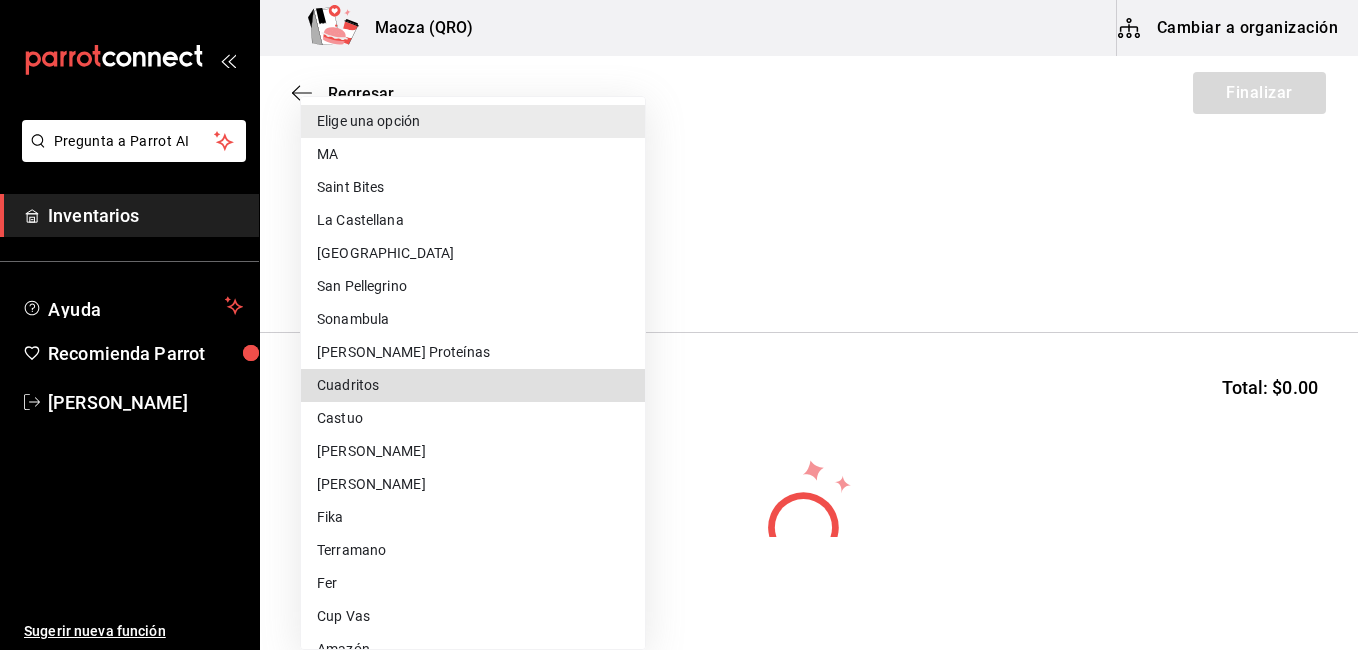 type 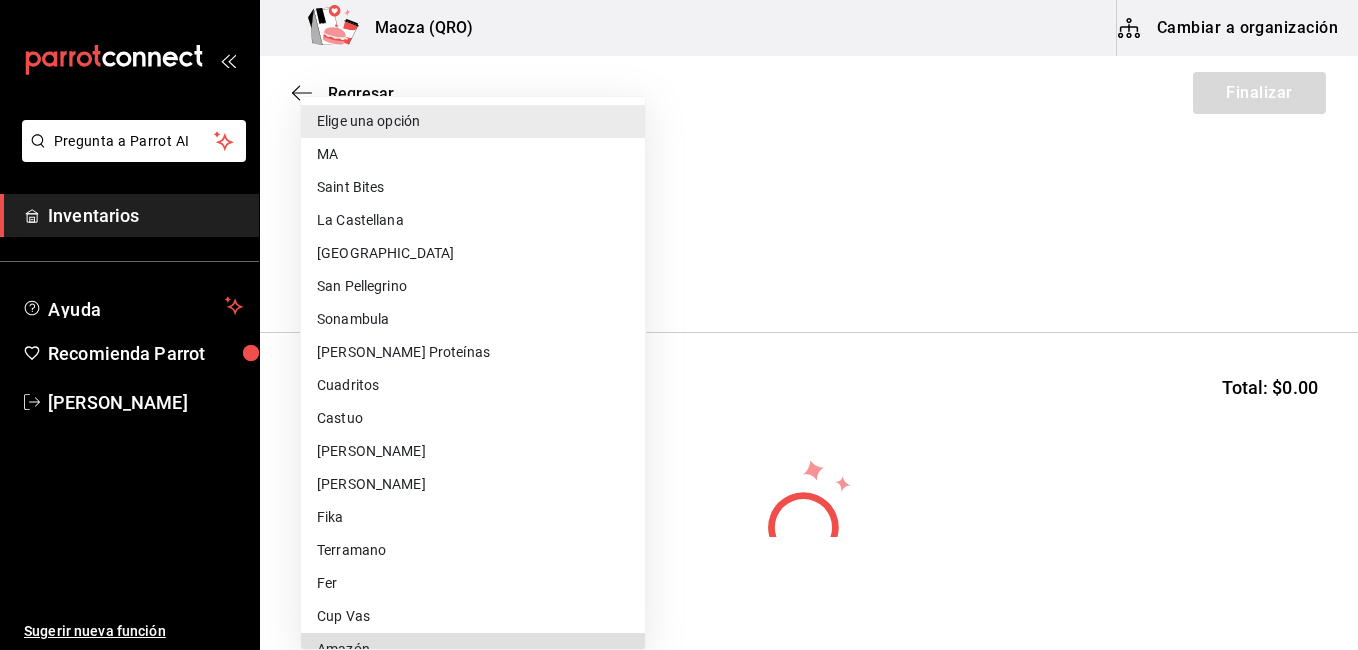 type 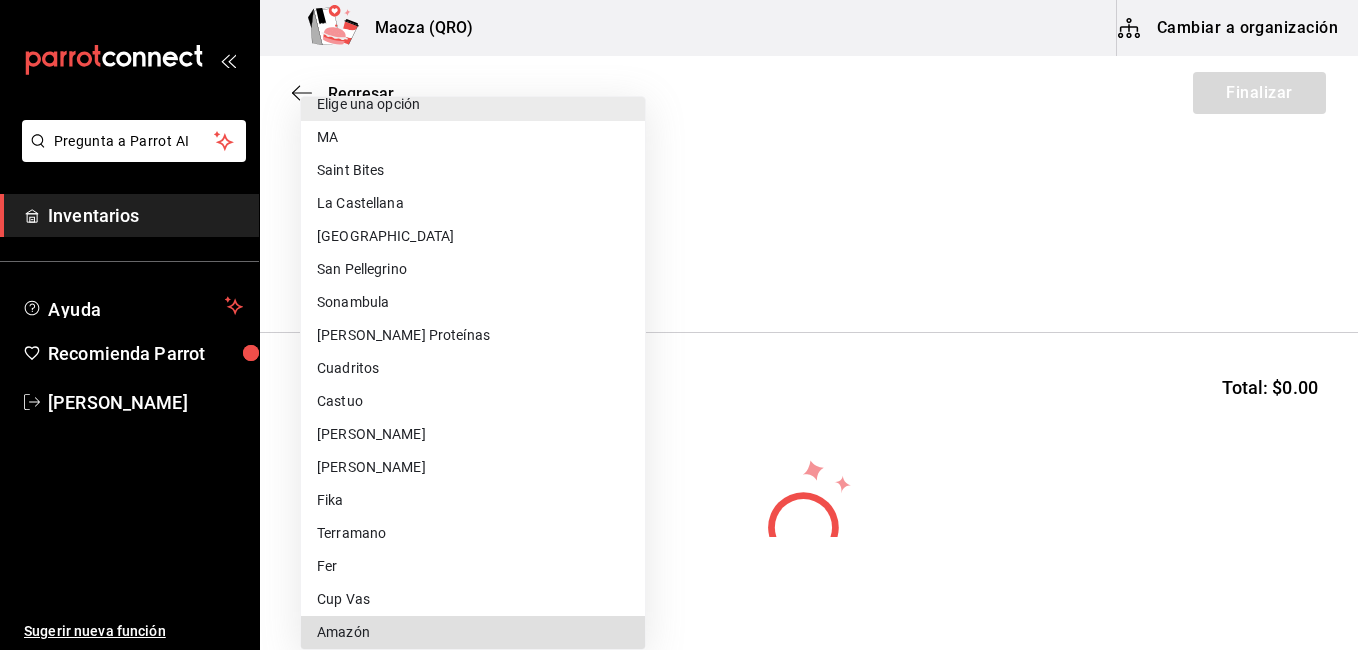 type 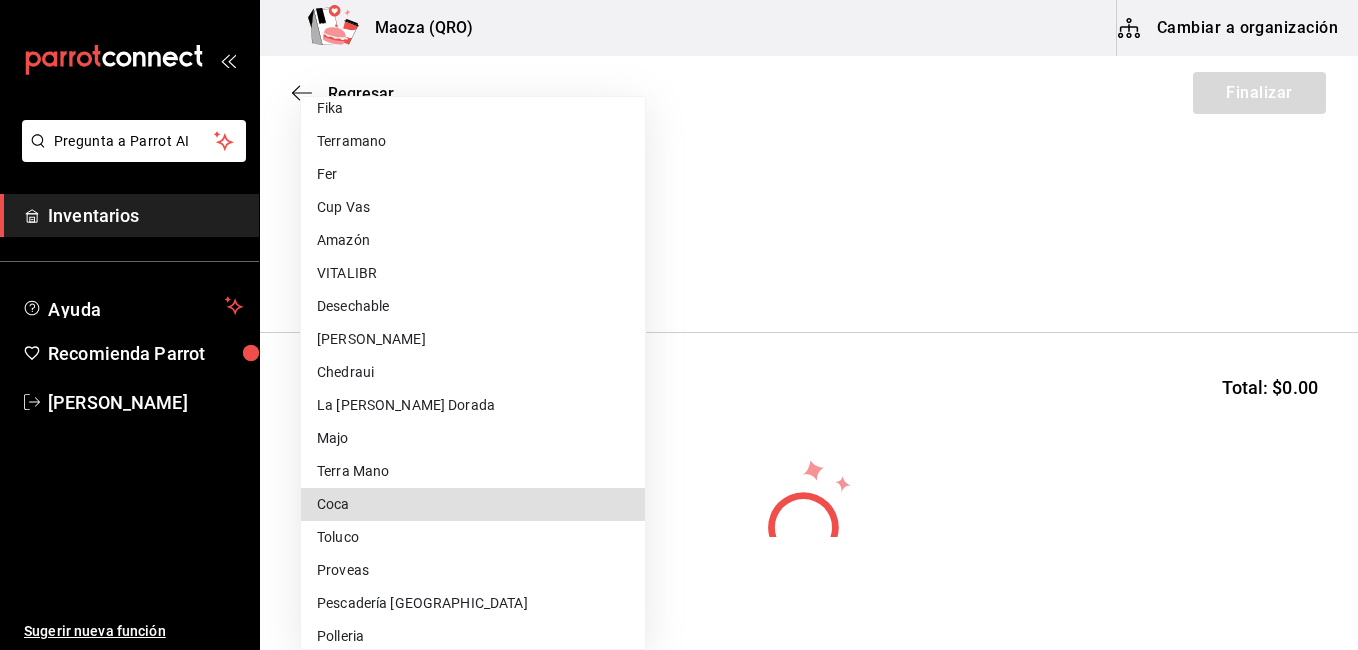 type 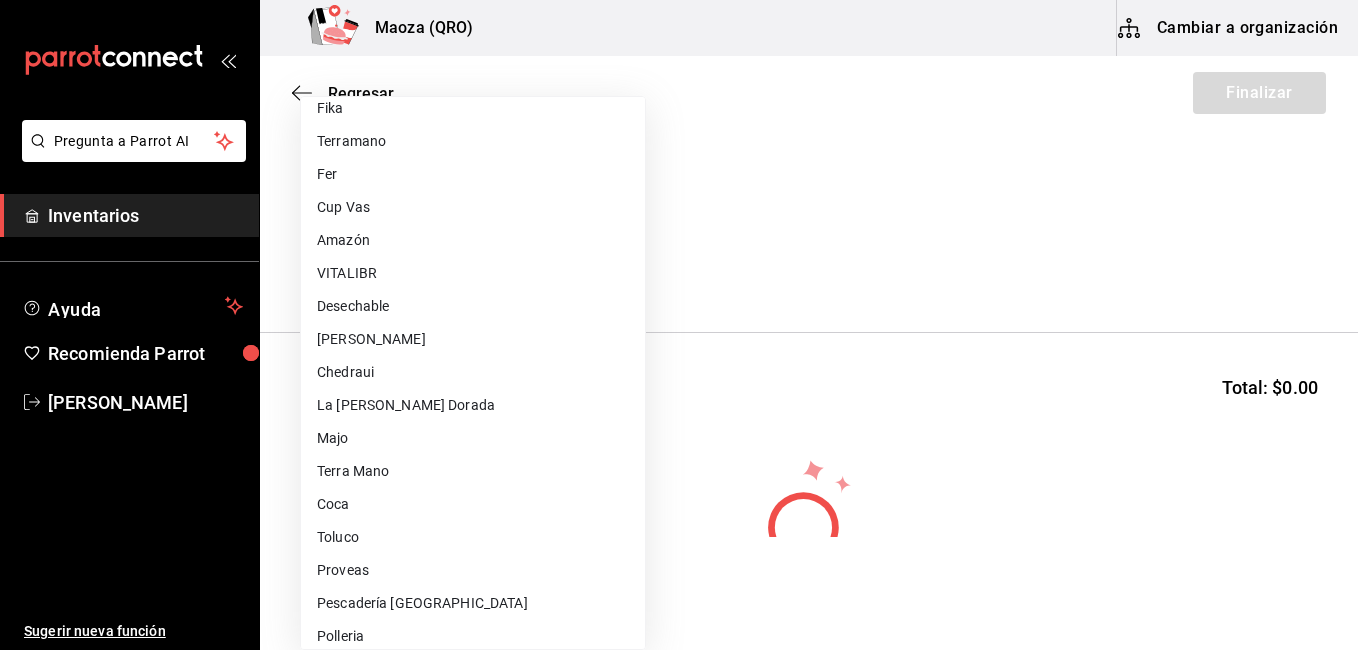 type 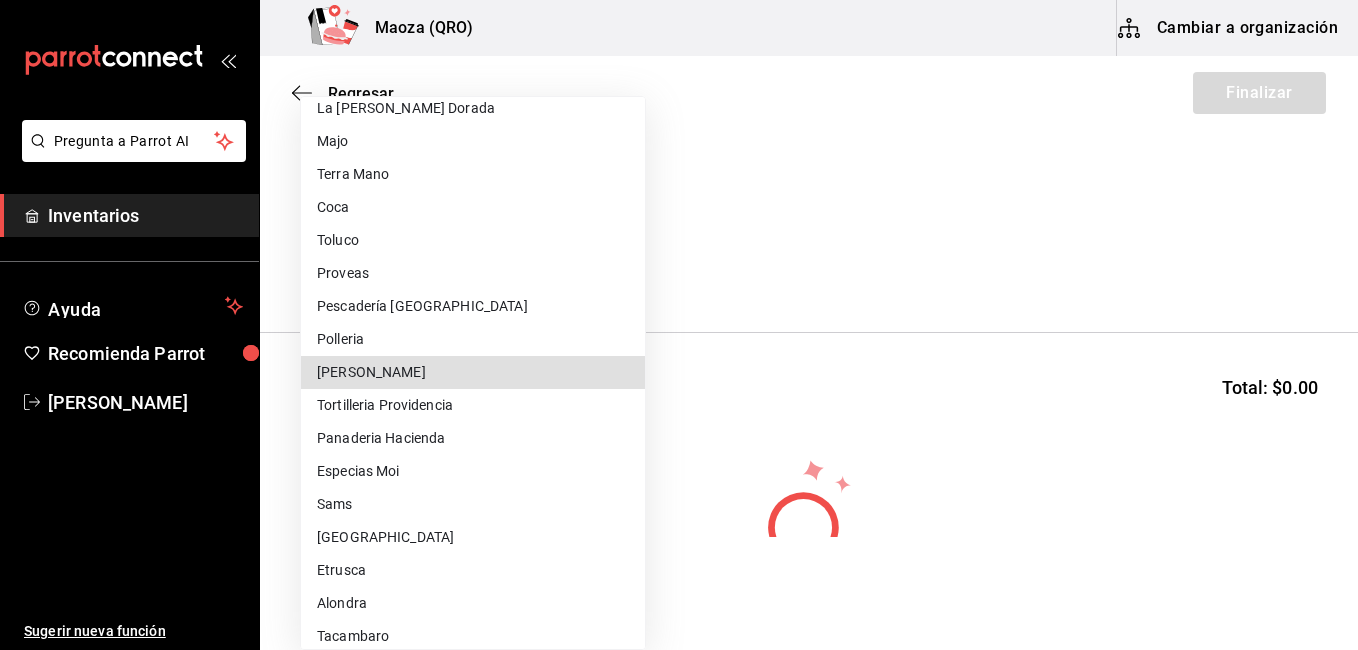 type 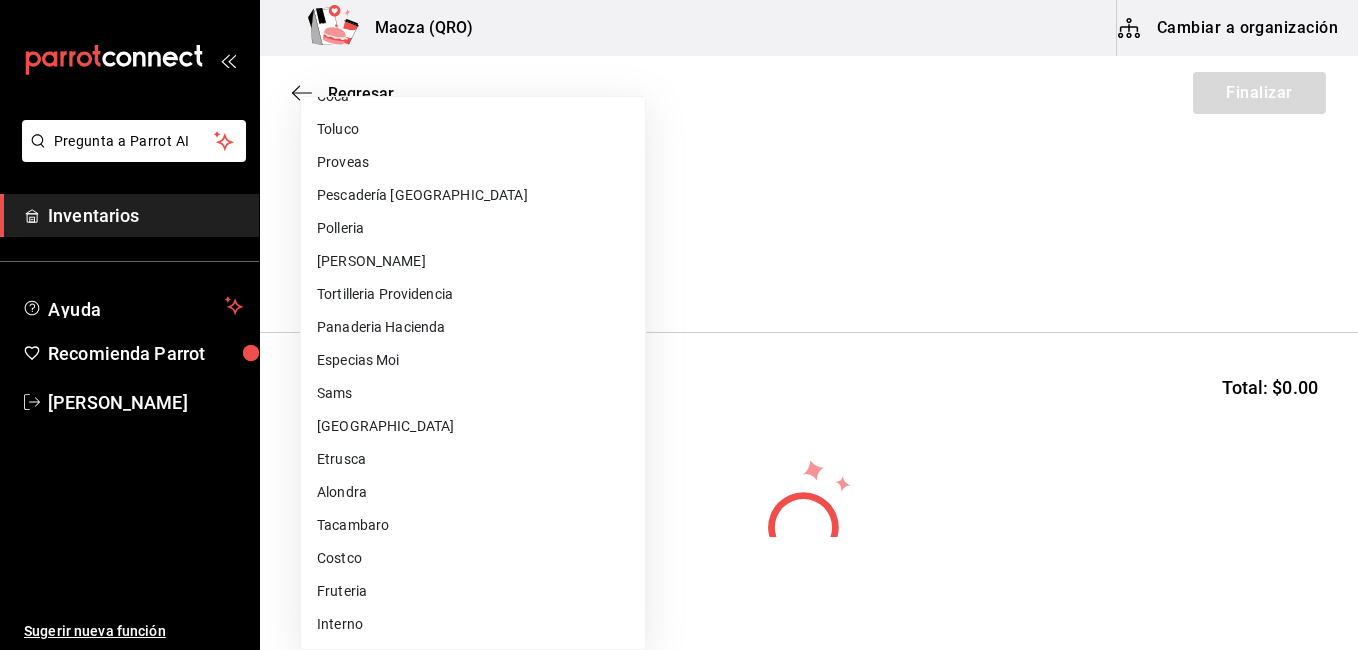 scroll, scrollTop: 13, scrollLeft: 0, axis: vertical 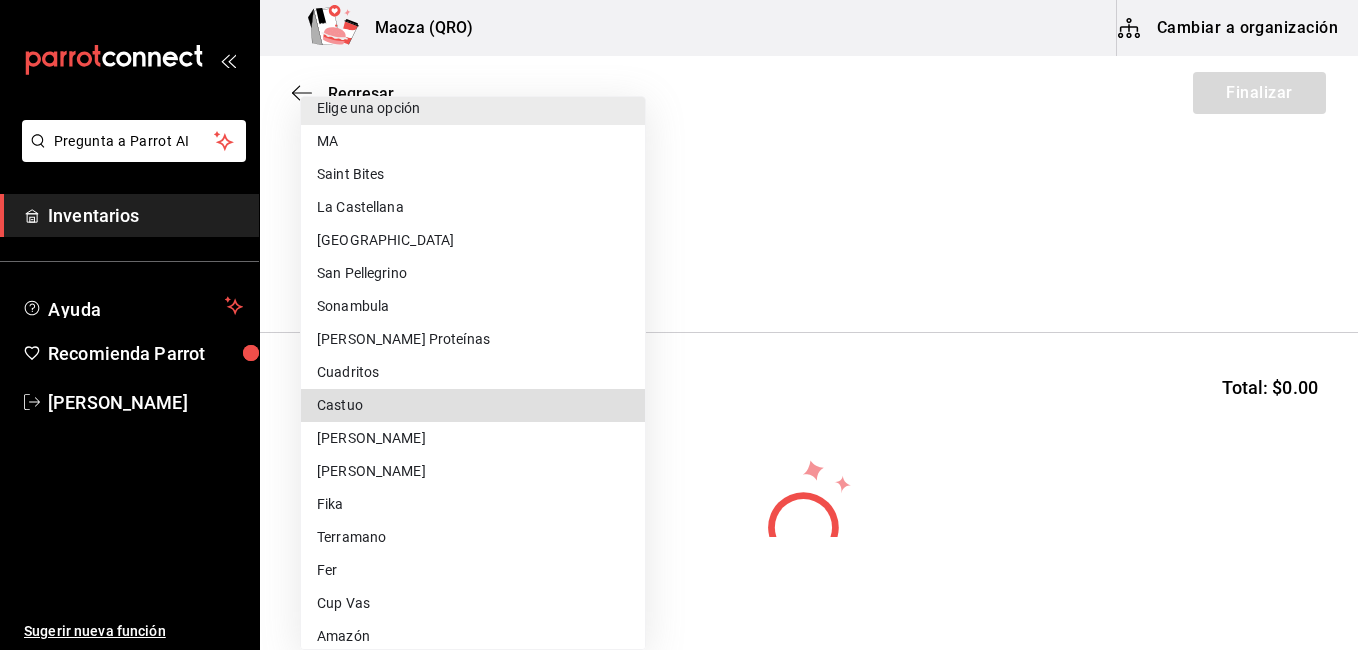 type 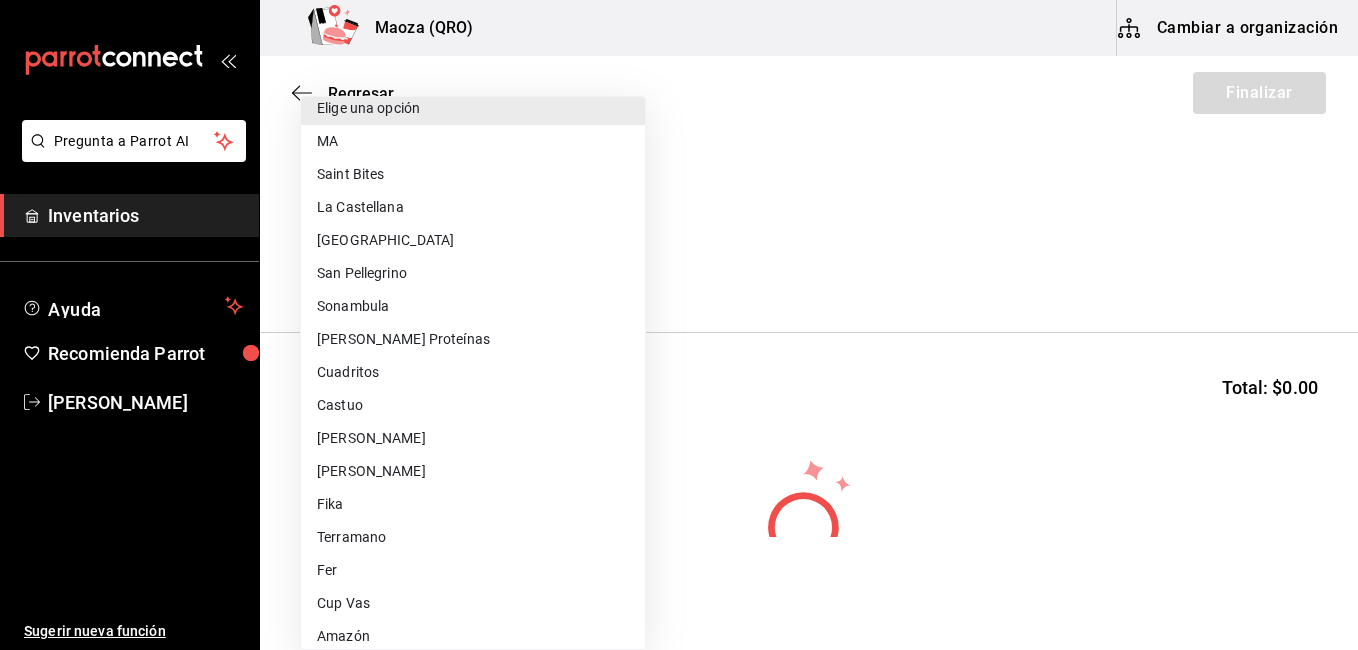 scroll, scrollTop: 409, scrollLeft: 0, axis: vertical 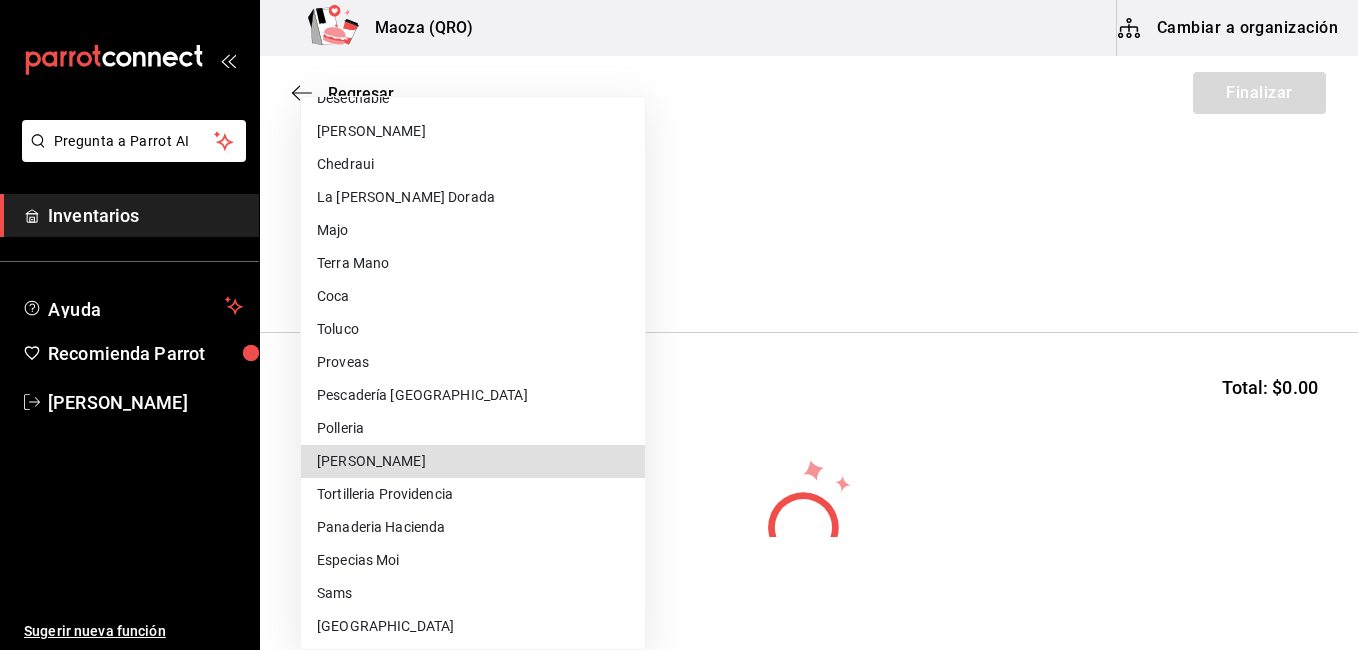 click on "Coca" at bounding box center [473, 296] 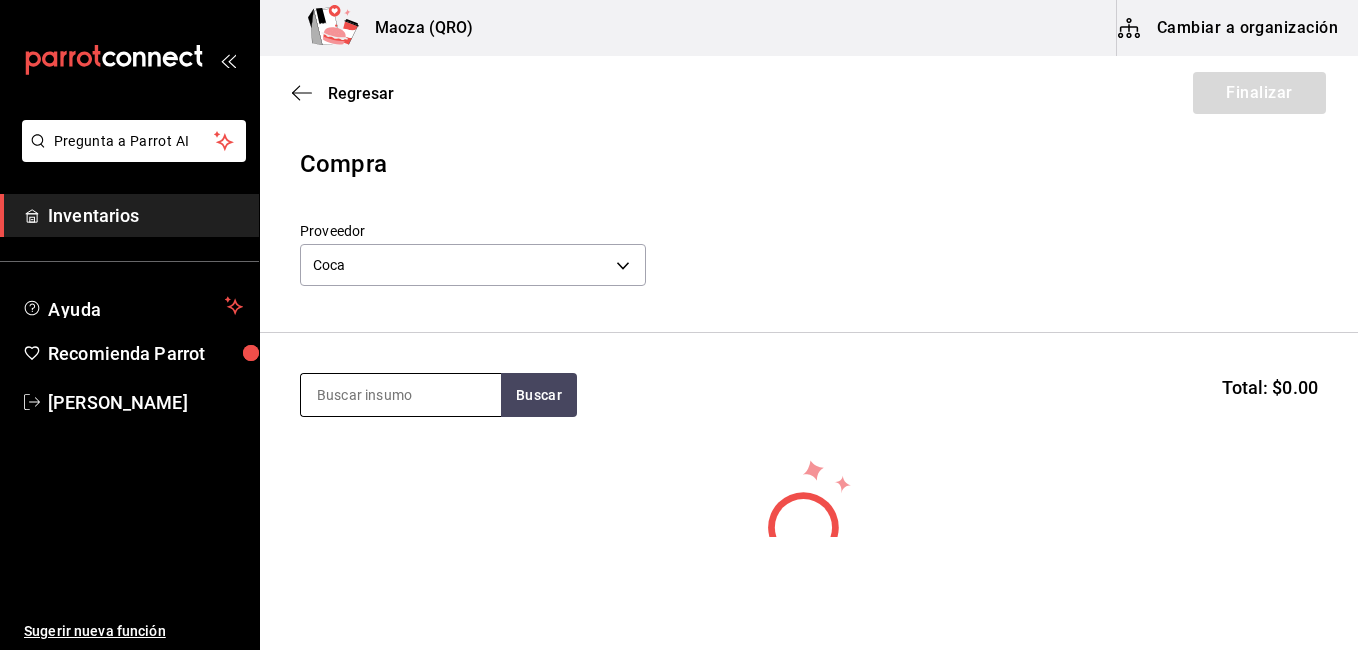 click at bounding box center (401, 395) 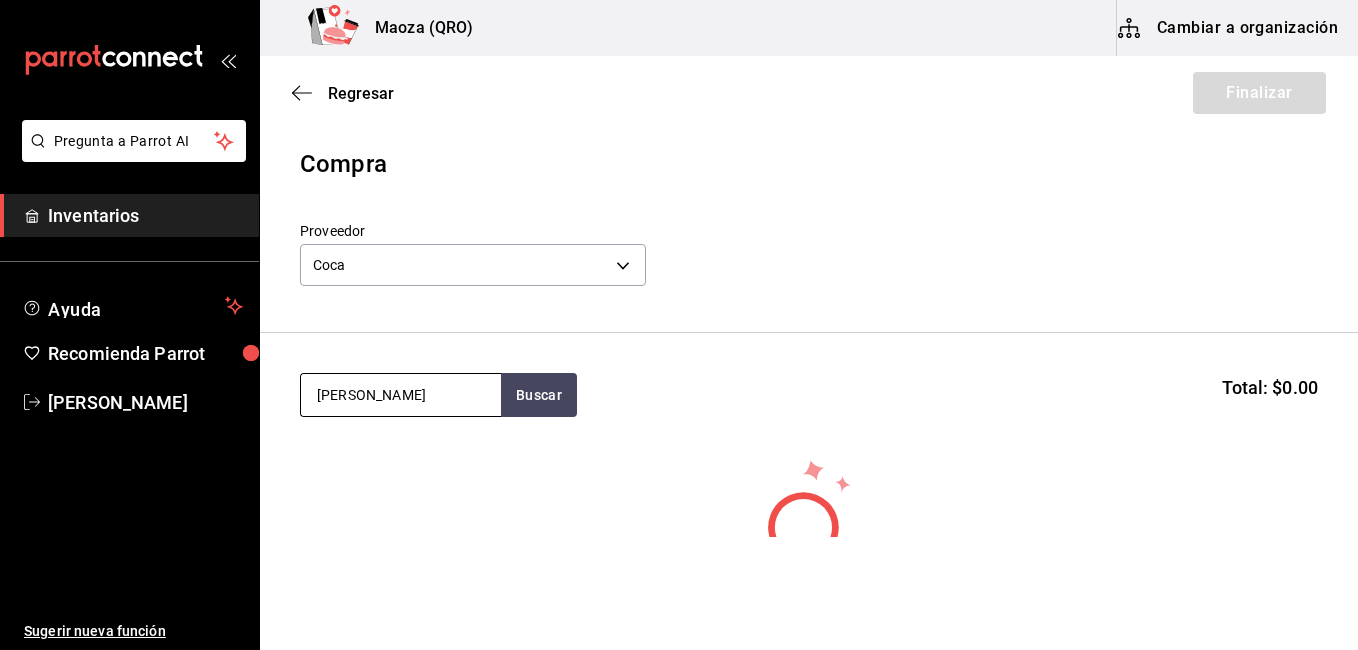 type on "[PERSON_NAME]" 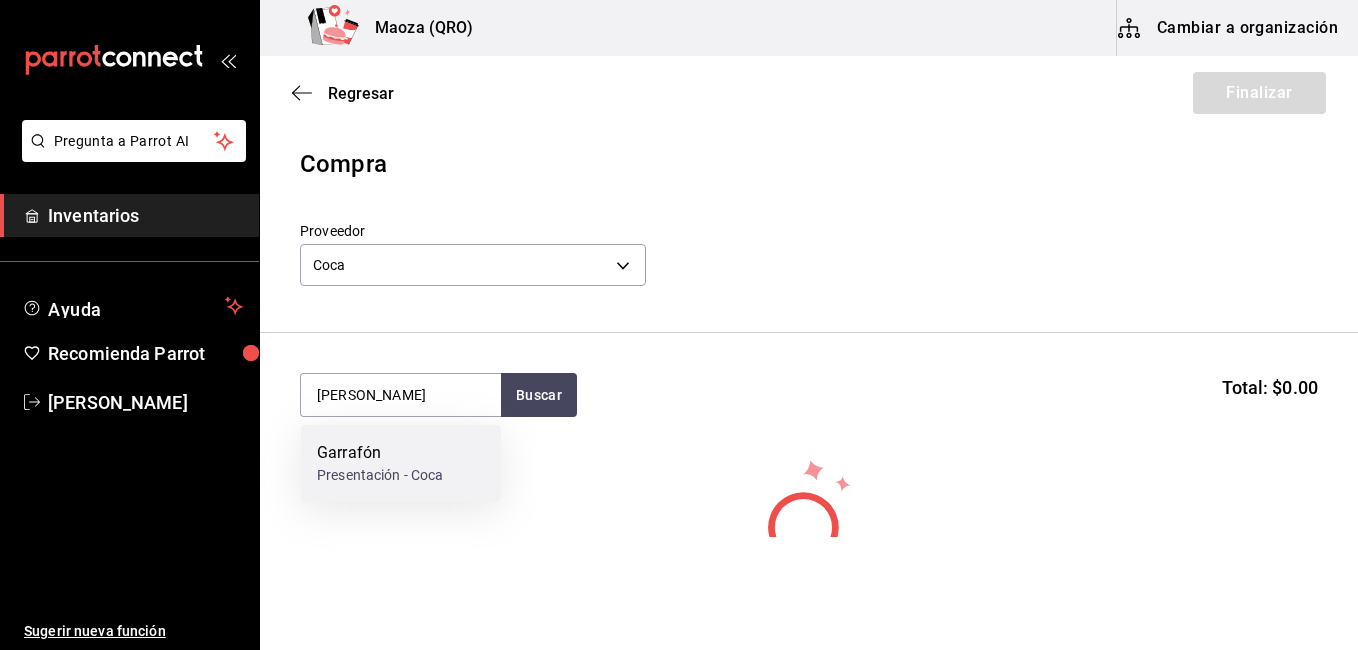 click on "Garrafón Presentación - Coca" at bounding box center (401, 463) 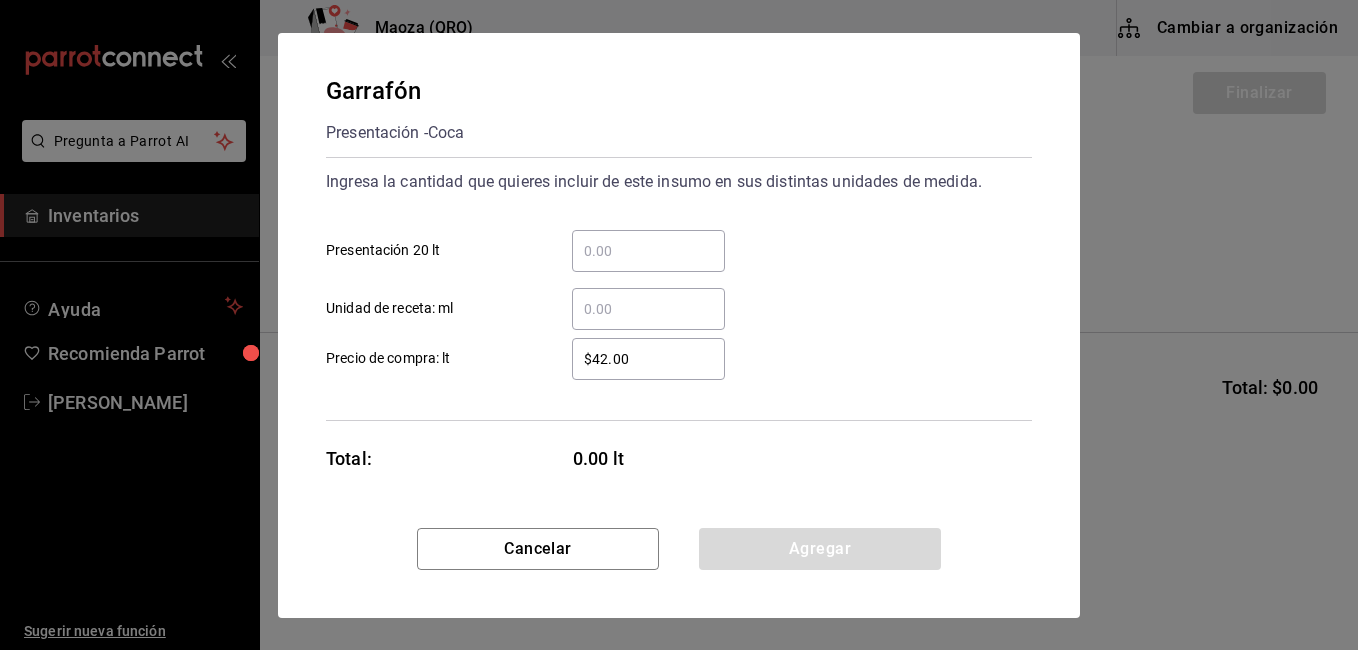 click on "​ Presentación 20 lt" at bounding box center (648, 251) 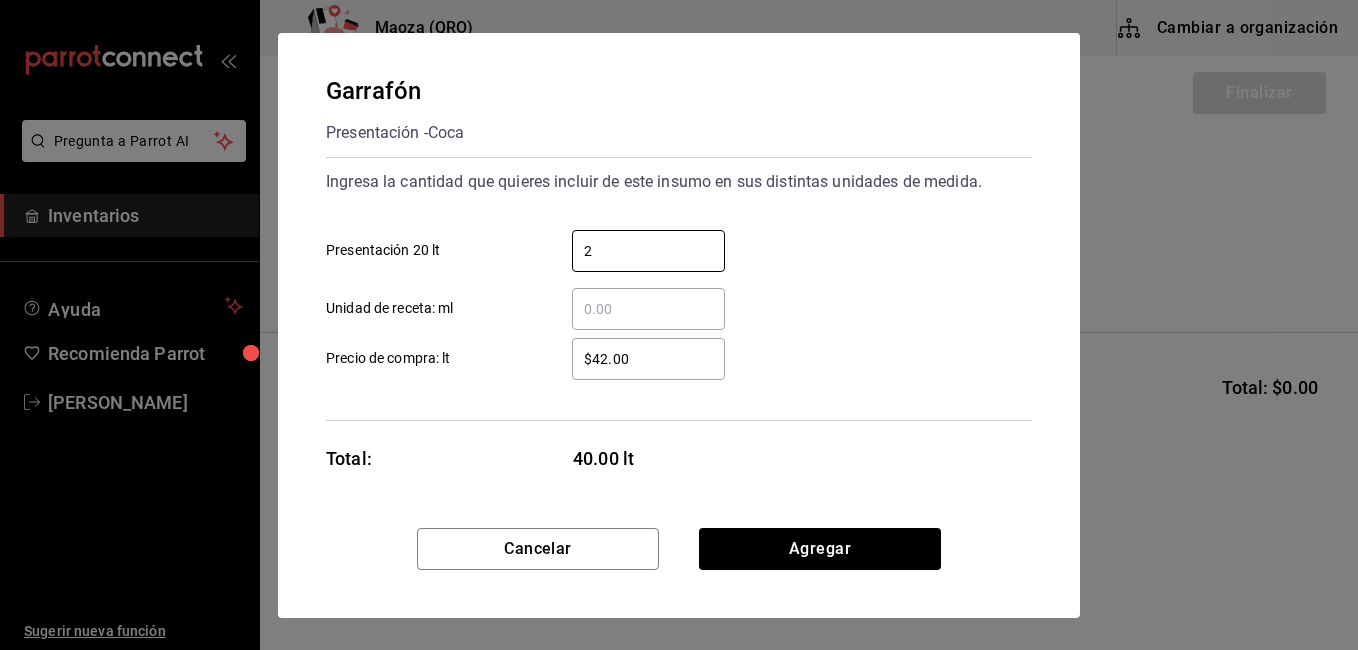 type on "2" 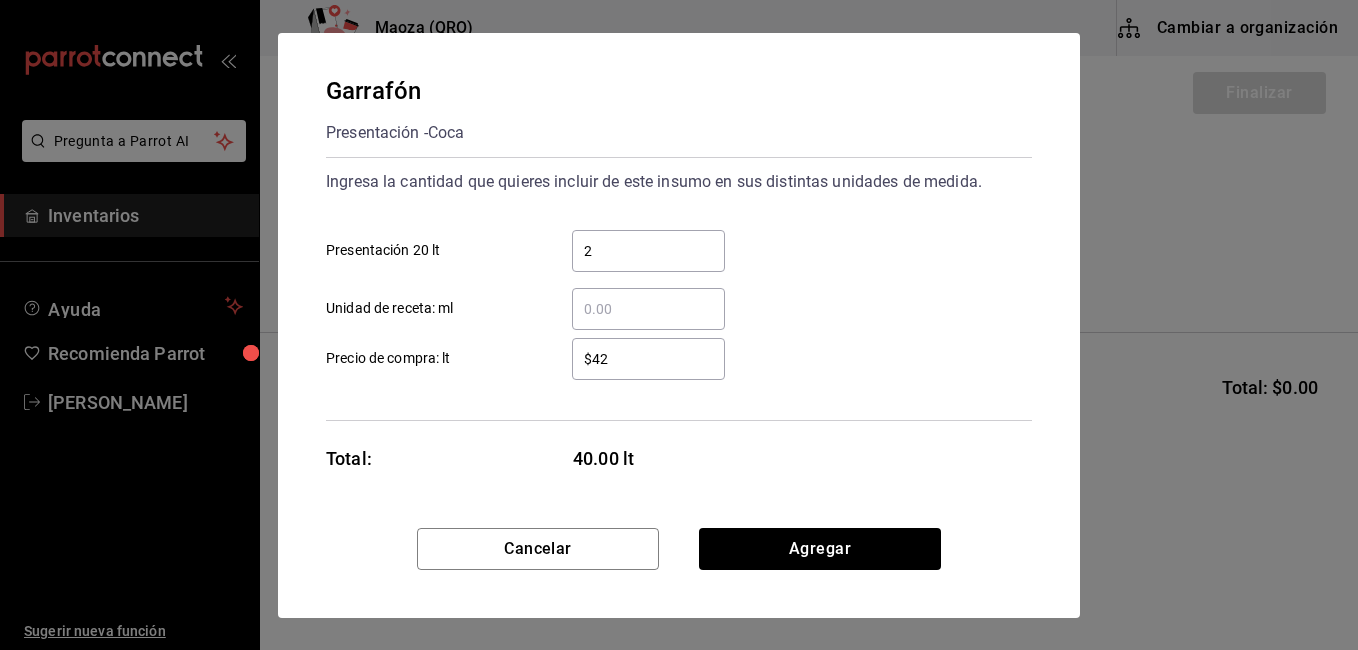 type on "$4" 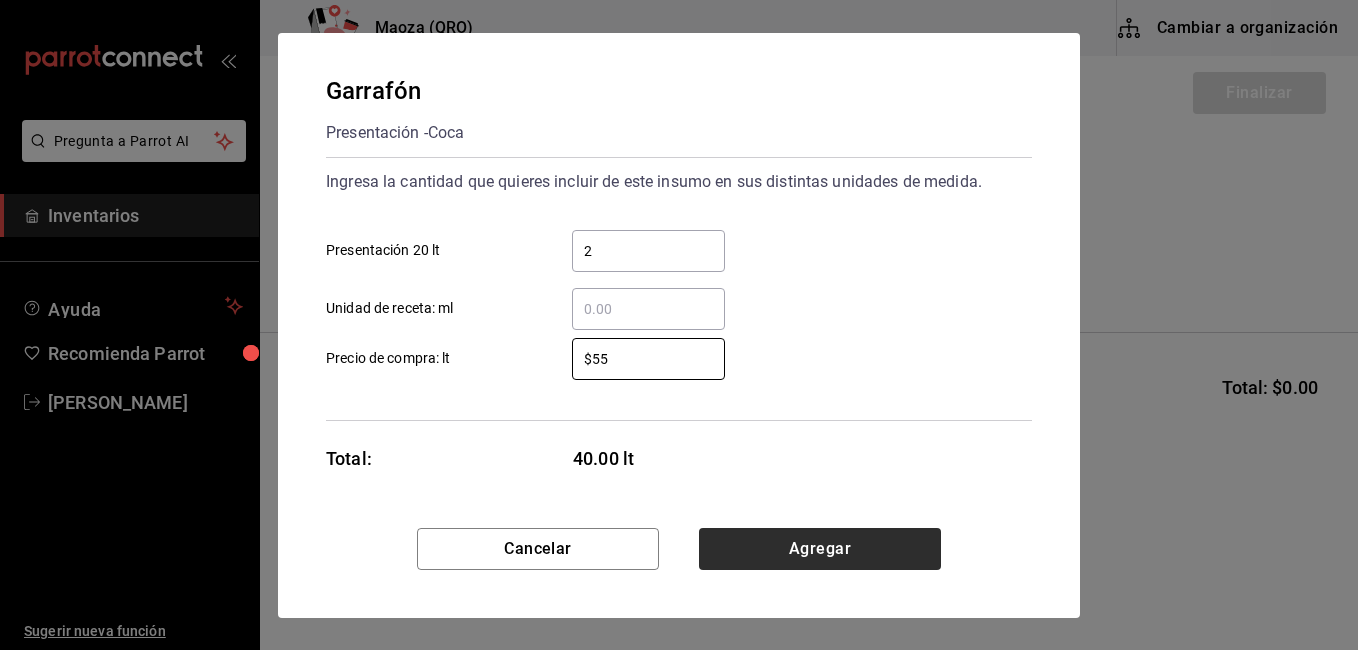 type on "$55" 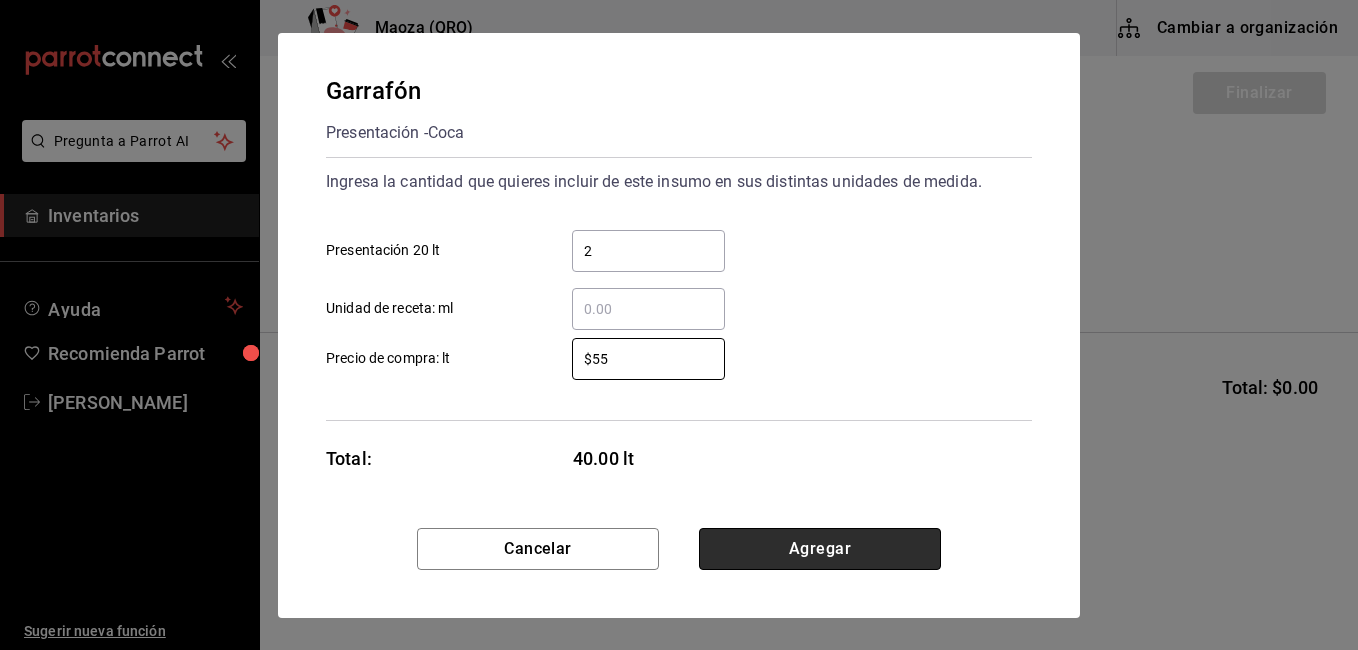 click on "Agregar" at bounding box center (820, 549) 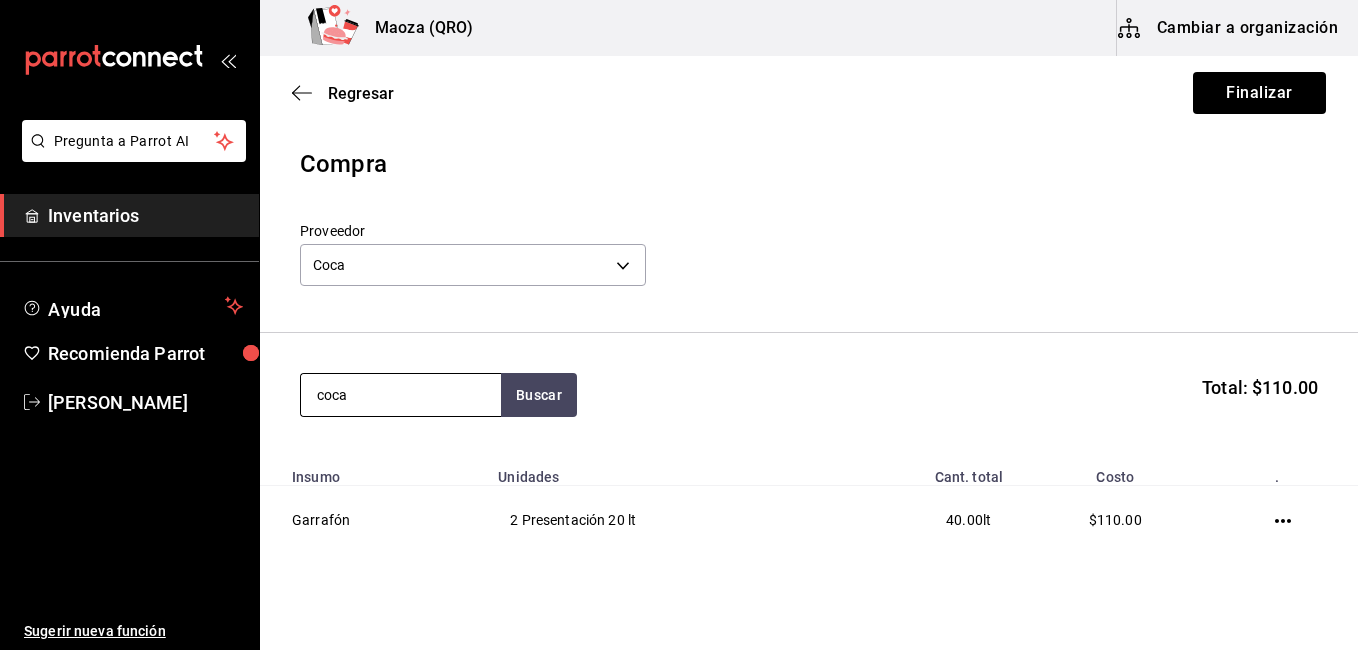 type on "coca" 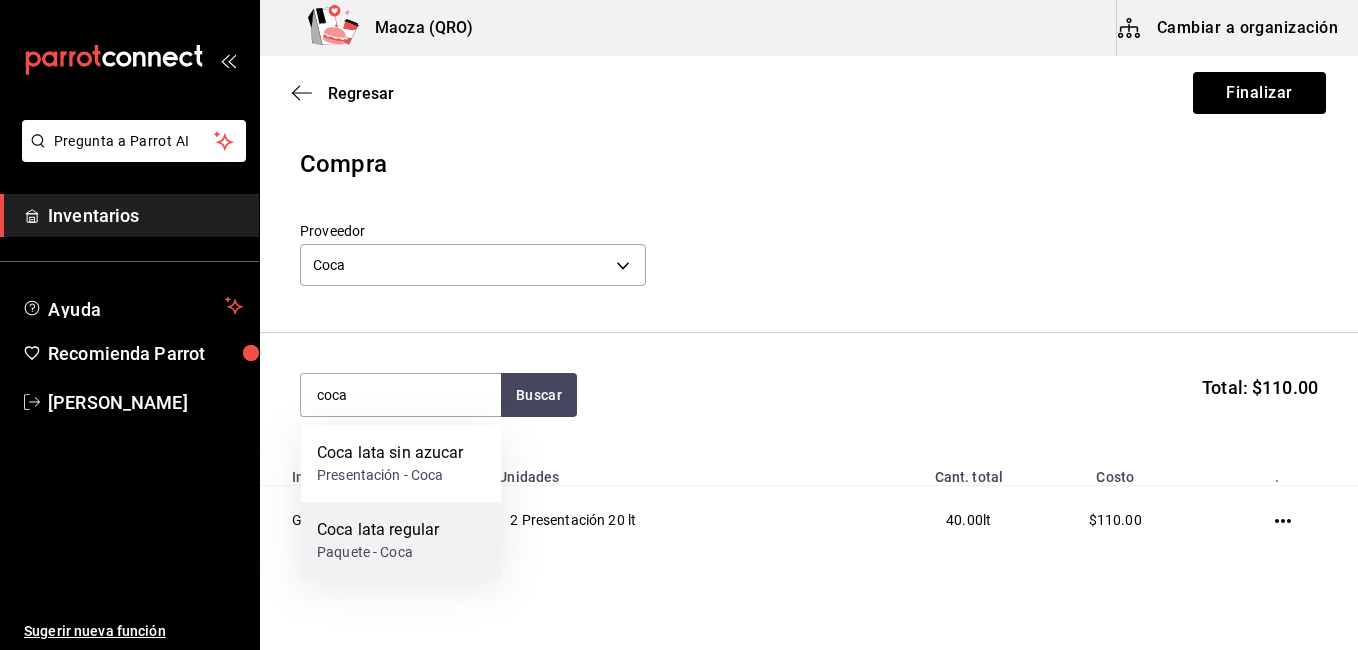 click on "Paquete - Coca" at bounding box center (378, 552) 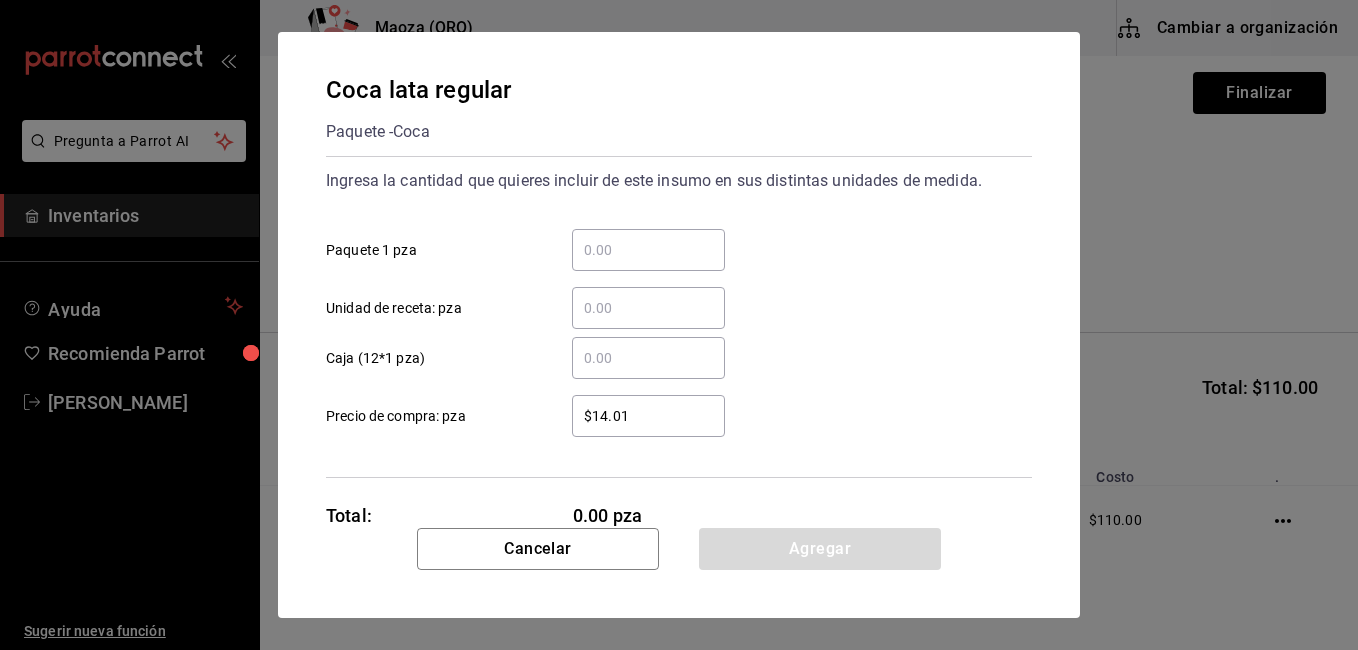 click on "​ Caja (12*1 pza)" at bounding box center (648, 358) 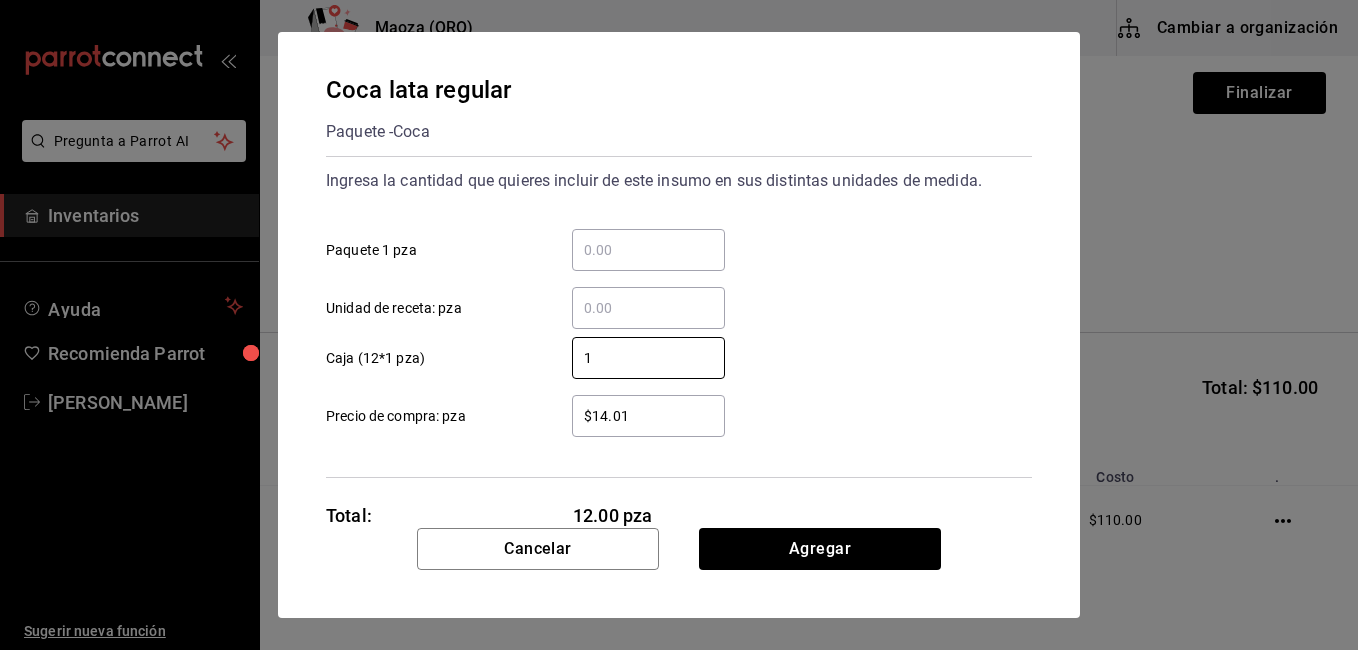 type on "1" 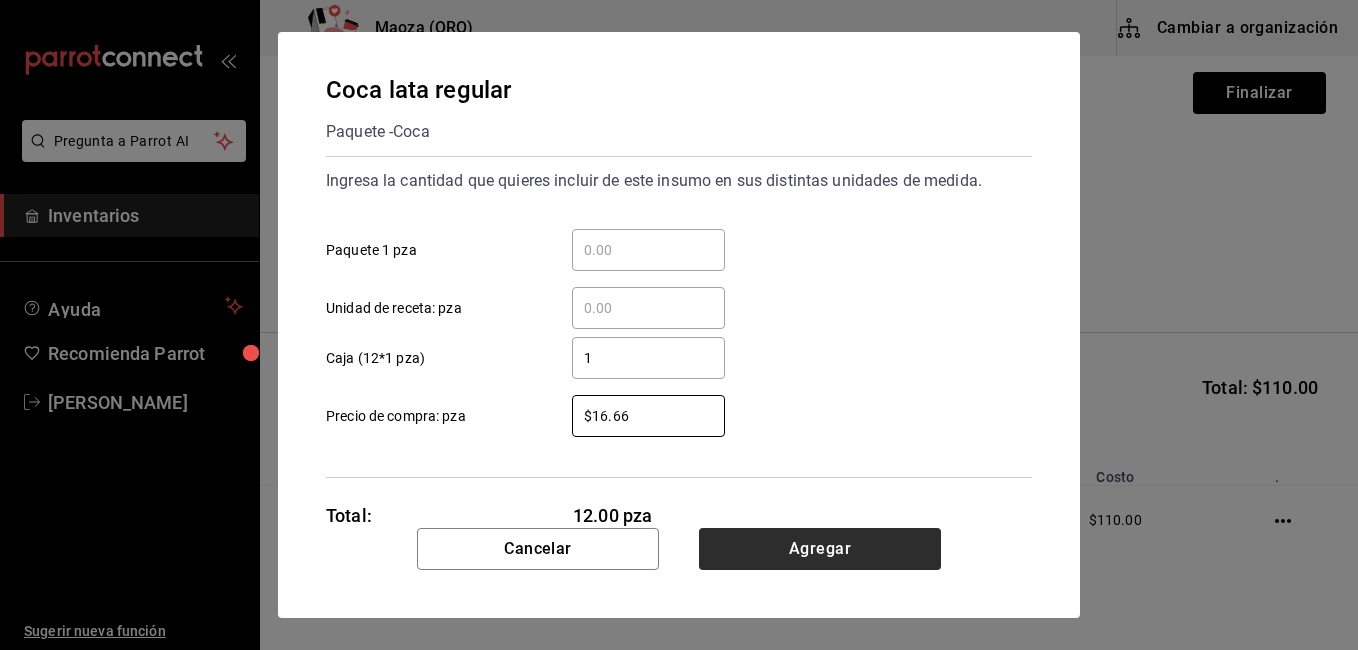 type on "$16.66" 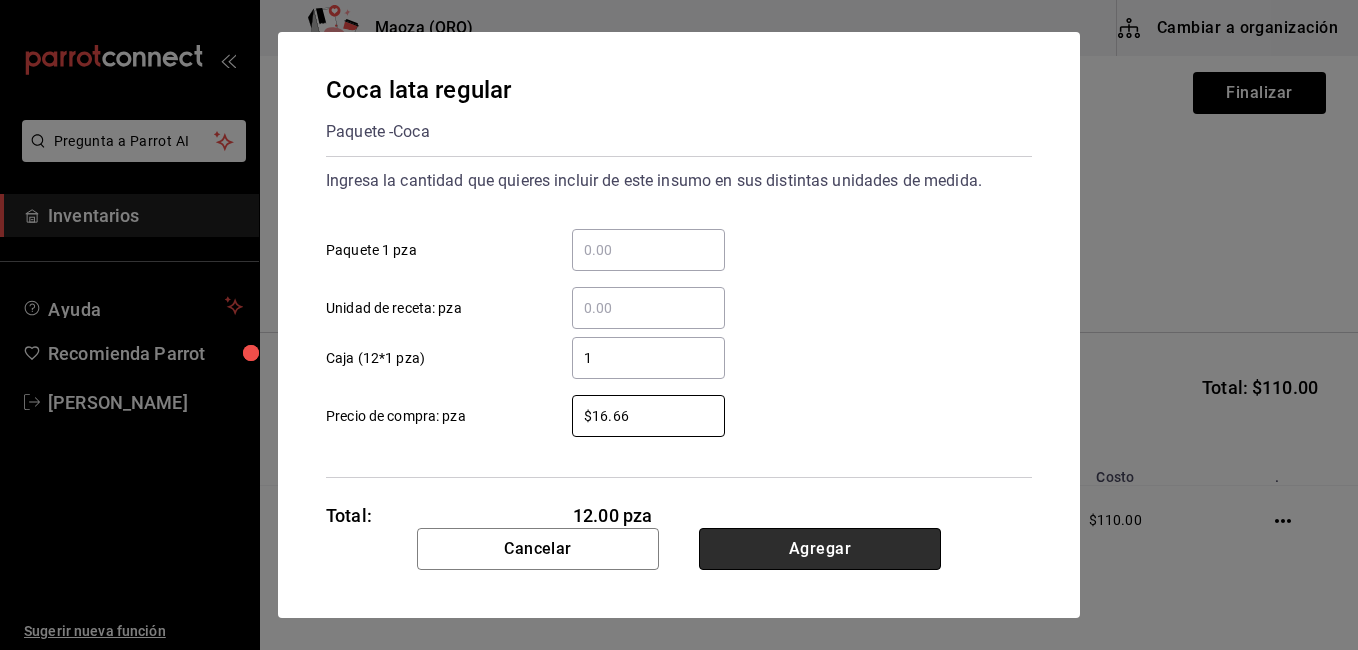 click on "Agregar" at bounding box center (820, 549) 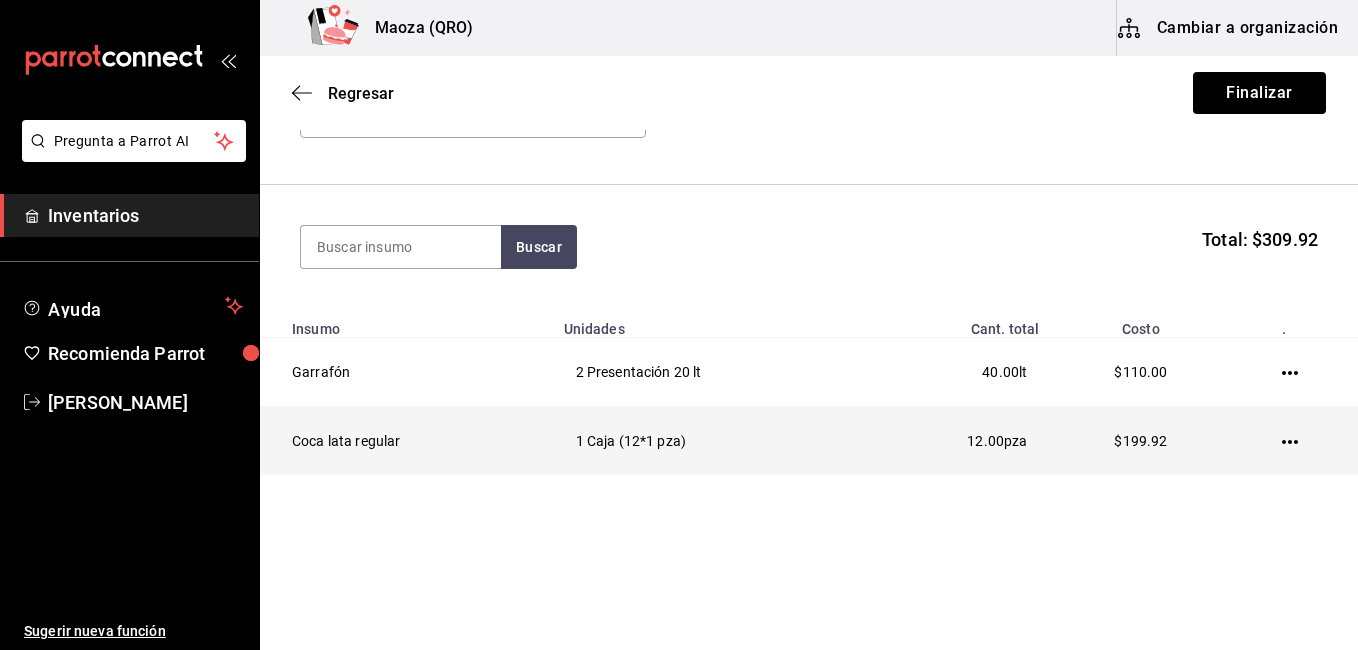 scroll, scrollTop: 151, scrollLeft: 0, axis: vertical 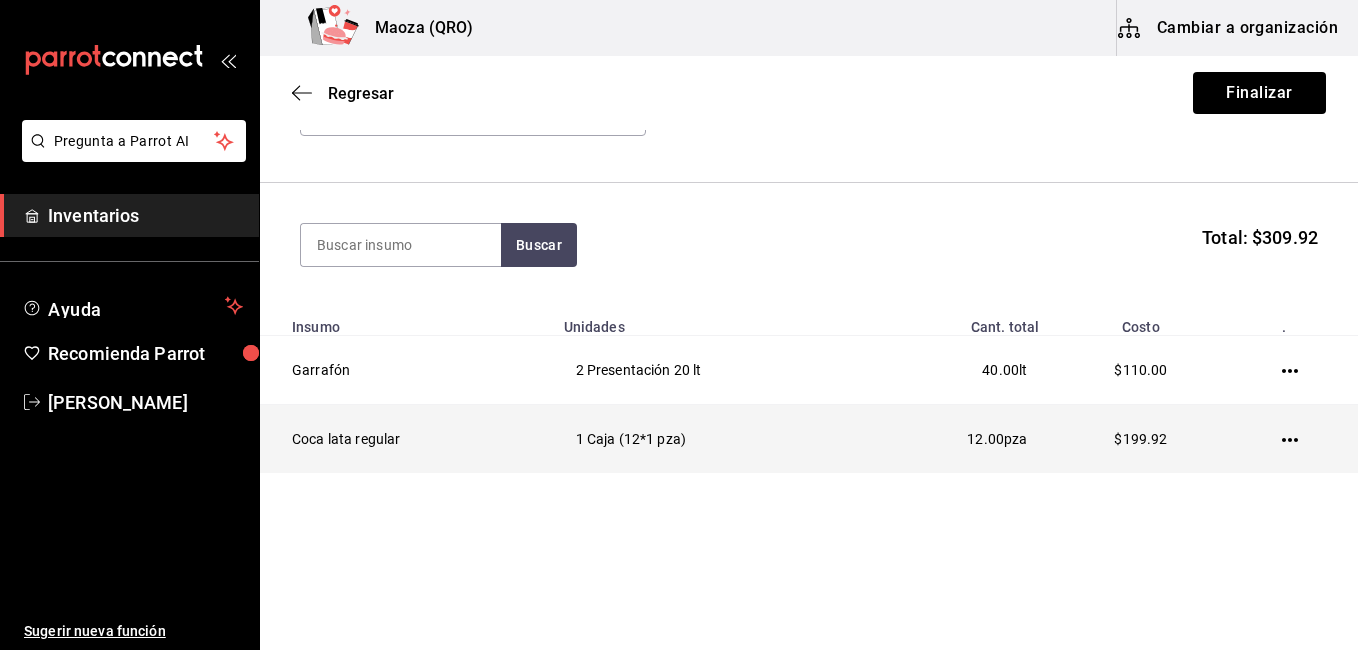 click on "12.00  pza" at bounding box center [956, 439] 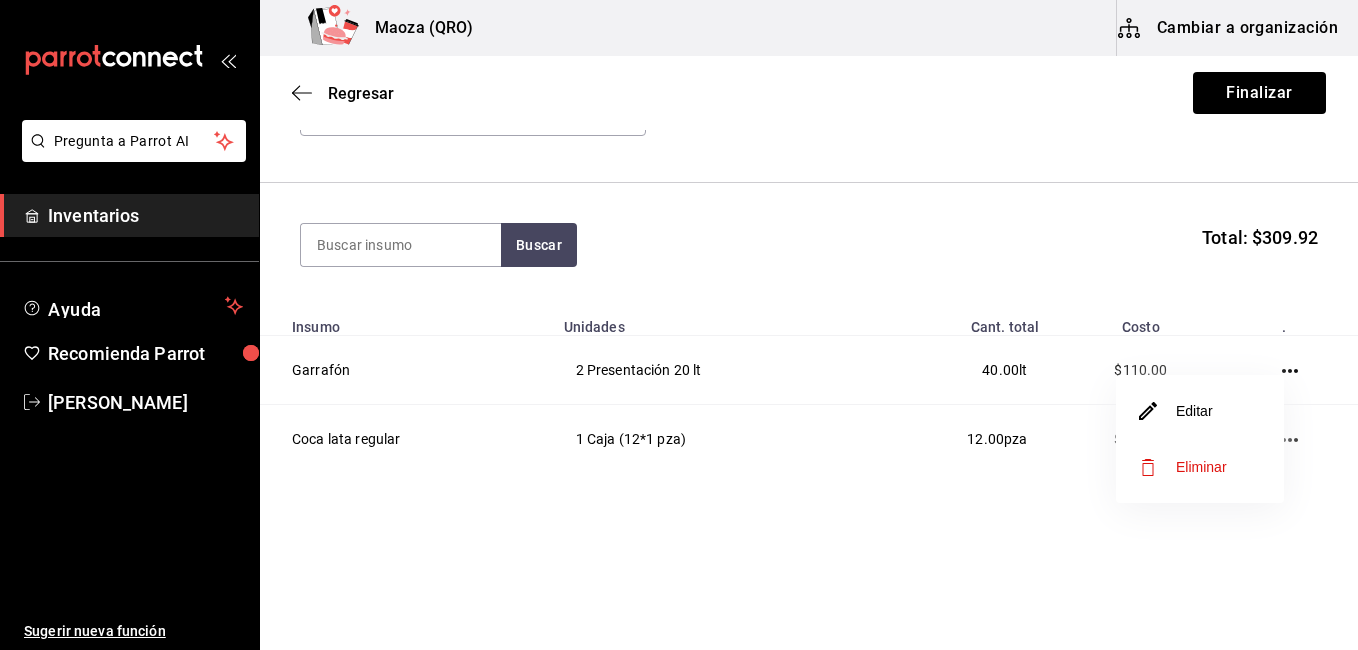 click on "Editar" at bounding box center (1200, 411) 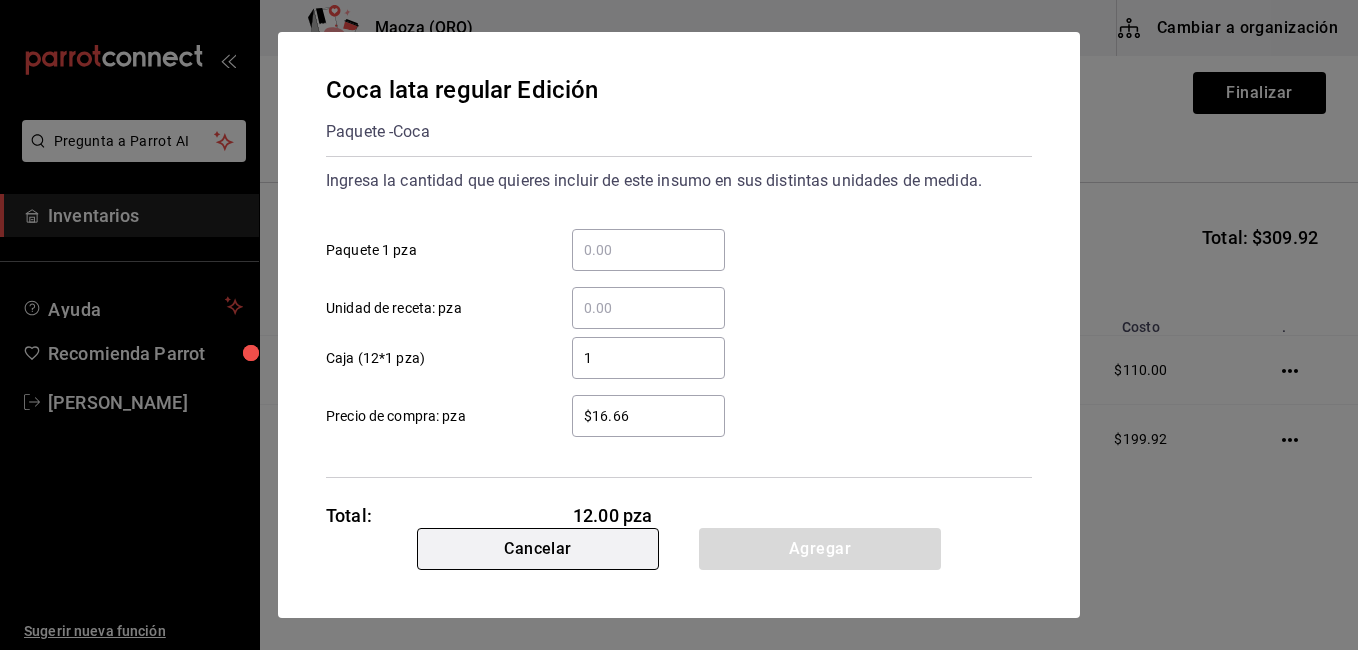 click on "Cancelar" at bounding box center [538, 549] 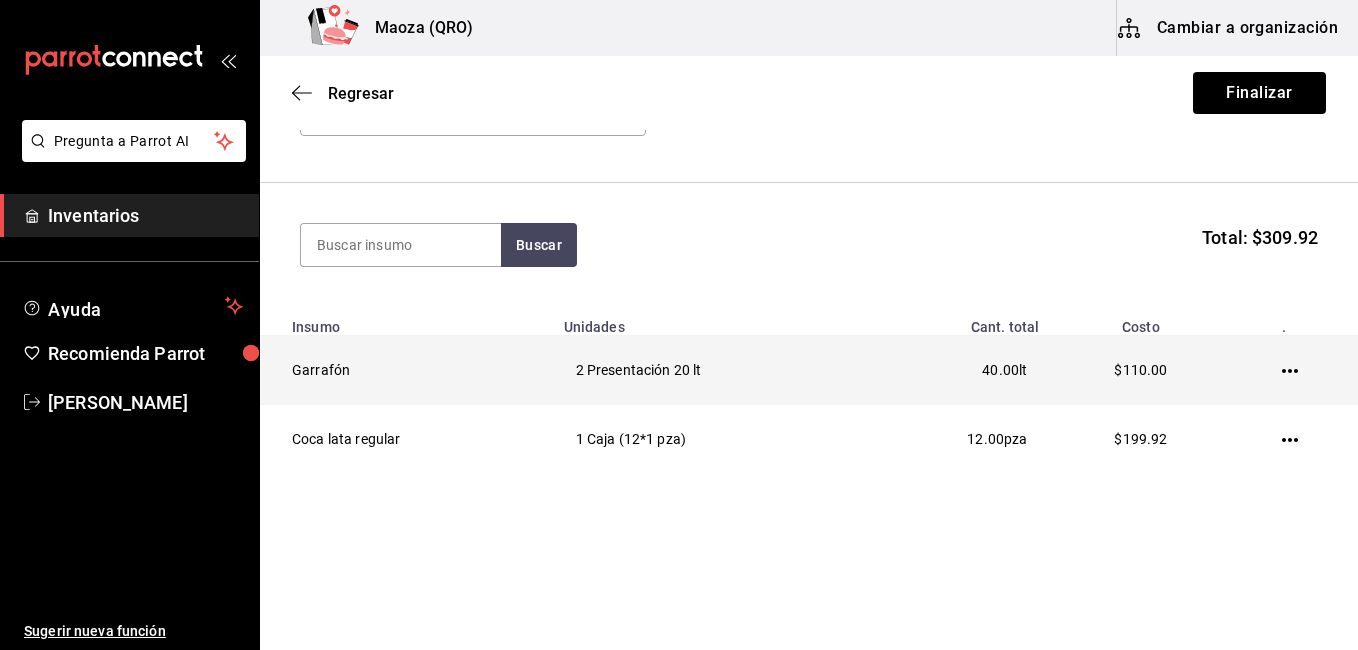 click 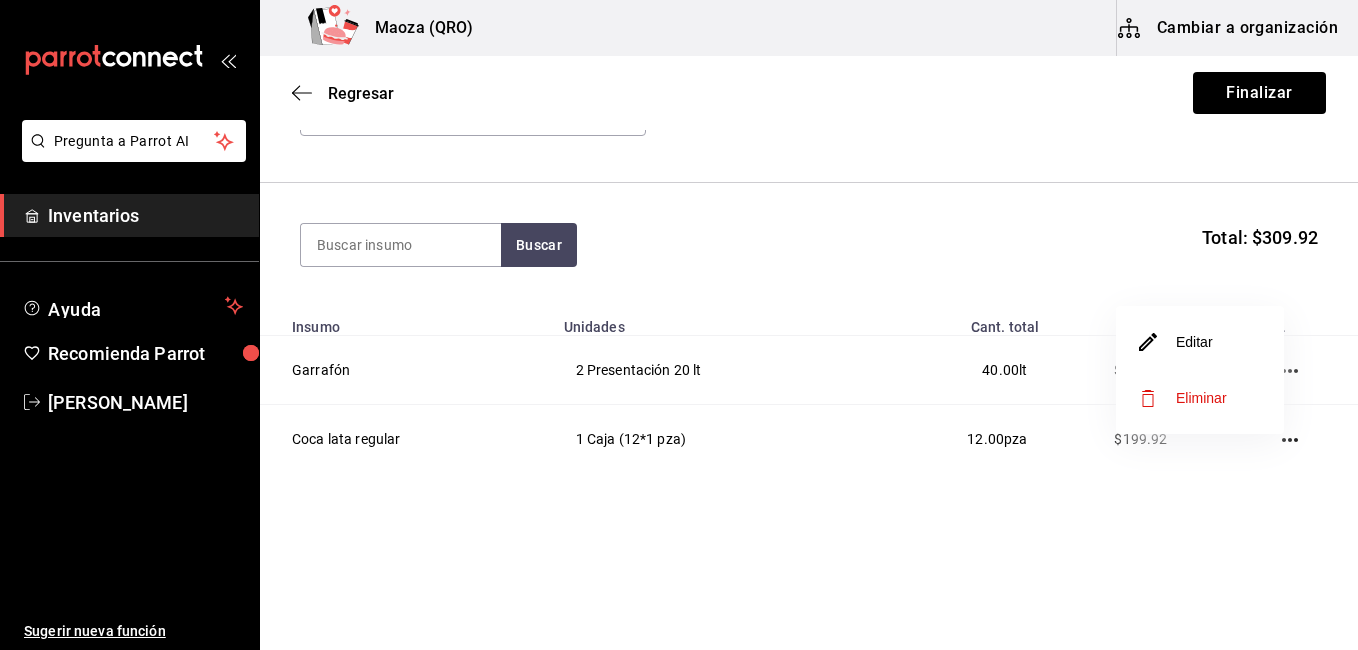 click on "Editar" at bounding box center [1200, 342] 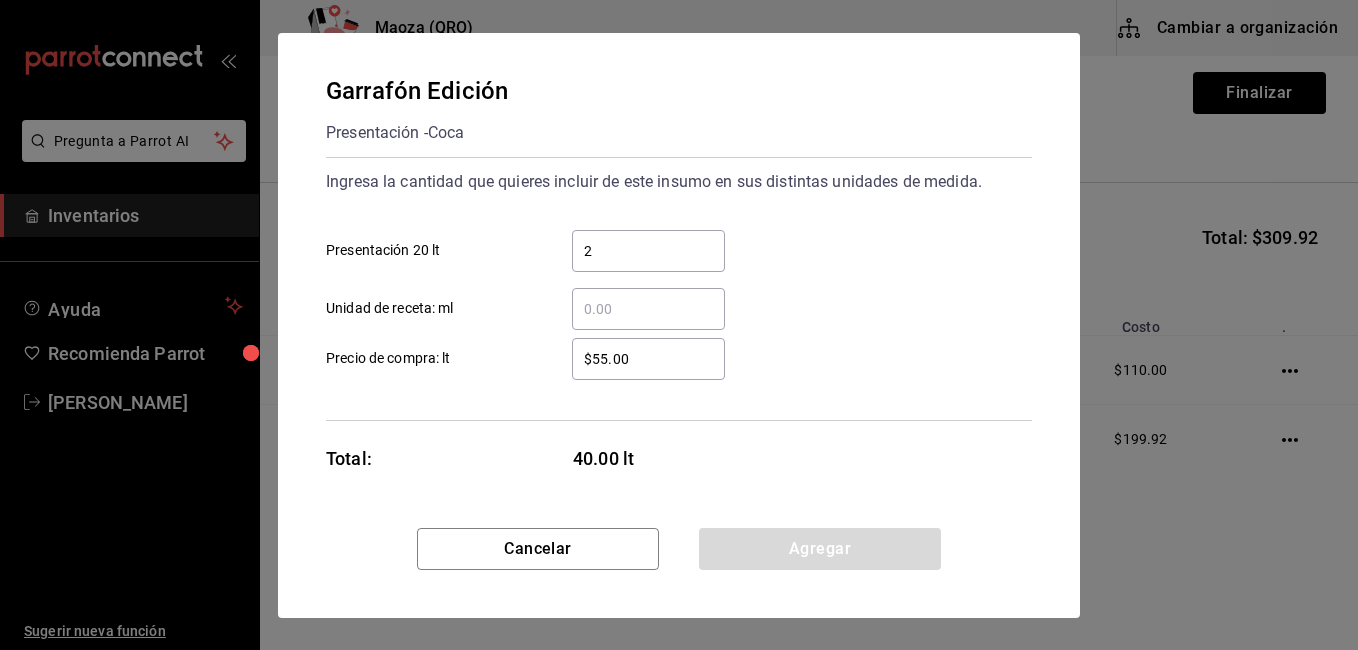 click on "$55.00" at bounding box center (648, 359) 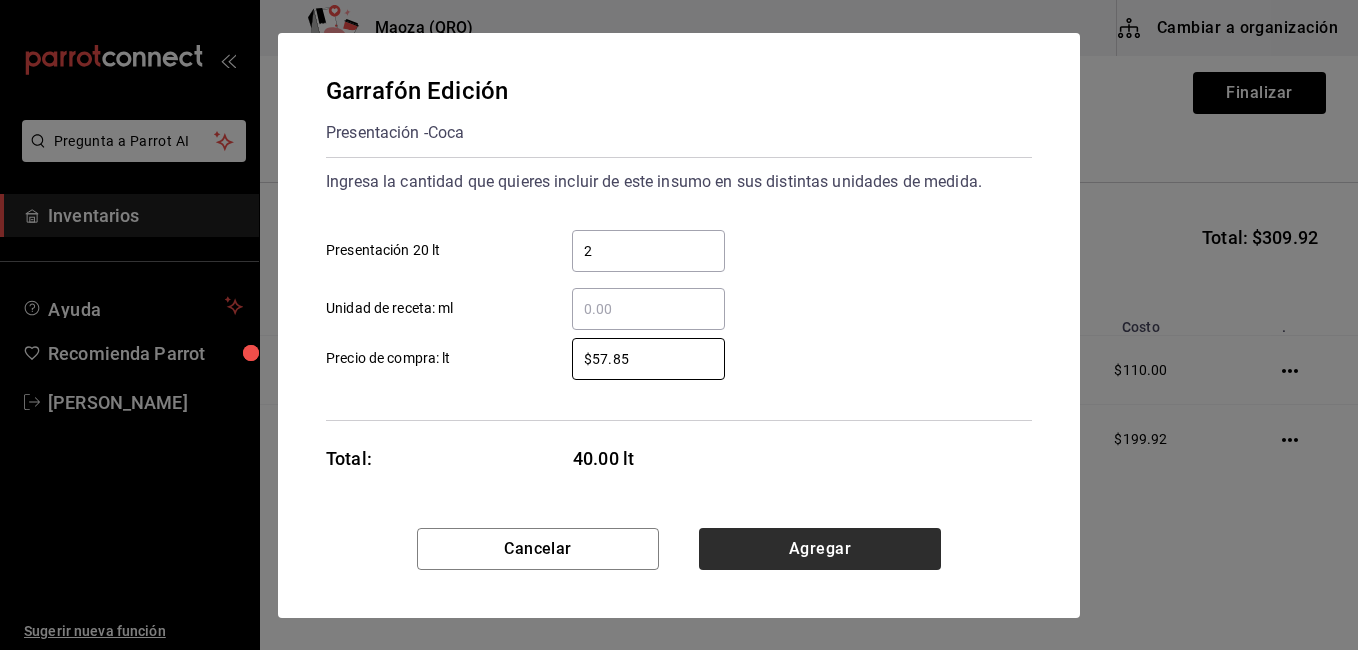 type on "$57.85" 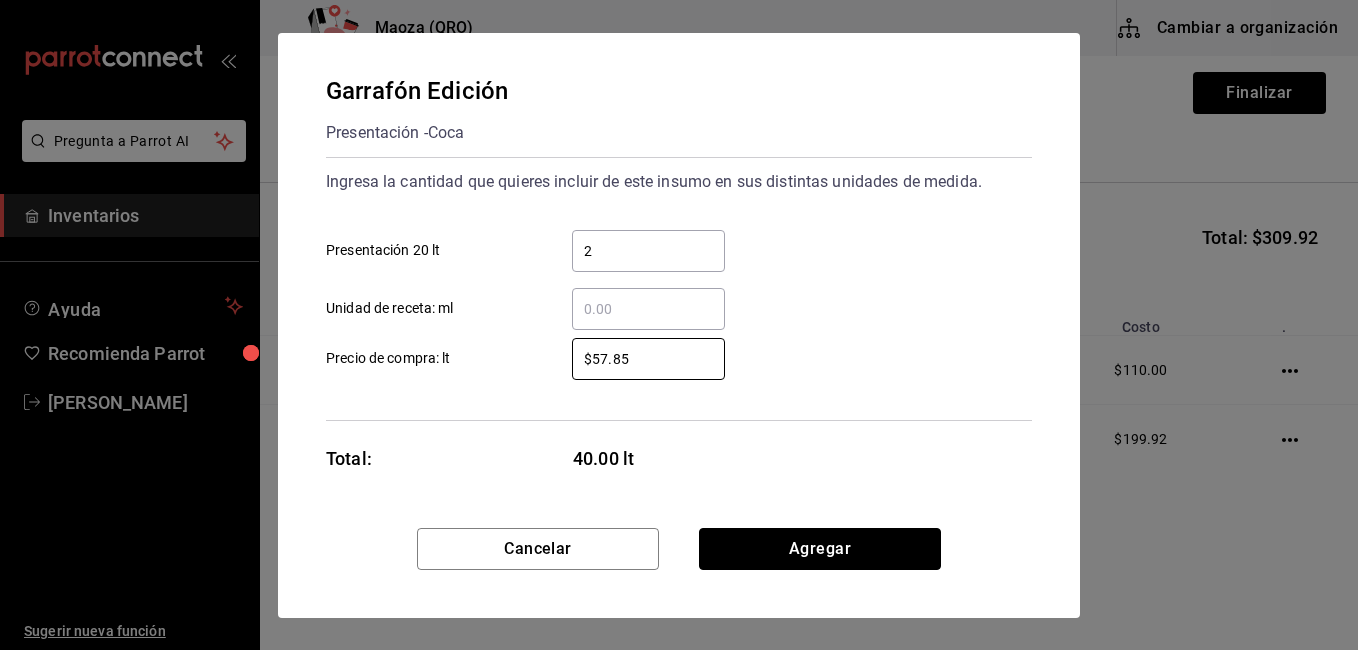 click on "Agregar" at bounding box center [820, 549] 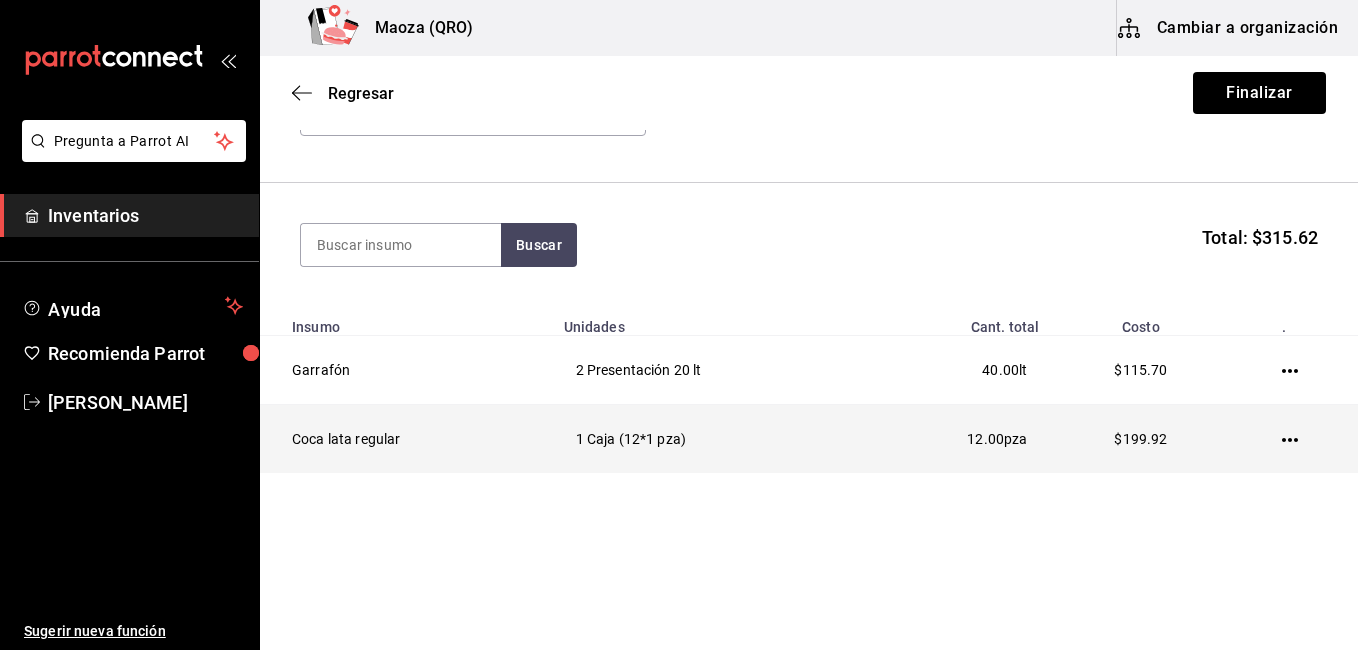 click 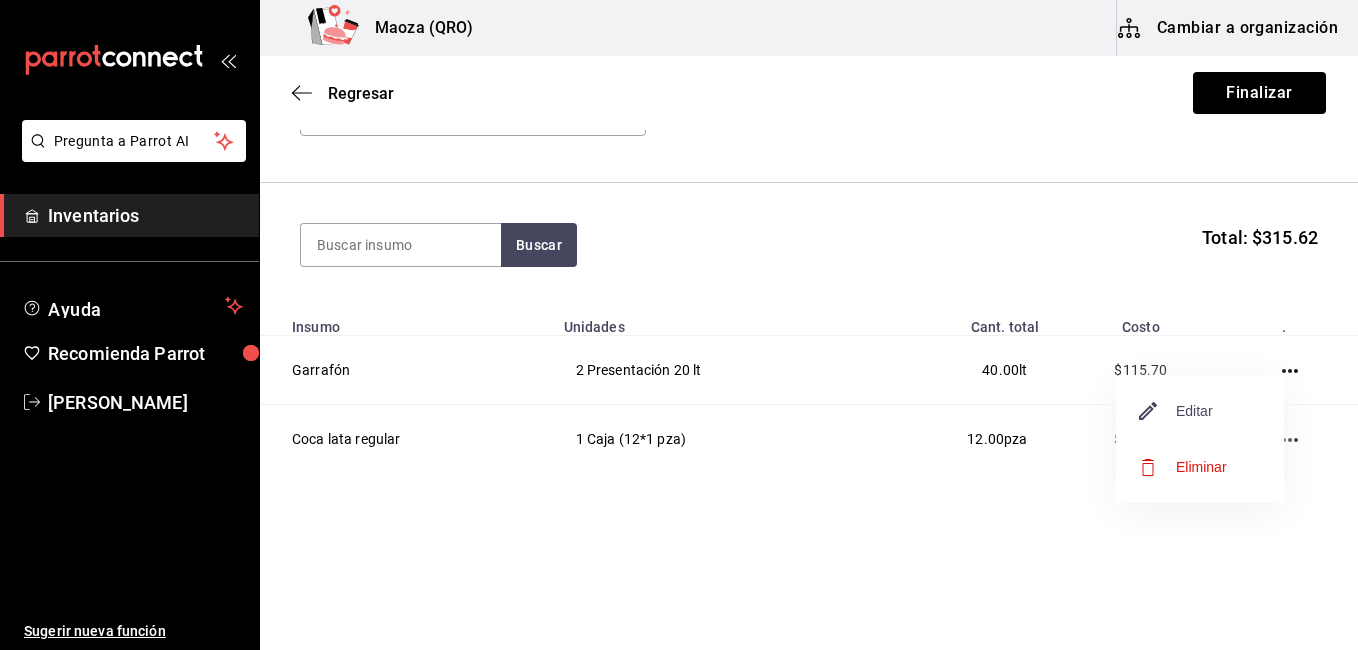 click 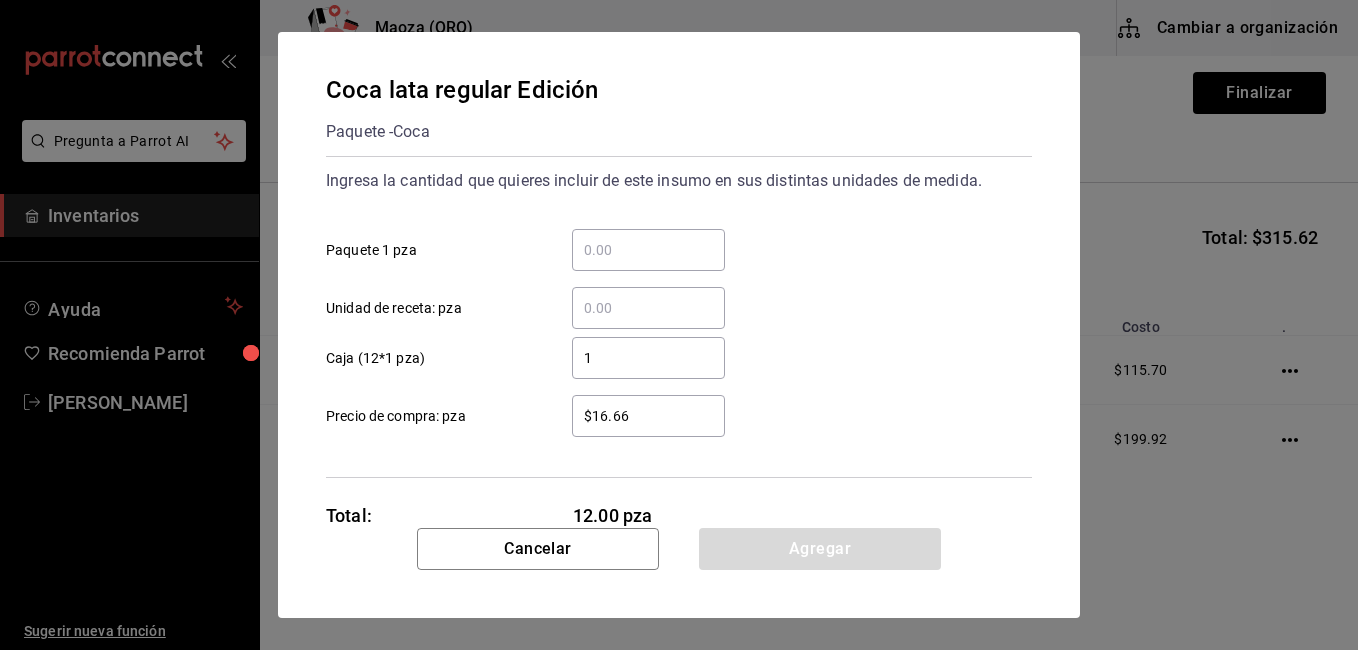 click on "$16.66" at bounding box center [648, 416] 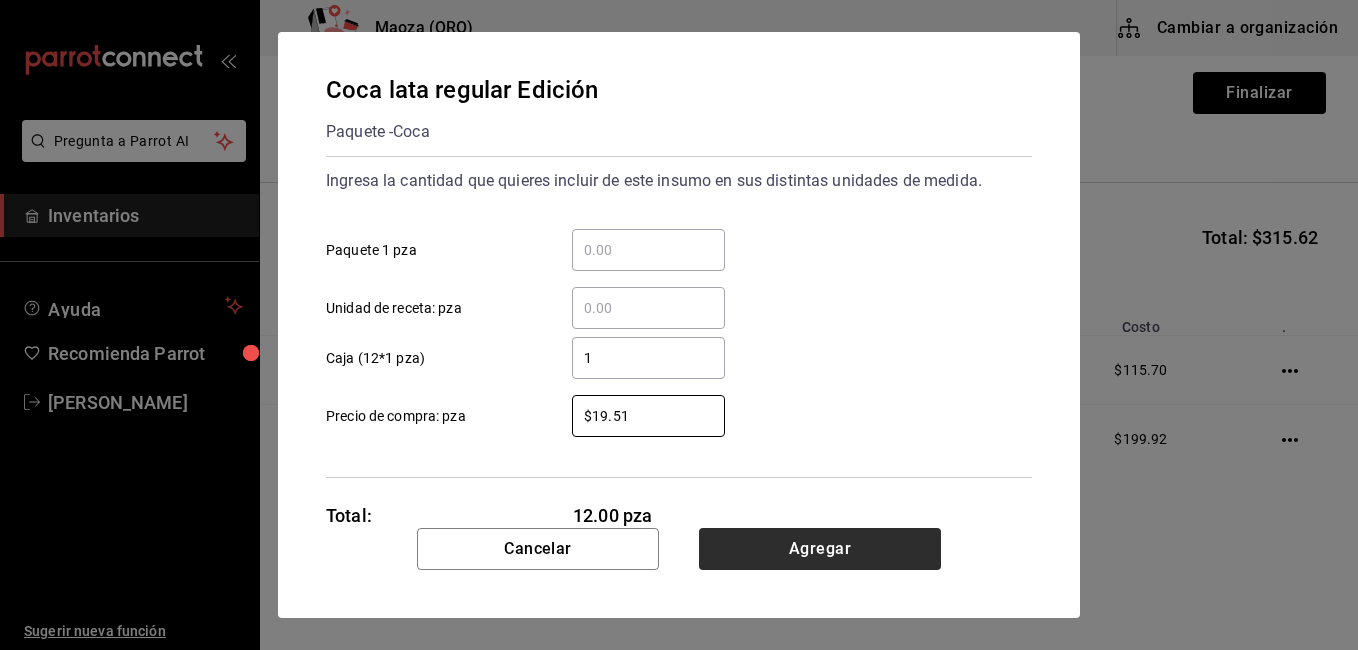 type on "$19.51" 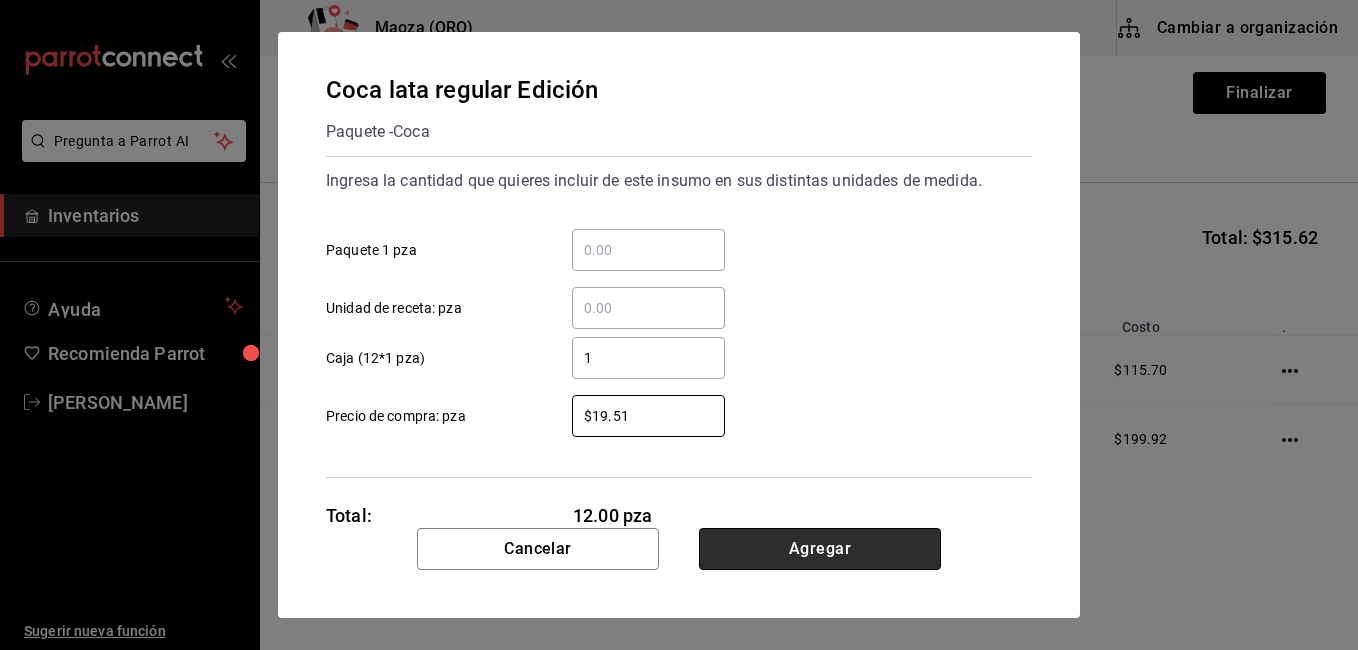 click on "Agregar" at bounding box center [820, 549] 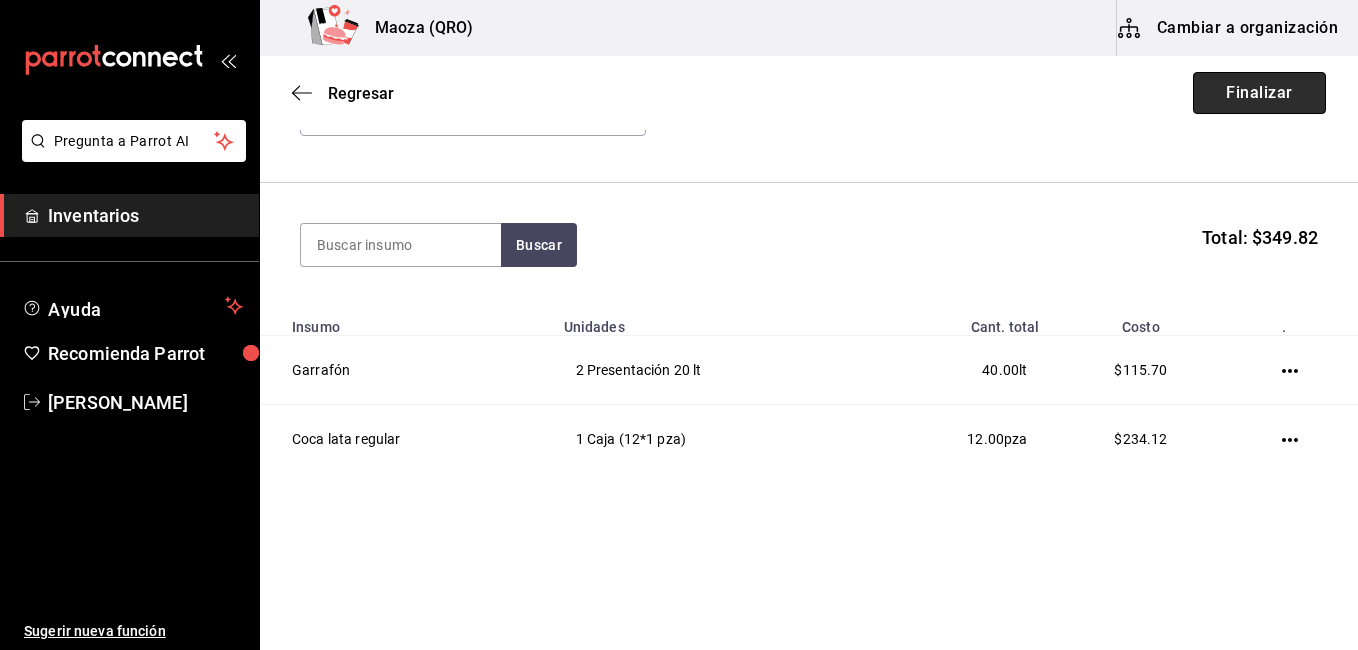 click on "Finalizar" at bounding box center [1259, 93] 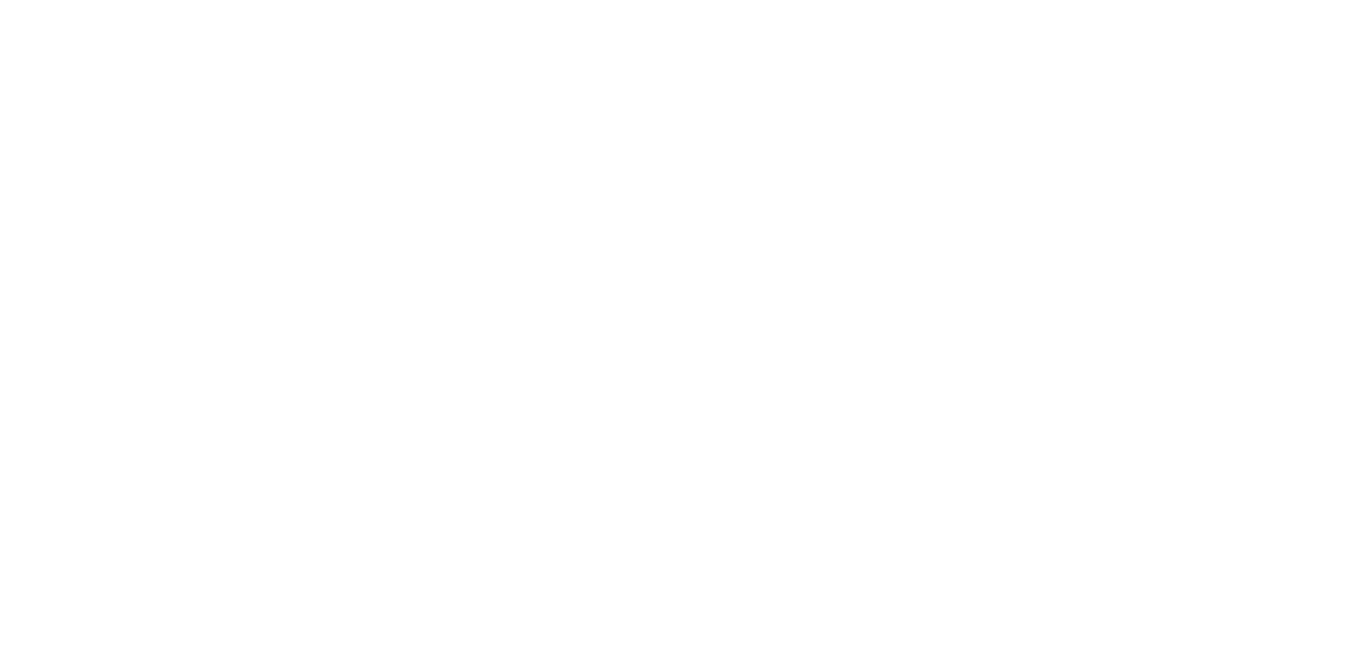 scroll, scrollTop: 0, scrollLeft: 0, axis: both 